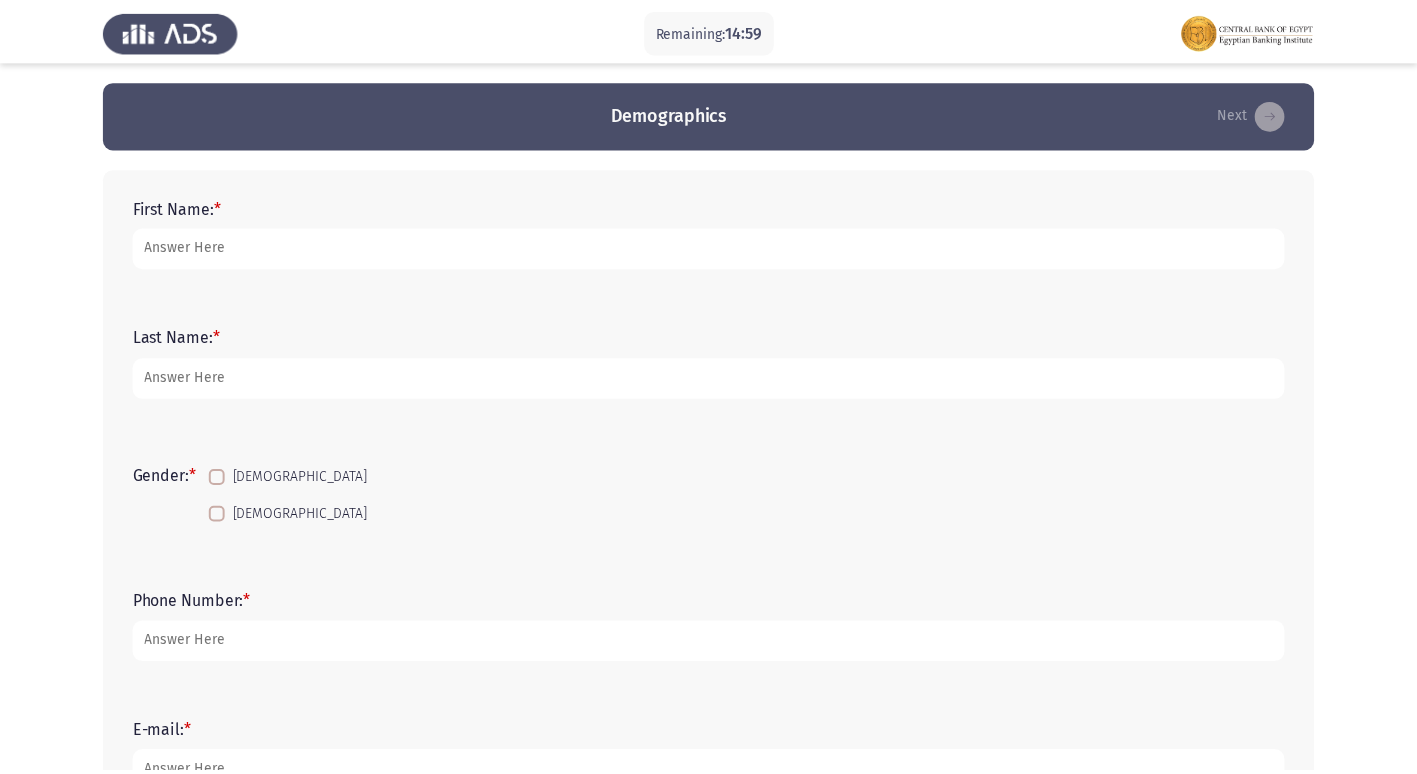 scroll, scrollTop: 0, scrollLeft: 0, axis: both 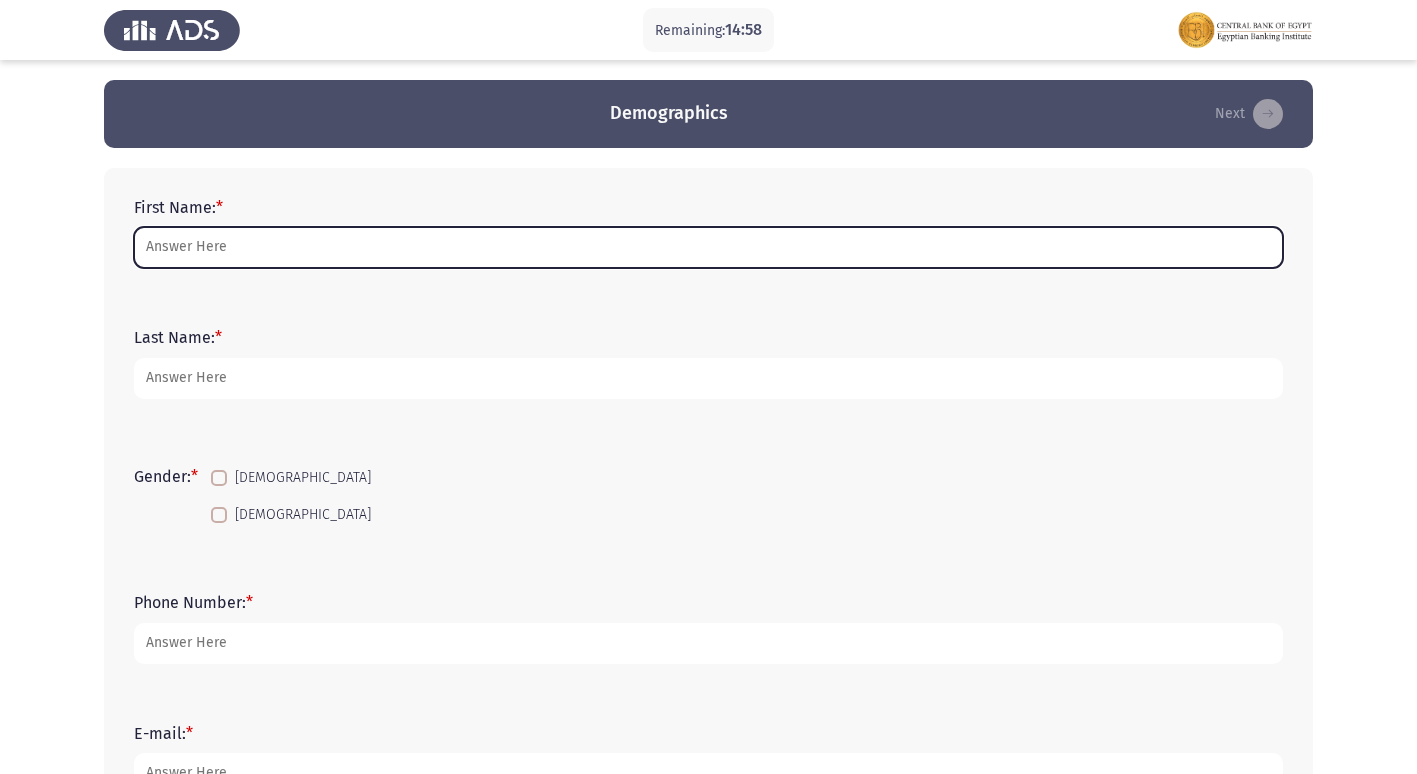 click on "First Name:   *" at bounding box center [708, 247] 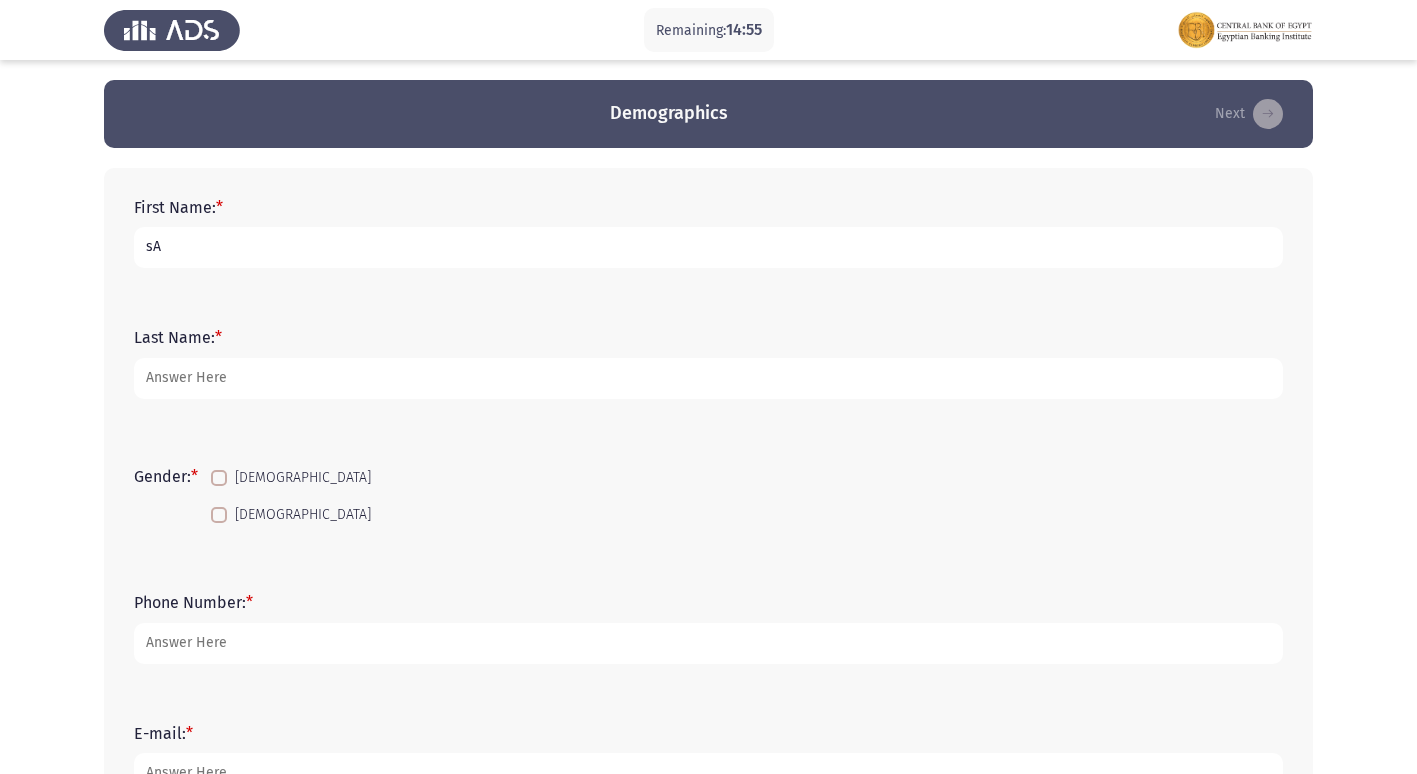 type on "s" 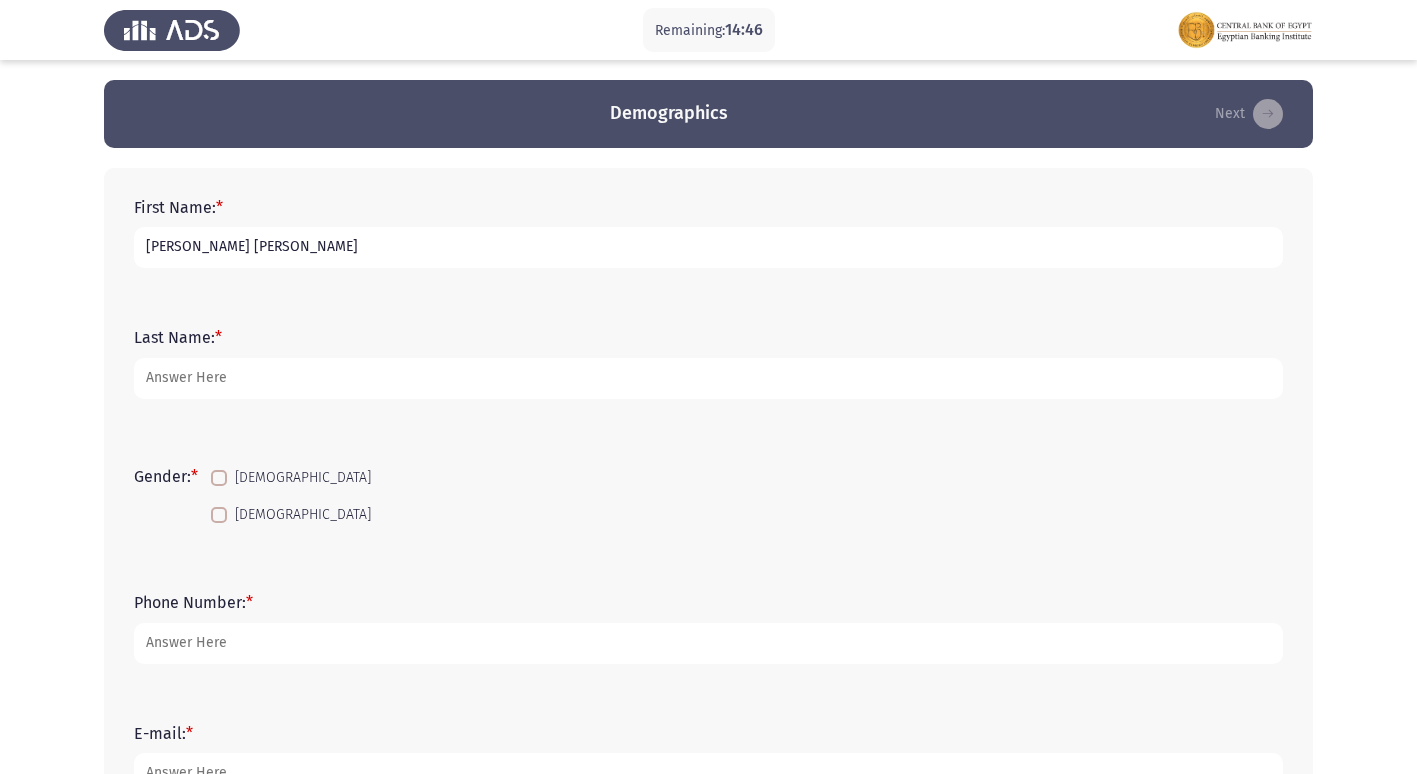type on "[PERSON_NAME] [PERSON_NAME]" 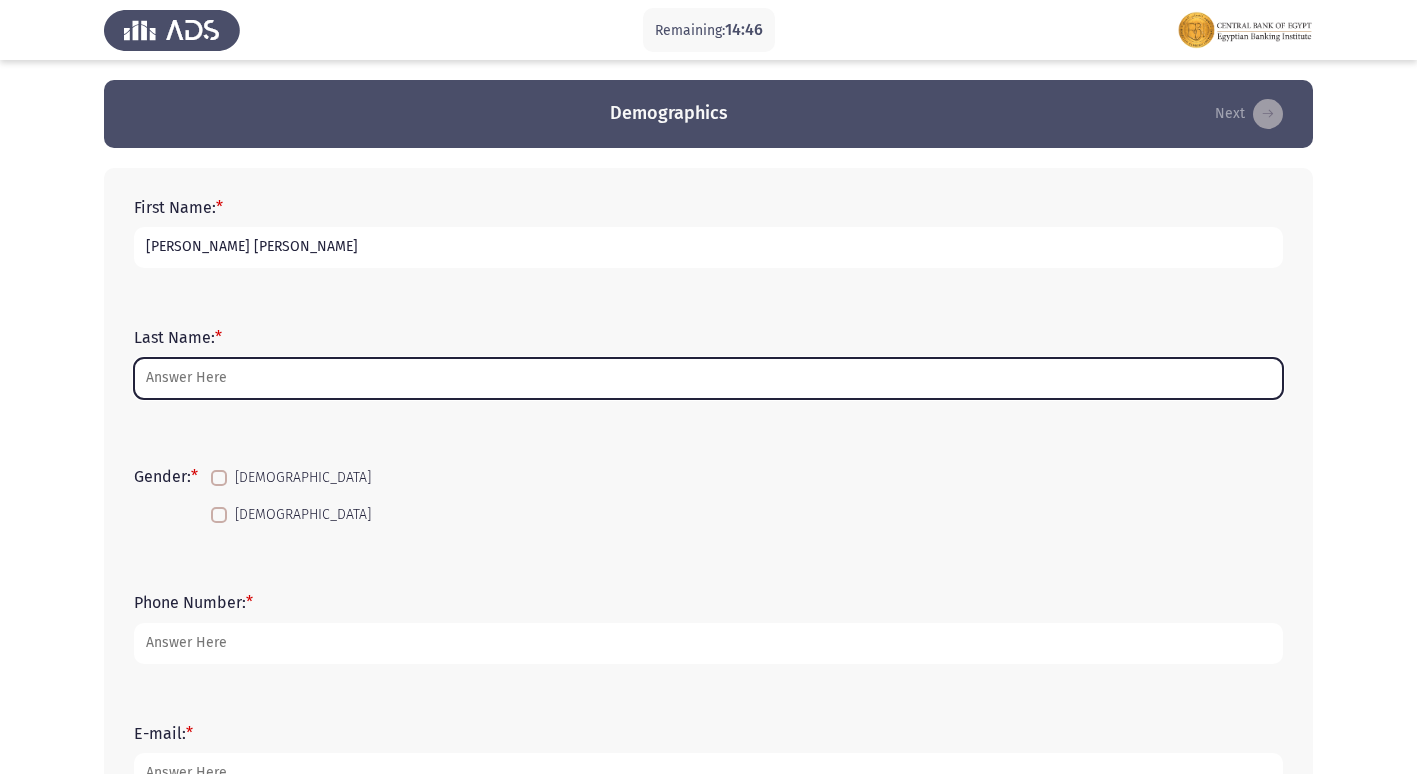 click on "Last Name:    *" at bounding box center [708, 378] 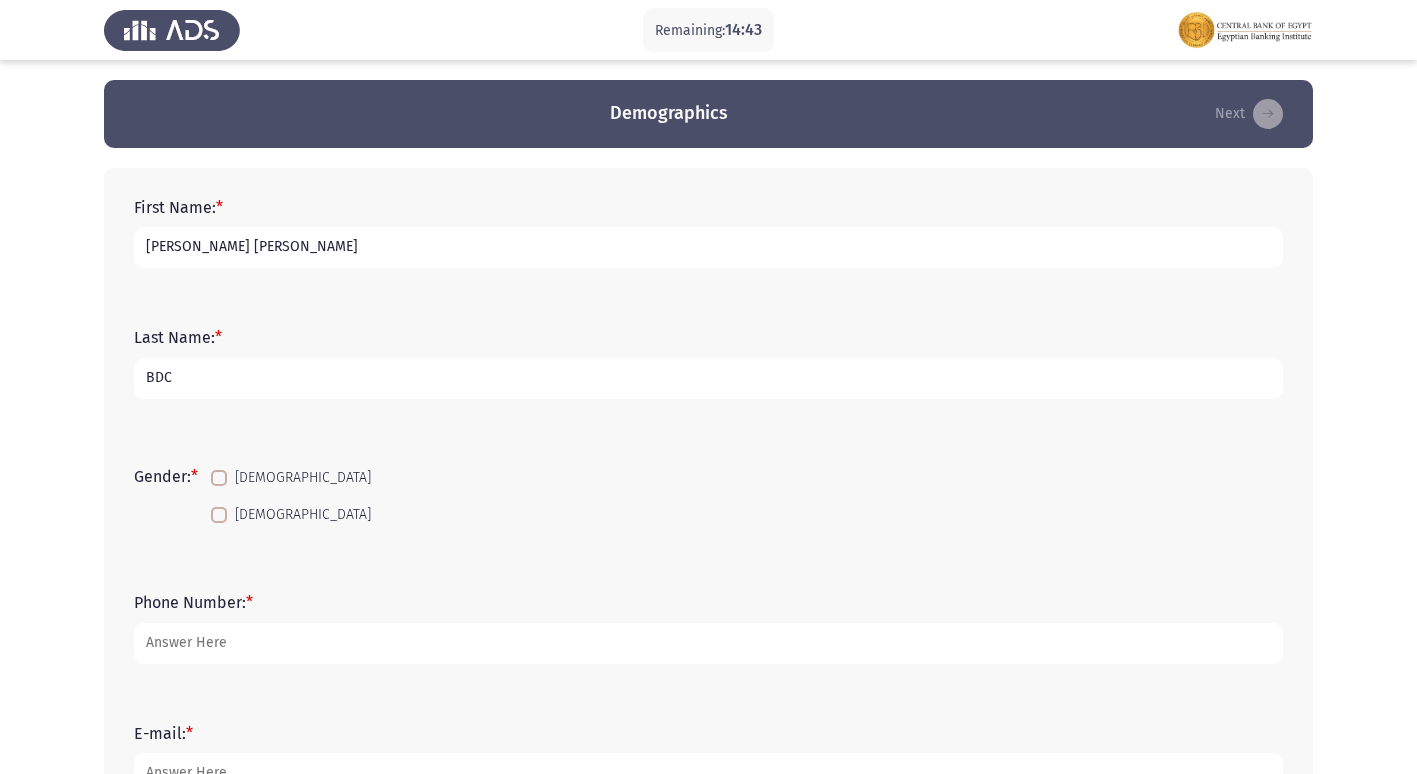 type on "BDC" 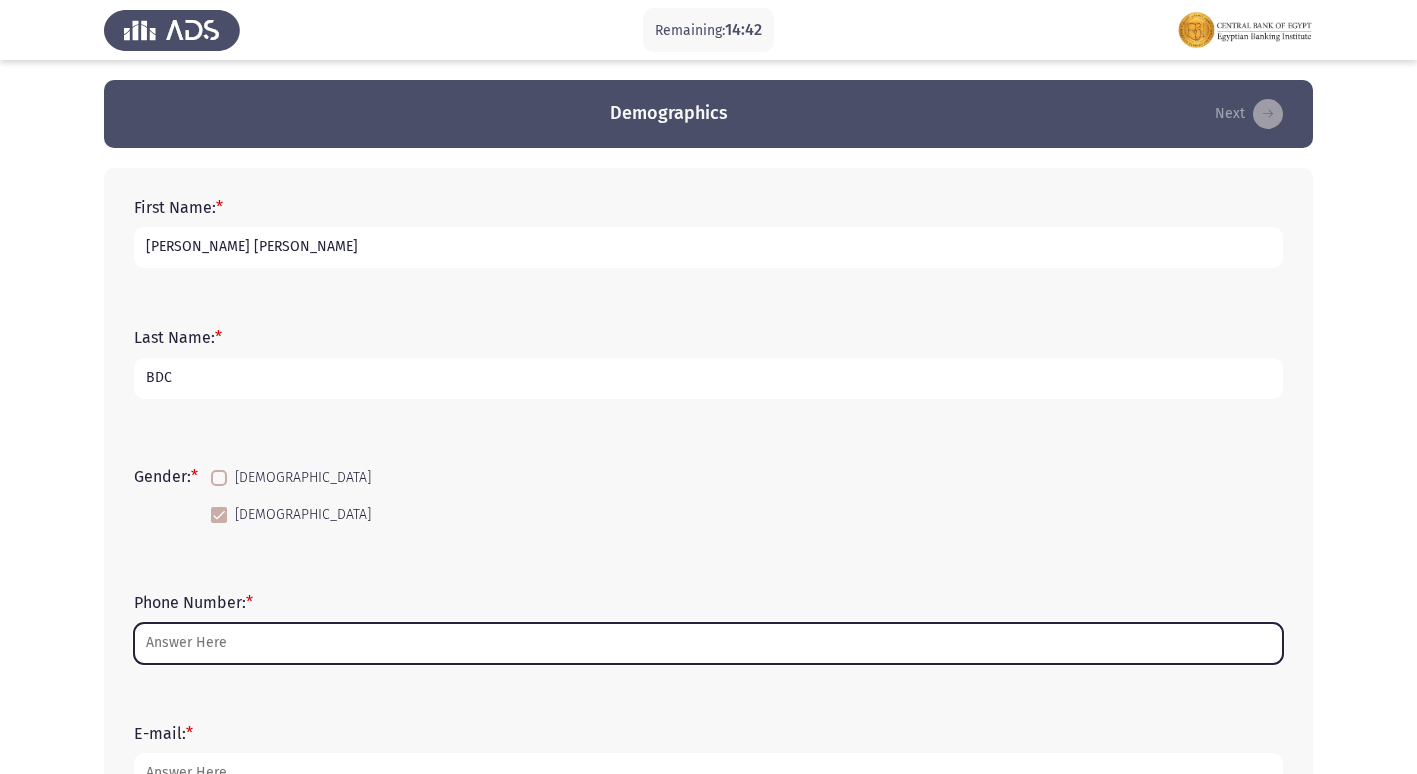click on "Phone Number:    *" at bounding box center [708, 643] 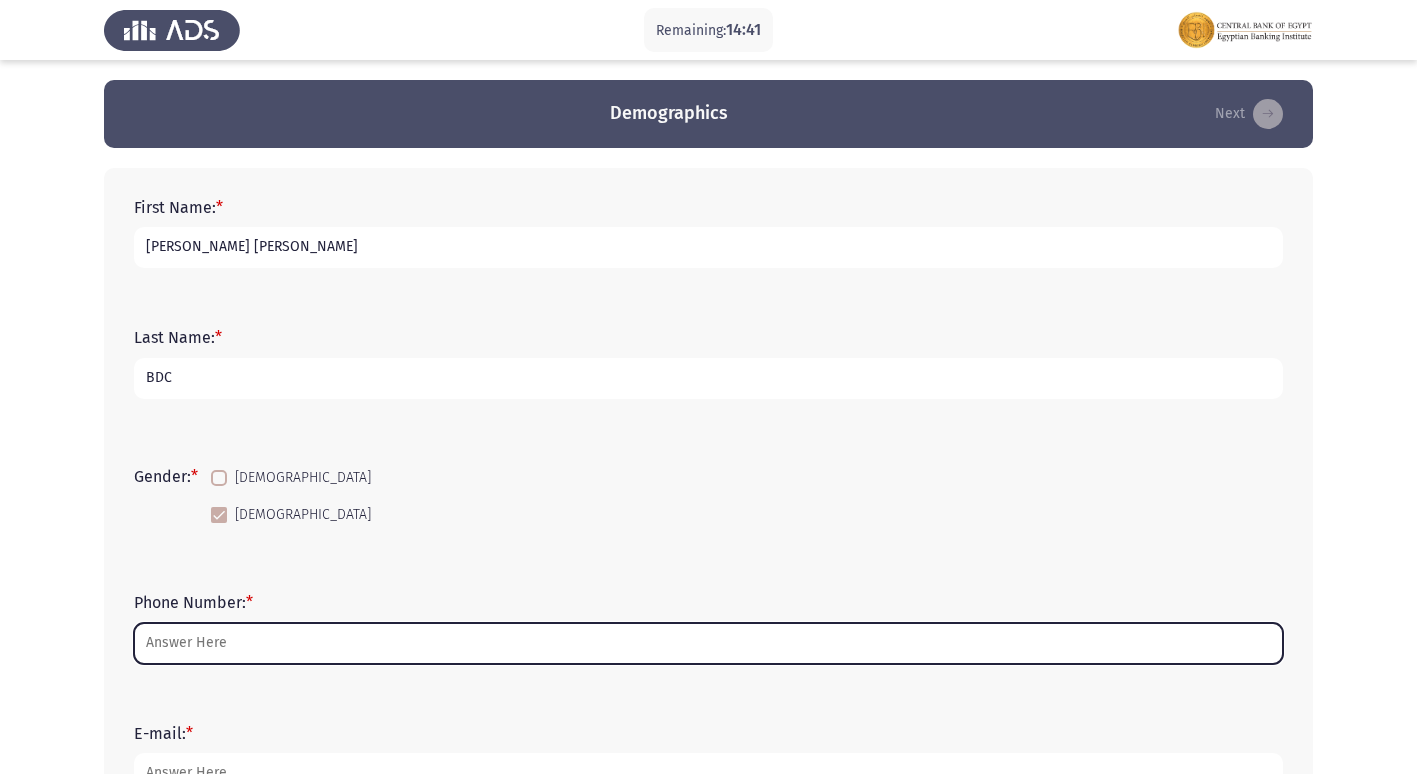 scroll, scrollTop: 200, scrollLeft: 0, axis: vertical 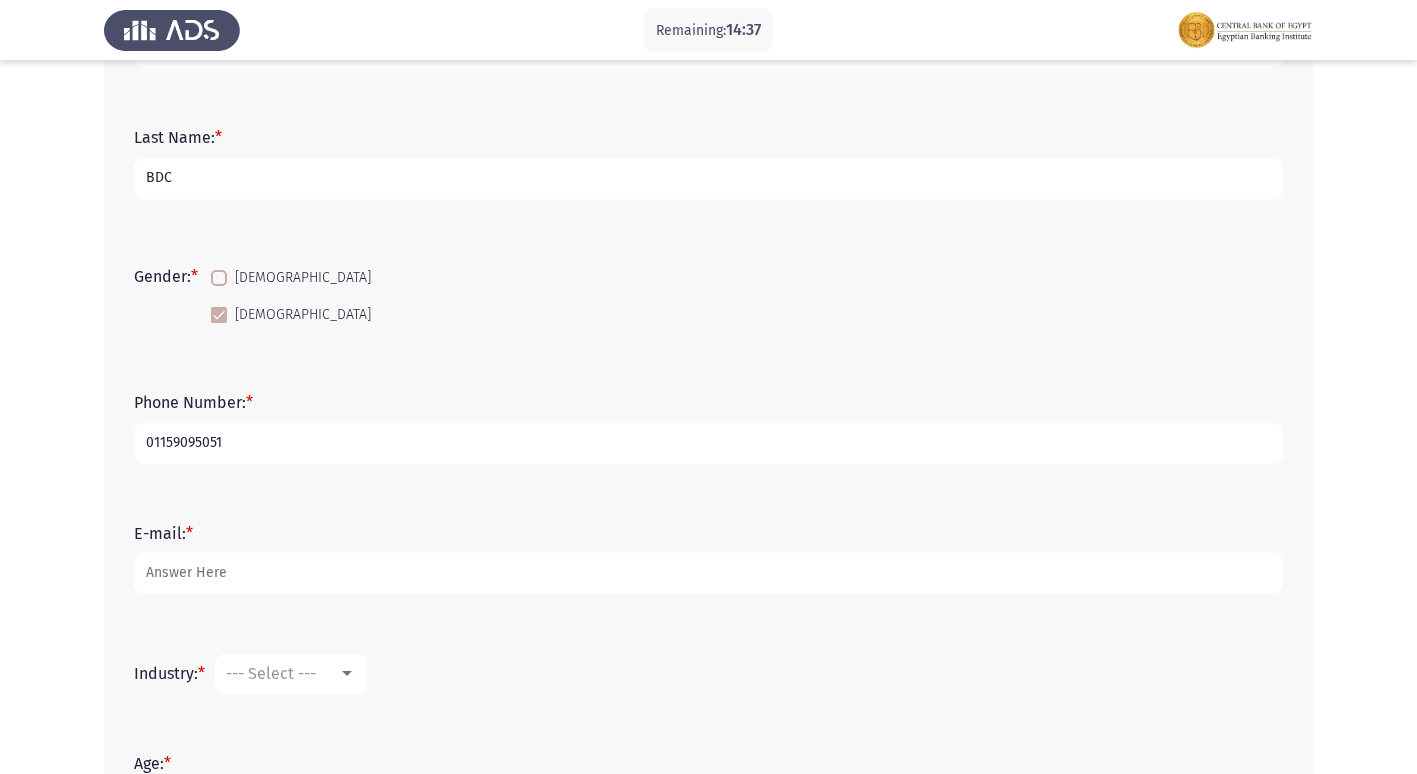 type on "01159095051" 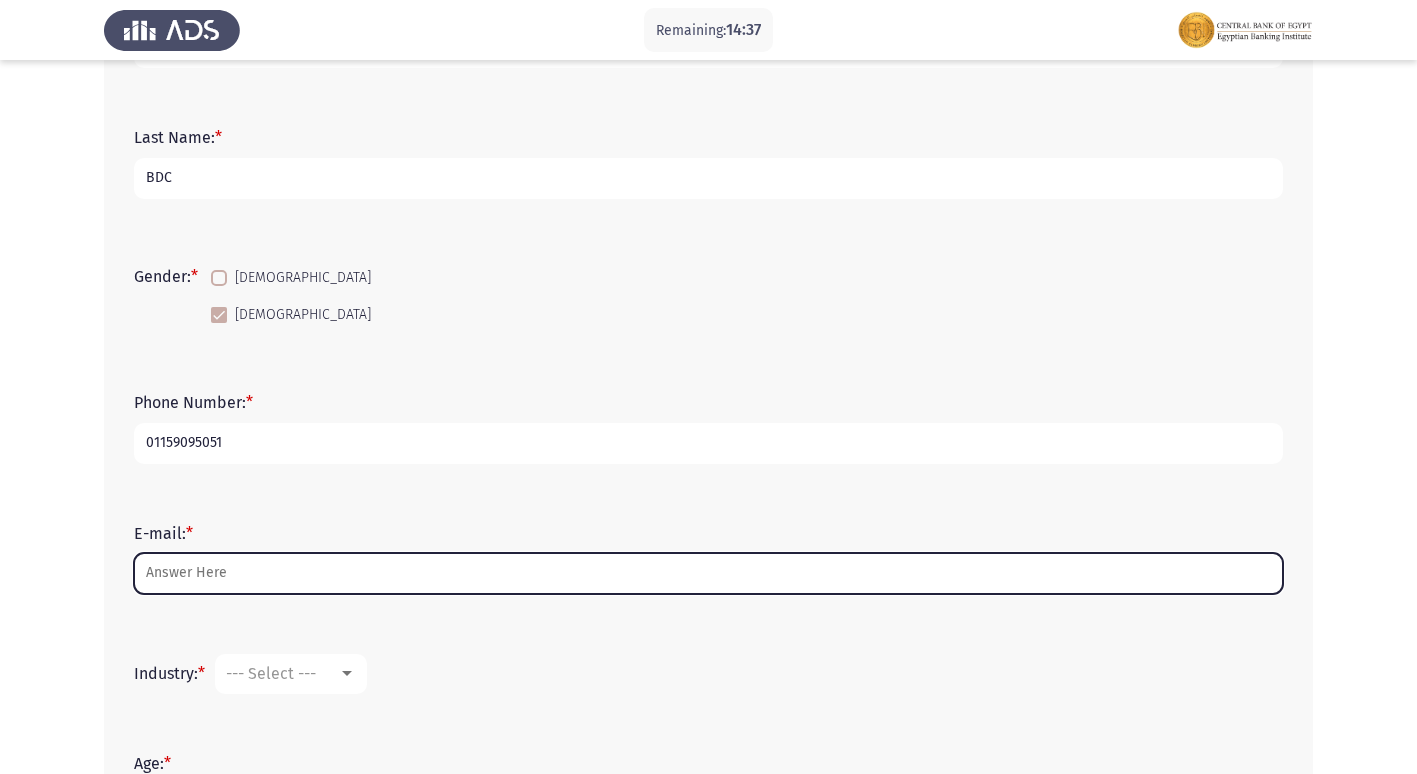 click on "E-mail:   *" at bounding box center [708, 573] 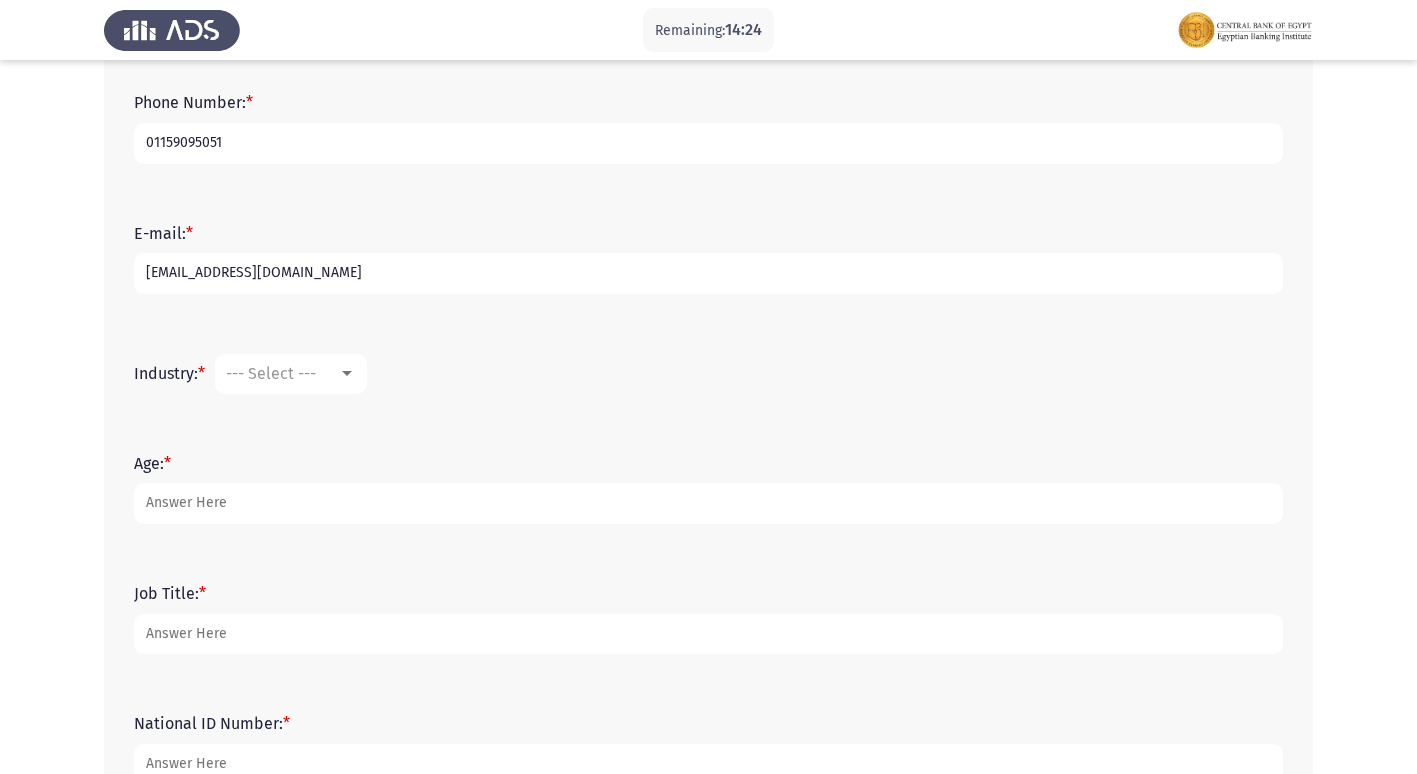 scroll, scrollTop: 400, scrollLeft: 0, axis: vertical 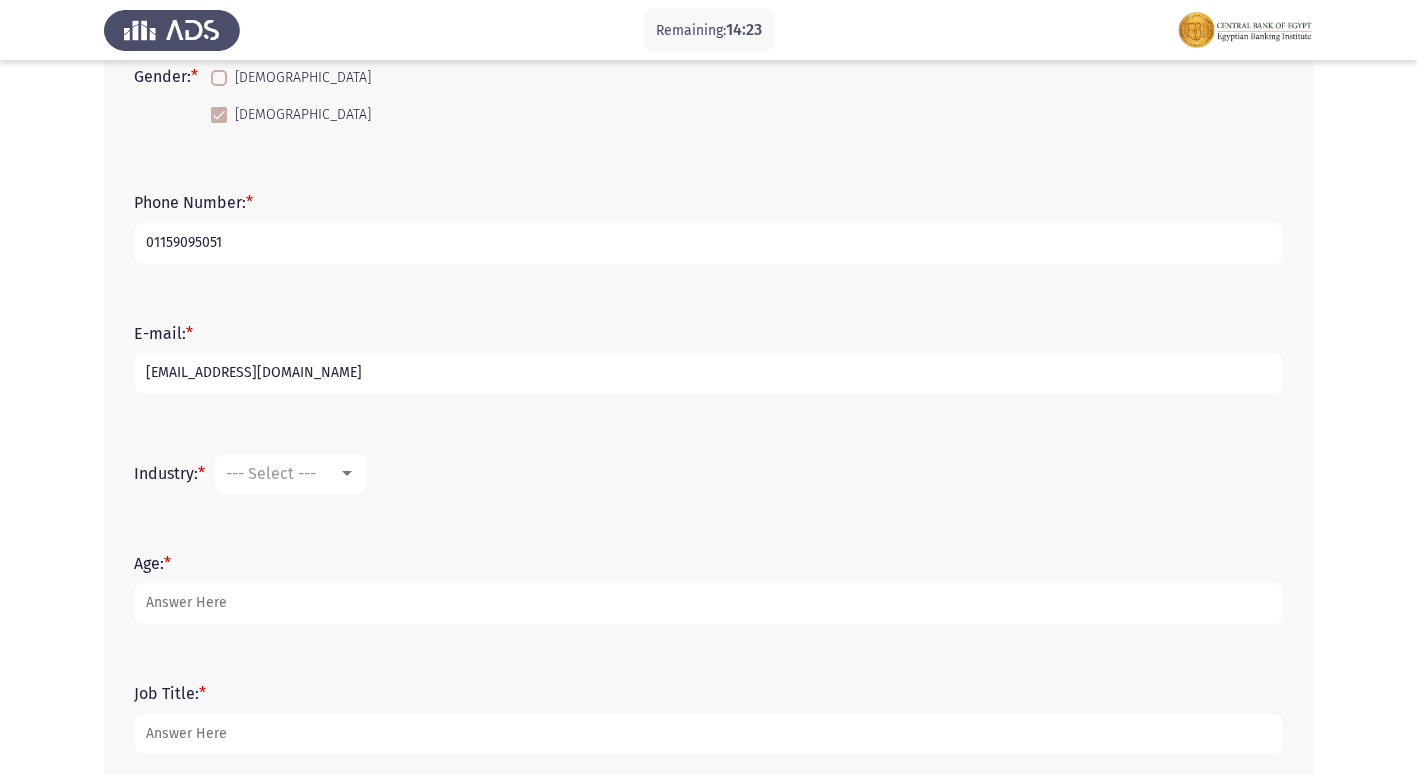 type on "[EMAIL_ADDRESS][DOMAIN_NAME]" 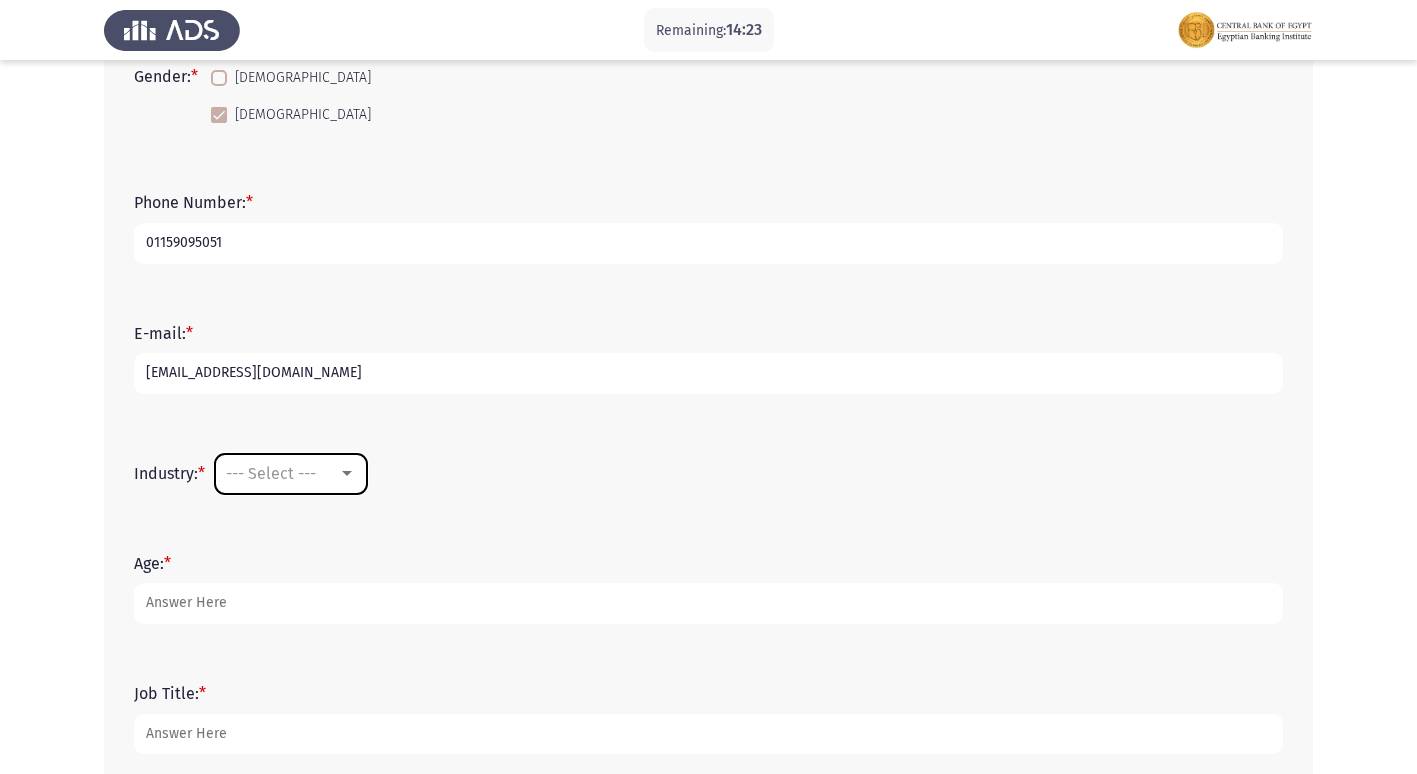 click on "--- Select ---" at bounding box center [271, 473] 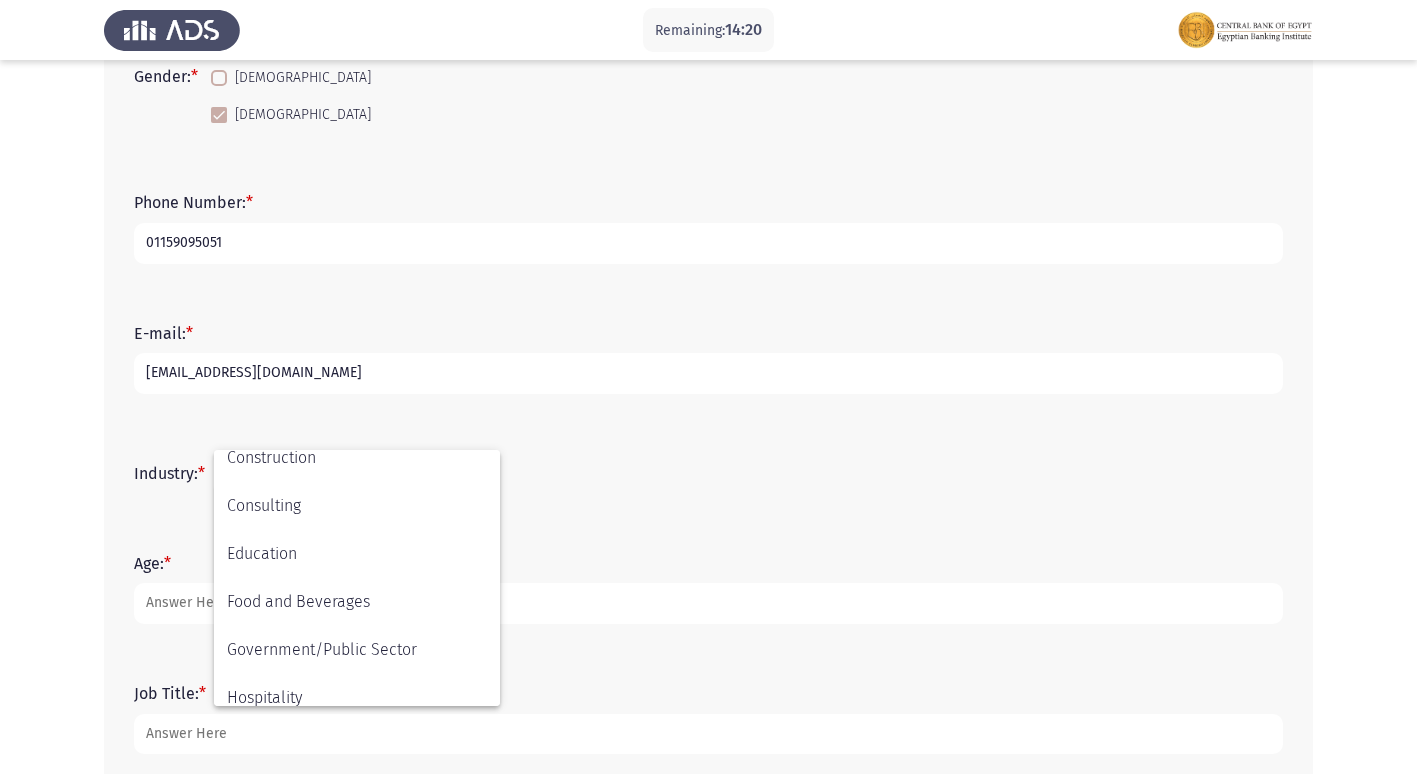 scroll, scrollTop: 100, scrollLeft: 0, axis: vertical 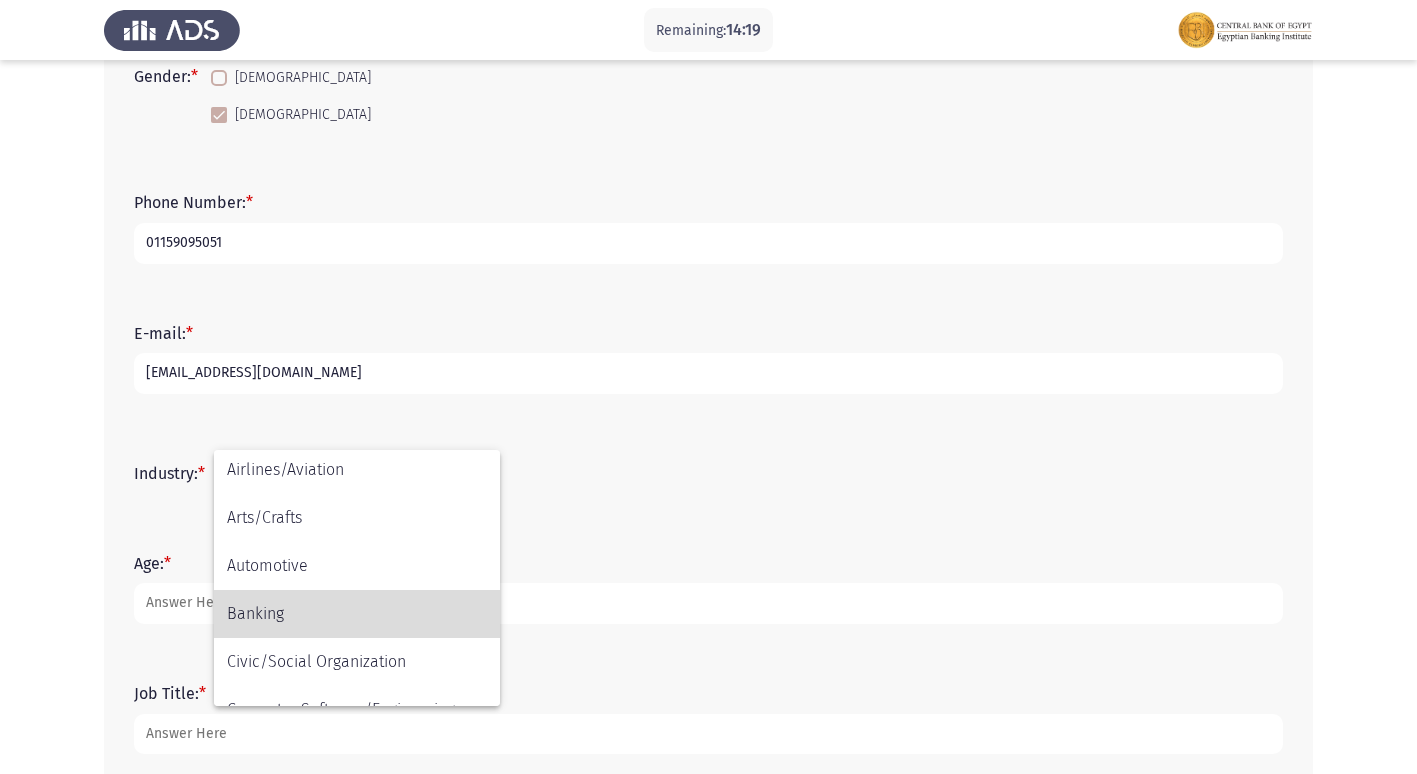 click on "Banking" at bounding box center (357, 614) 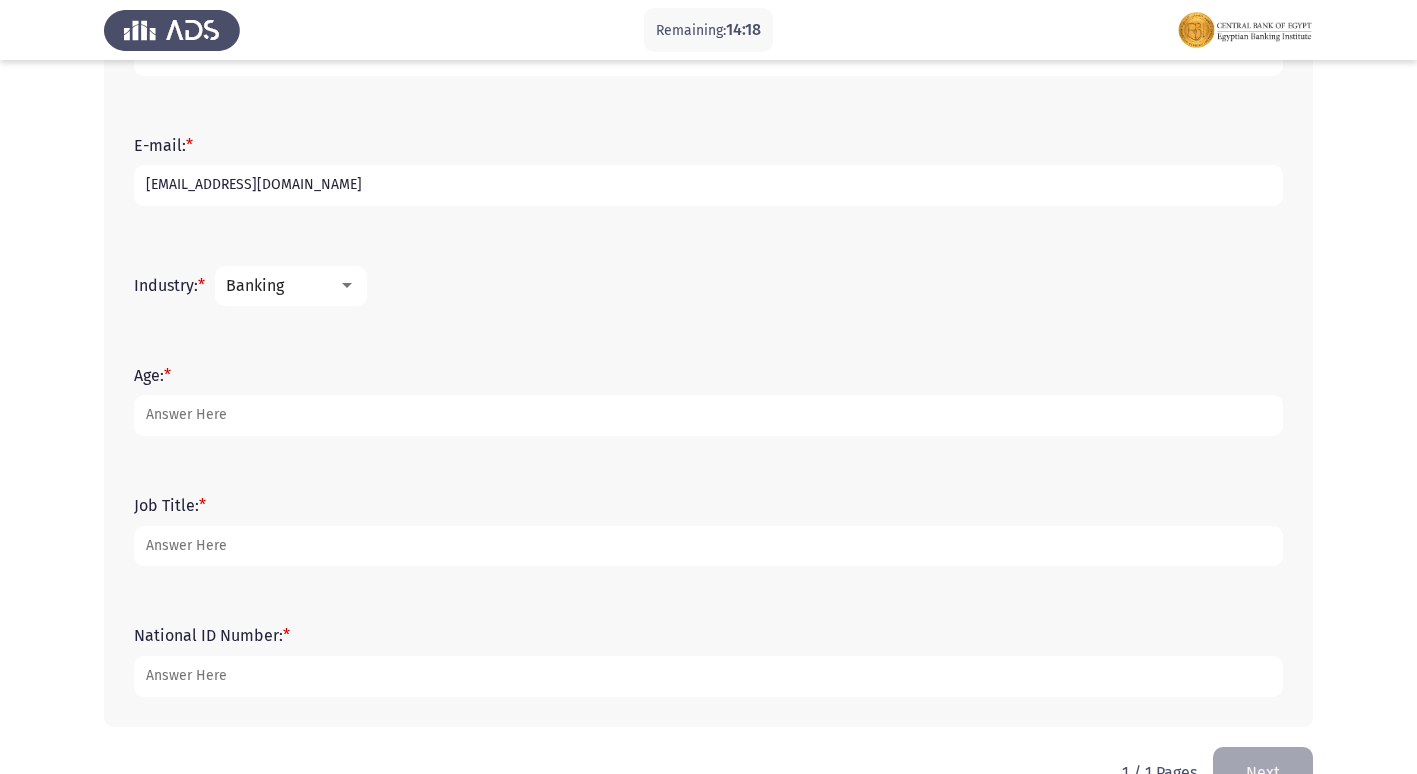 scroll, scrollTop: 600, scrollLeft: 0, axis: vertical 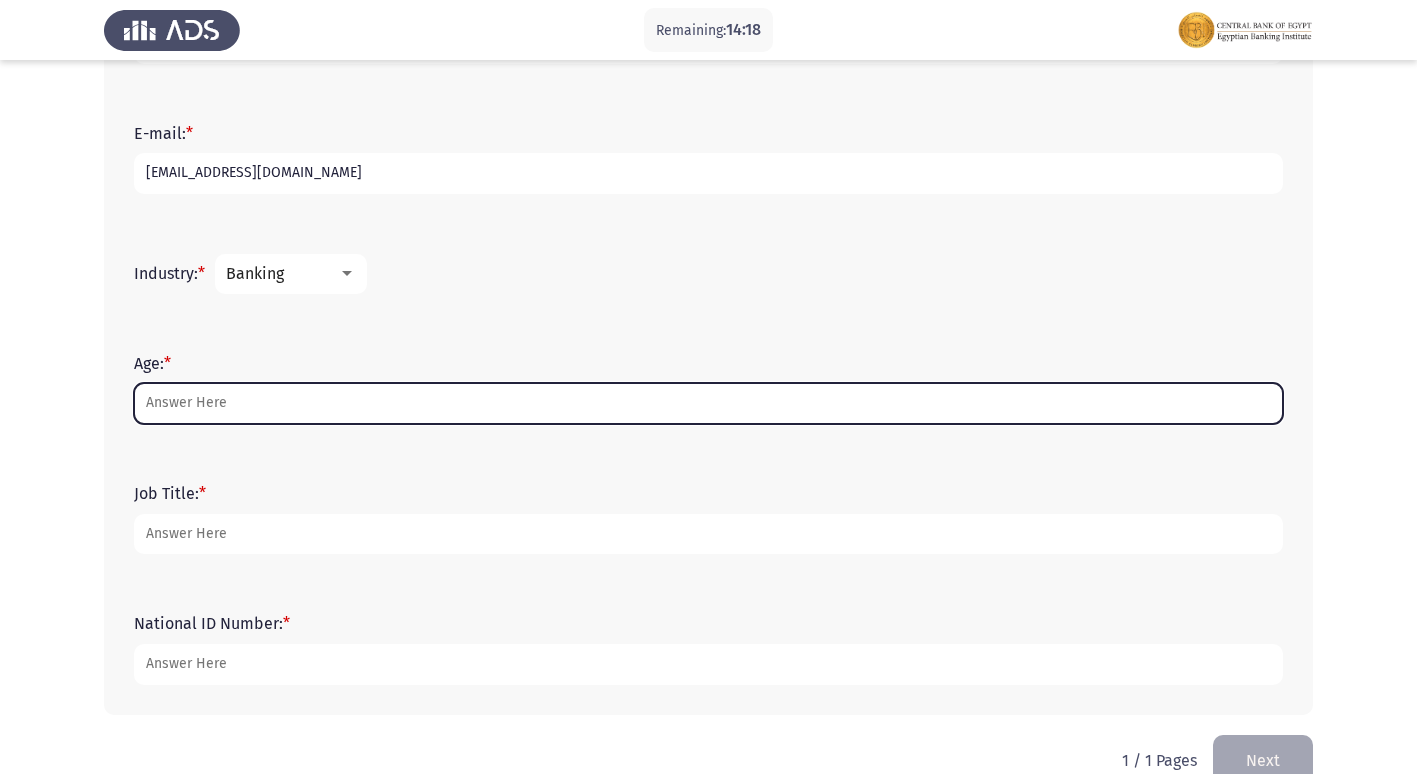 click on "Age:   *" at bounding box center [708, 403] 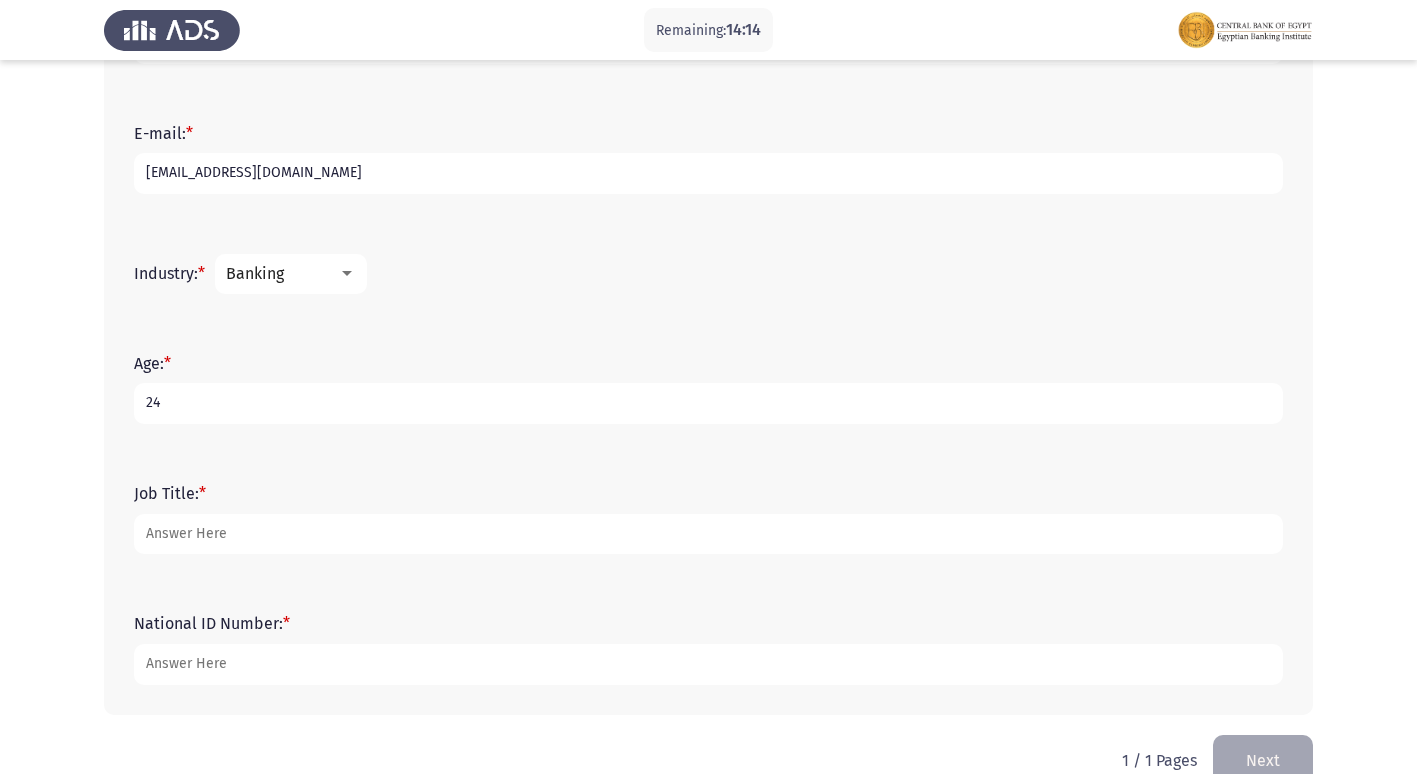type on "24" 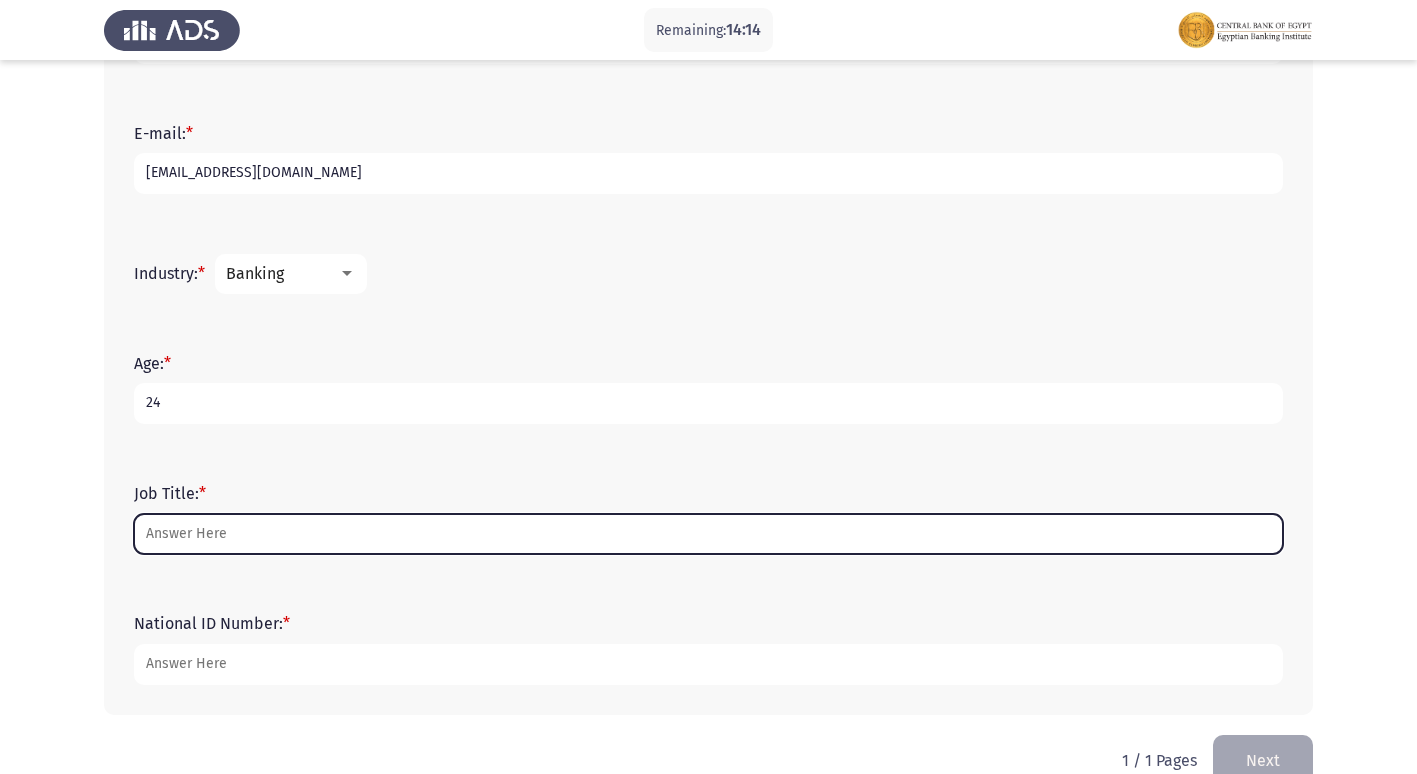 click on "Job Title:   *" at bounding box center [708, 534] 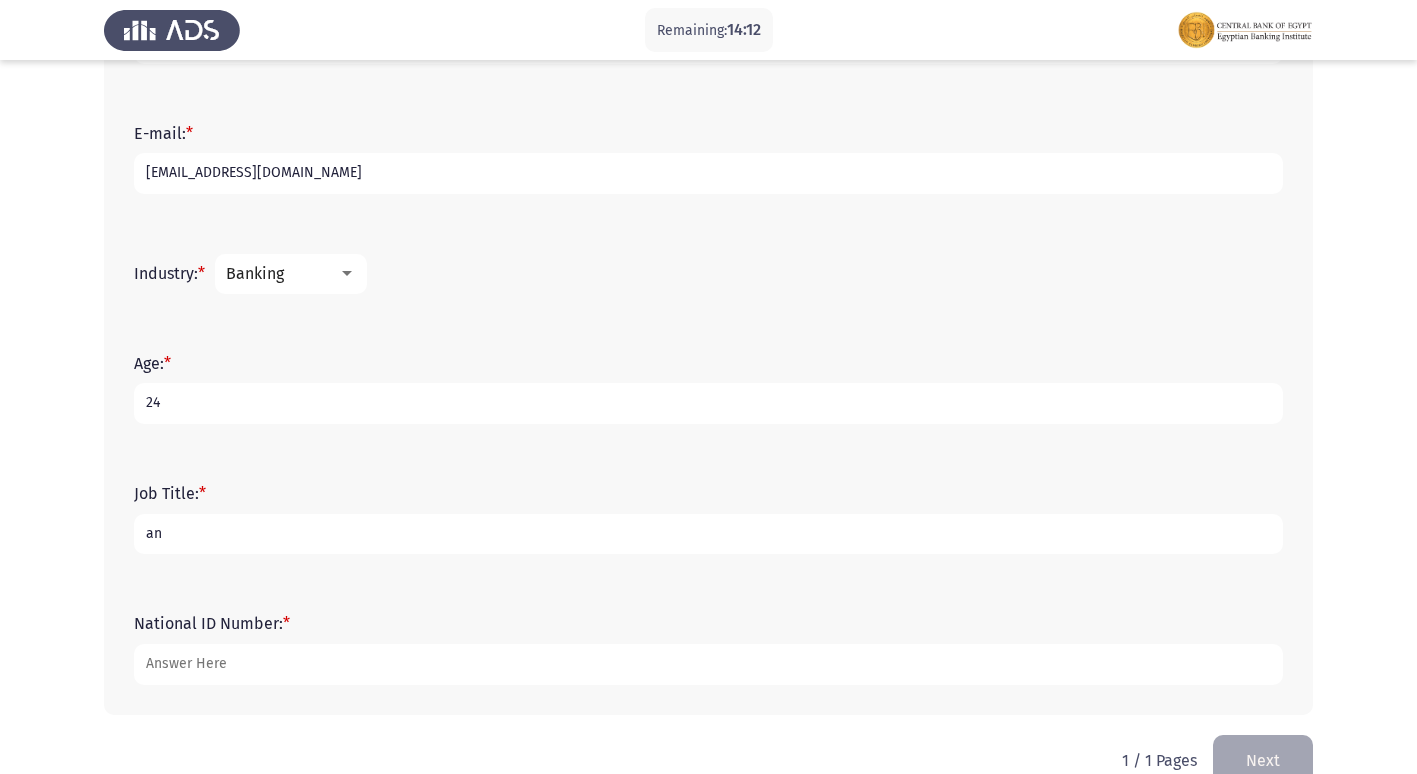 type on "a" 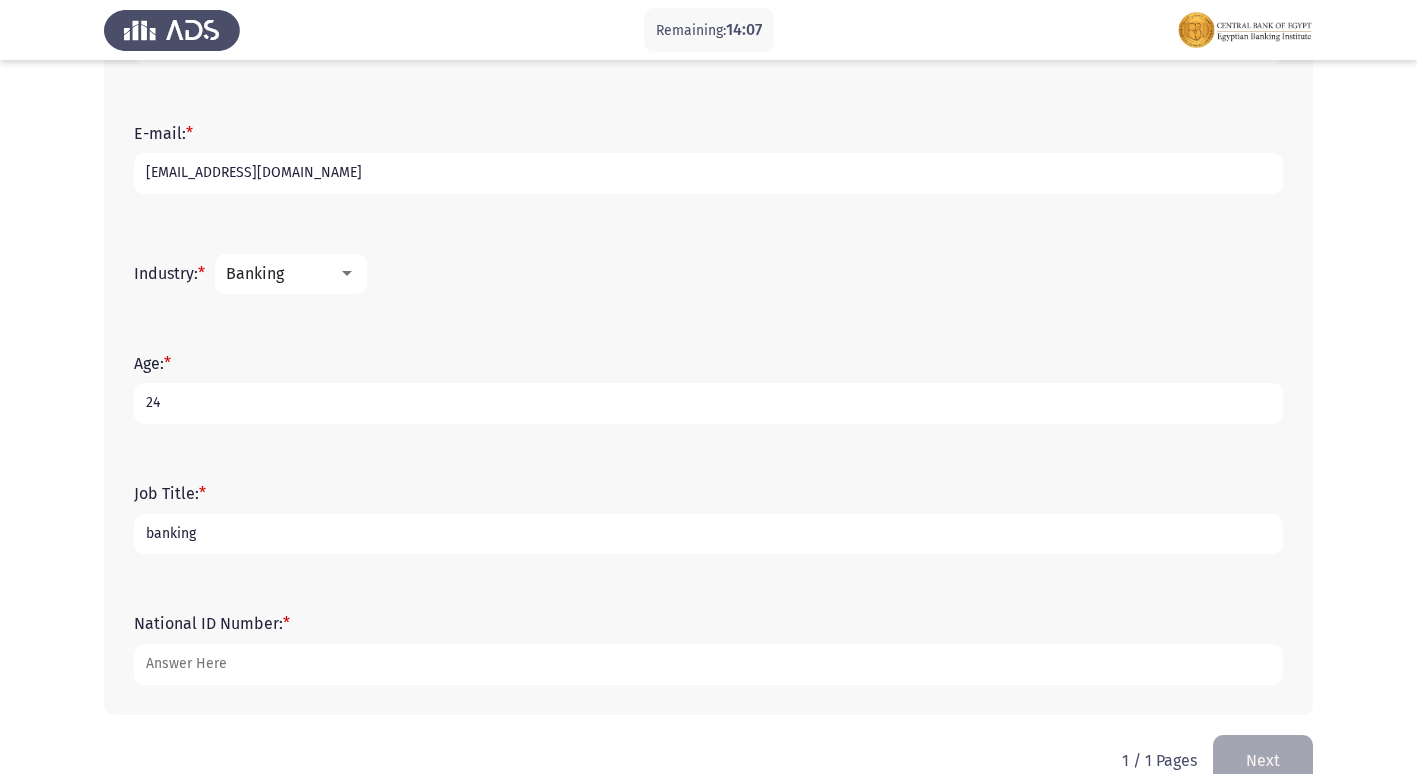 type on "banking" 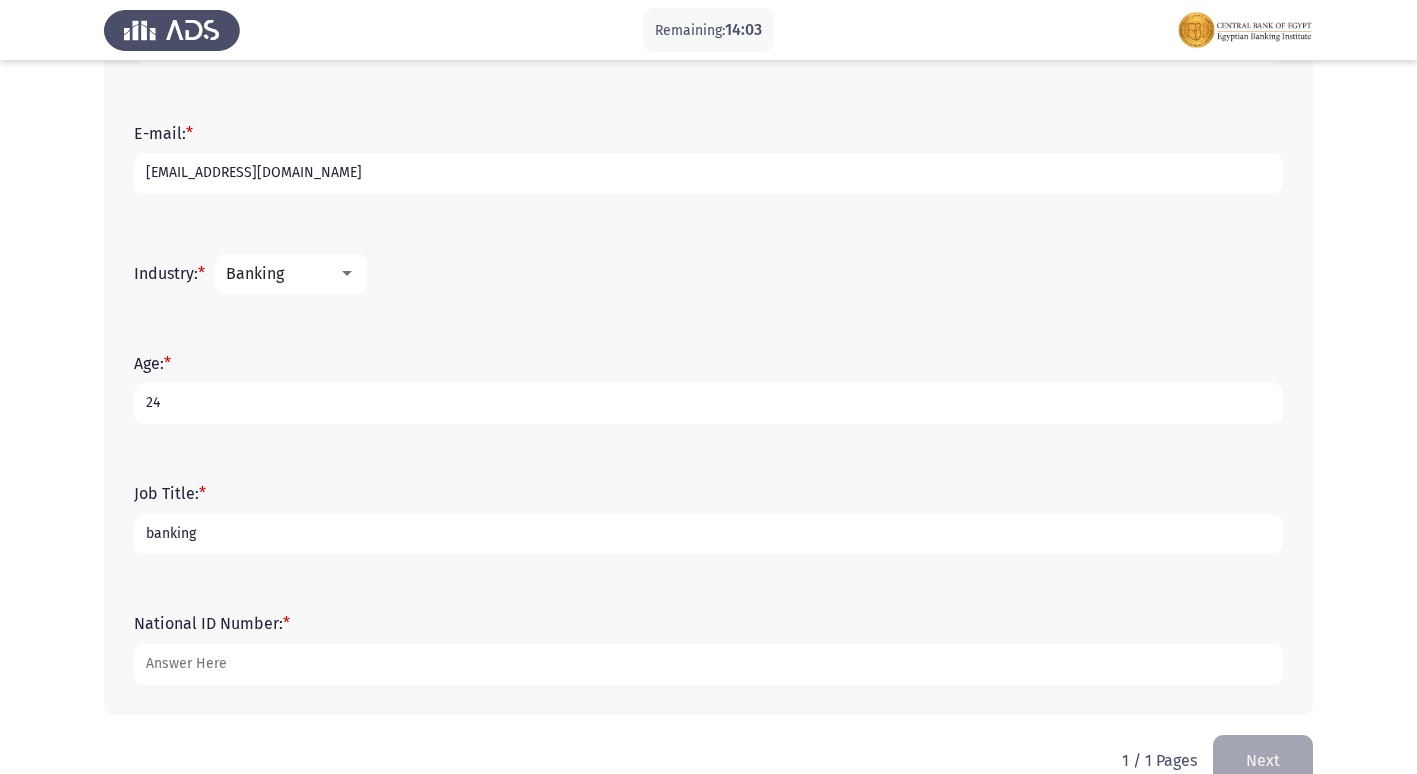 click on "Remaining:  14:03  Demographics   Next  First Name:   * [PERSON_NAME] [PERSON_NAME] Last Name:    * BDC Gender:   *   [DEMOGRAPHIC_DATA]   [DEMOGRAPHIC_DATA] Phone Number:    * [PHONE_NUMBER] E-mail:   * [EMAIL_ADDRESS][DOMAIN_NAME] Industry:   * Banking Age:   * [DEMOGRAPHIC_DATA] Job Title:   * banking National ID Number:   *  1 / 1 Pages   Next" 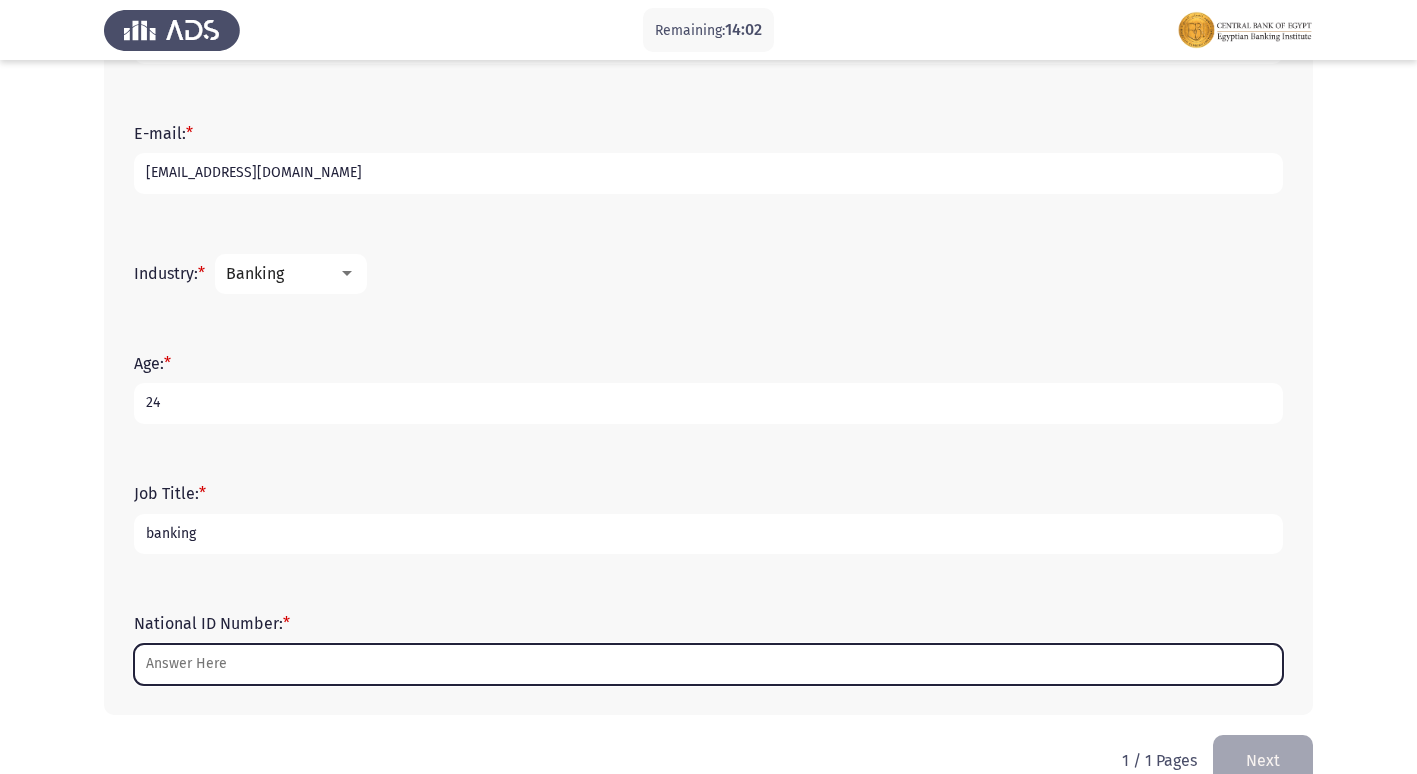 click on "National ID Number:   *" at bounding box center (708, 664) 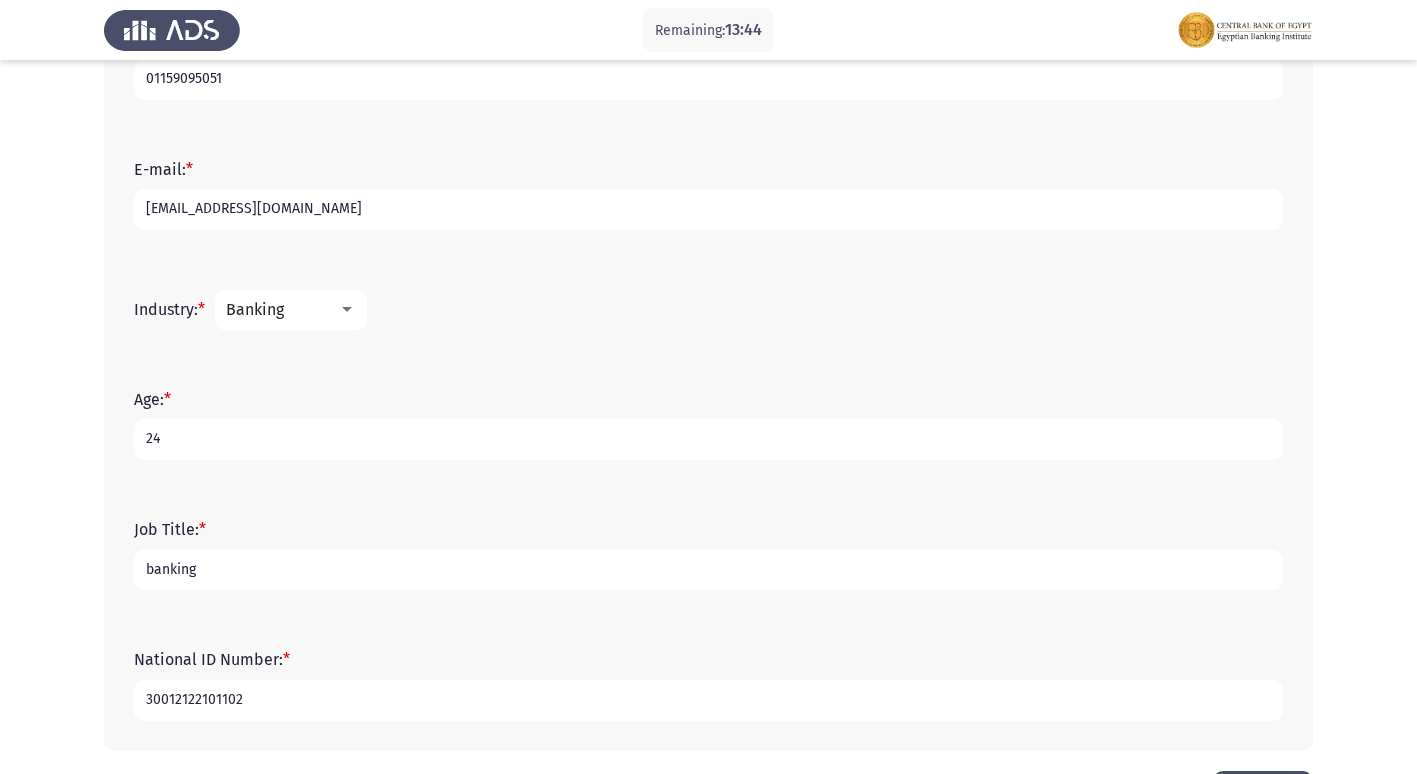 scroll, scrollTop: 641, scrollLeft: 0, axis: vertical 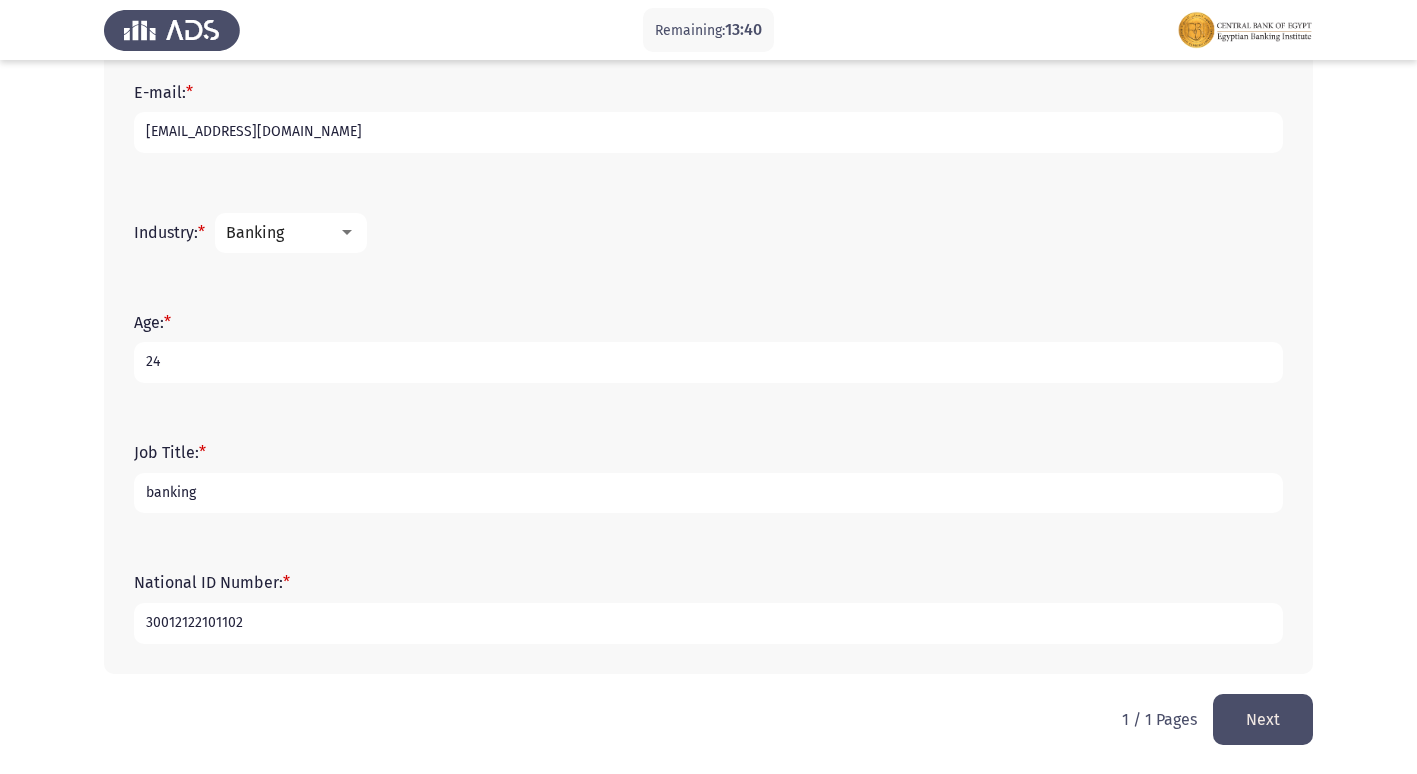 type on "30012122101102" 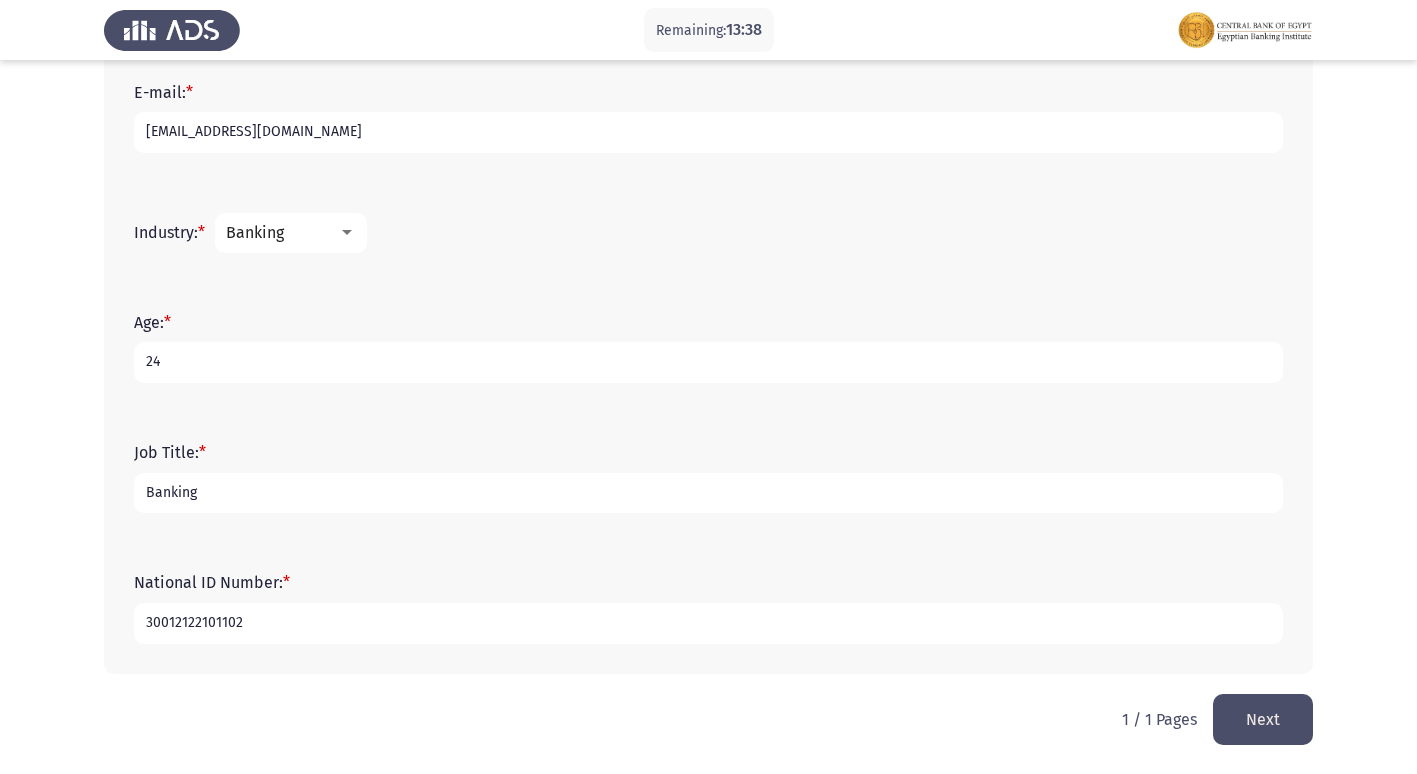 type on "Banking" 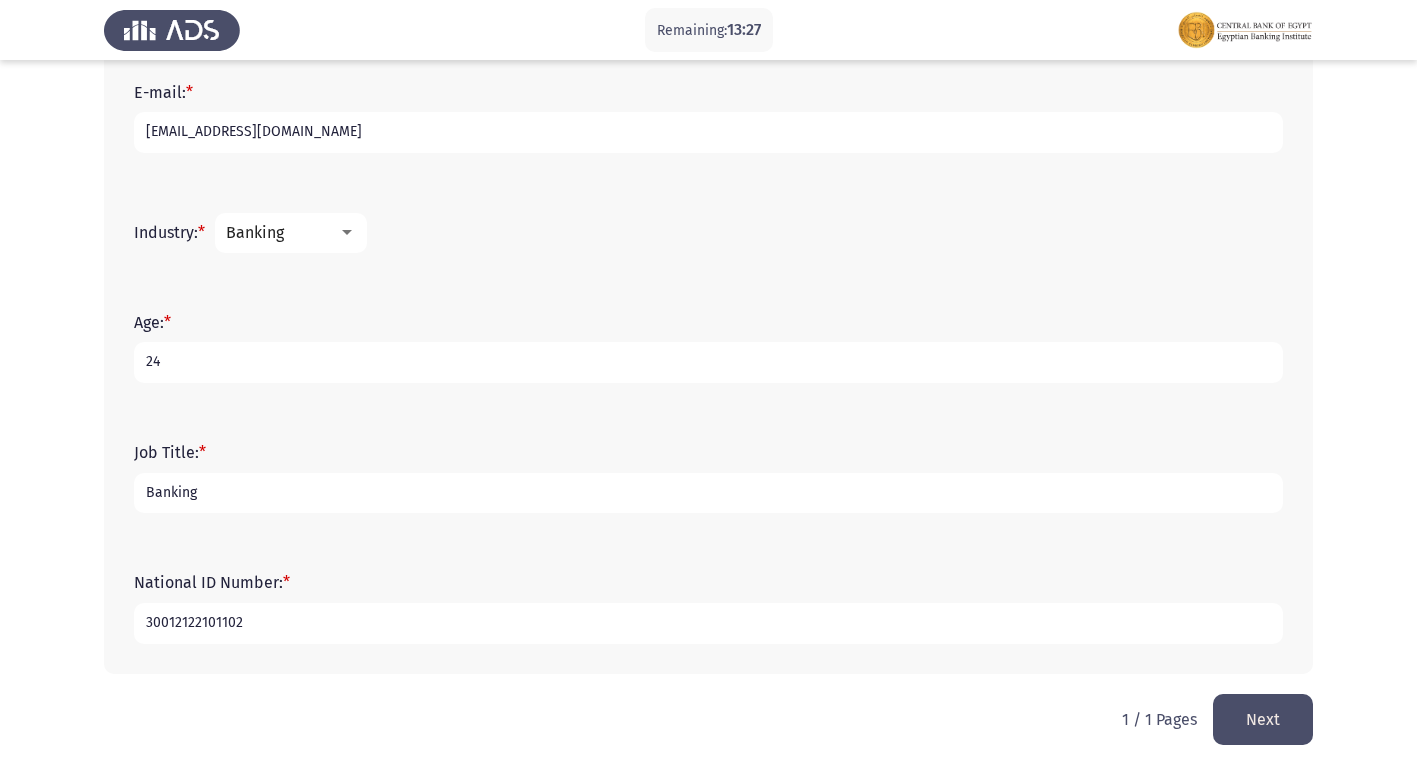 click on "Next" 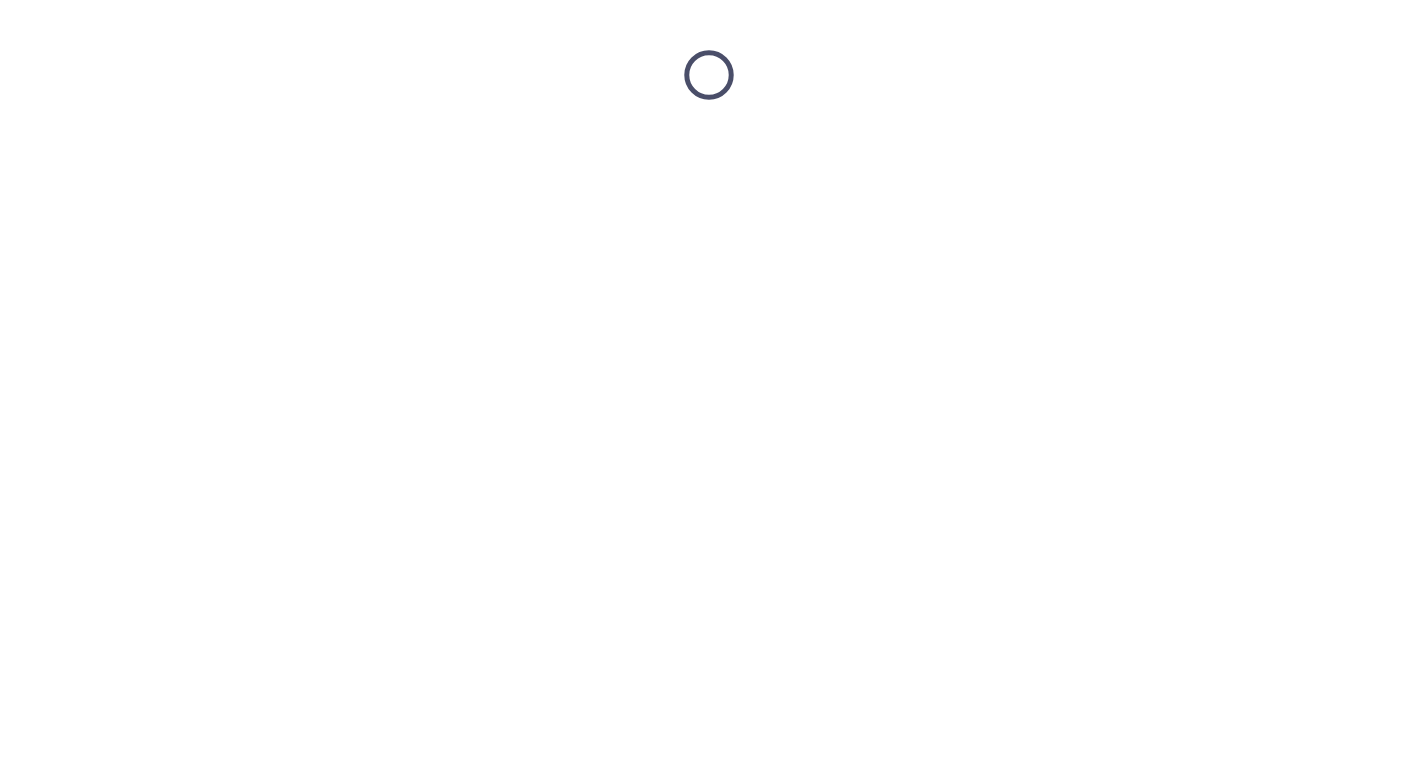 scroll, scrollTop: 0, scrollLeft: 0, axis: both 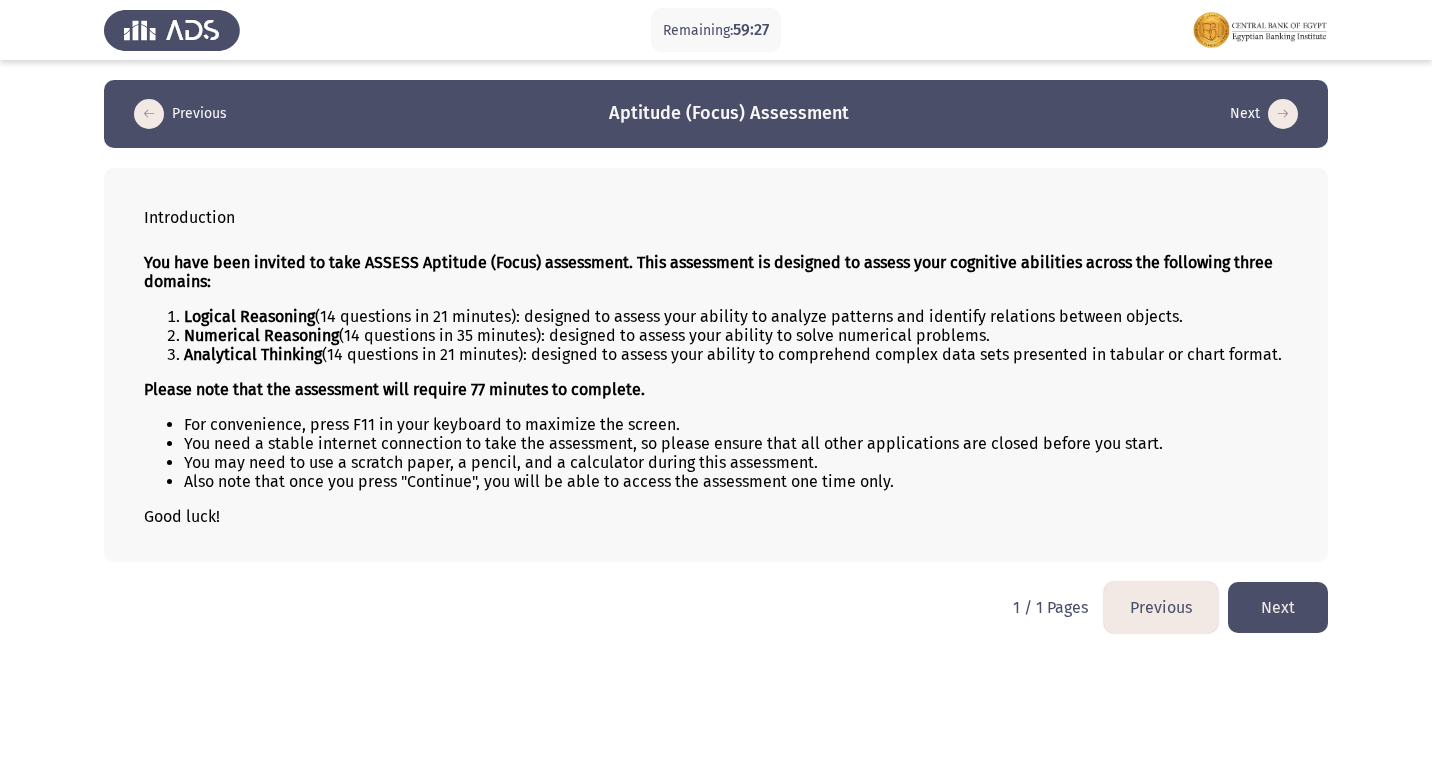 click on "Next" 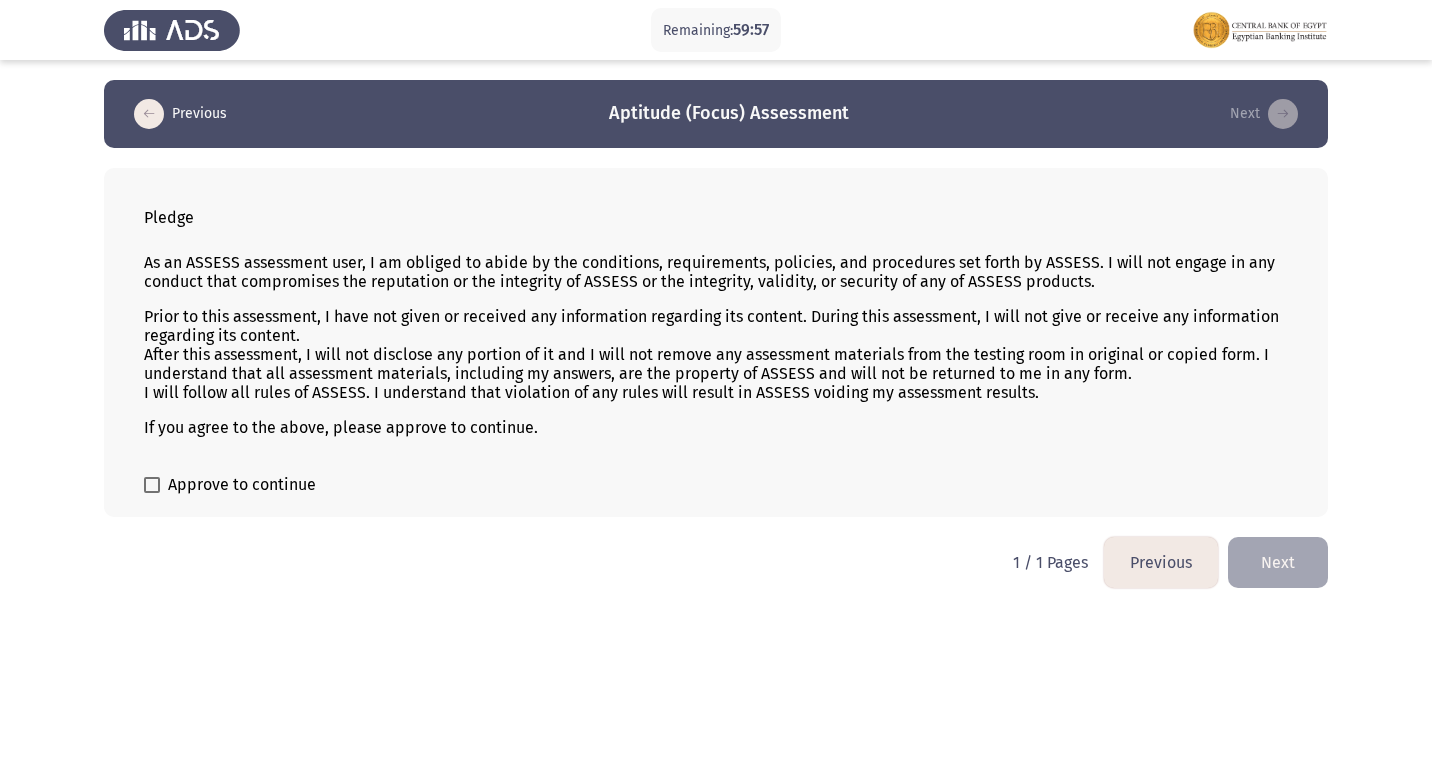 click on "Approve to continue" at bounding box center [230, 485] 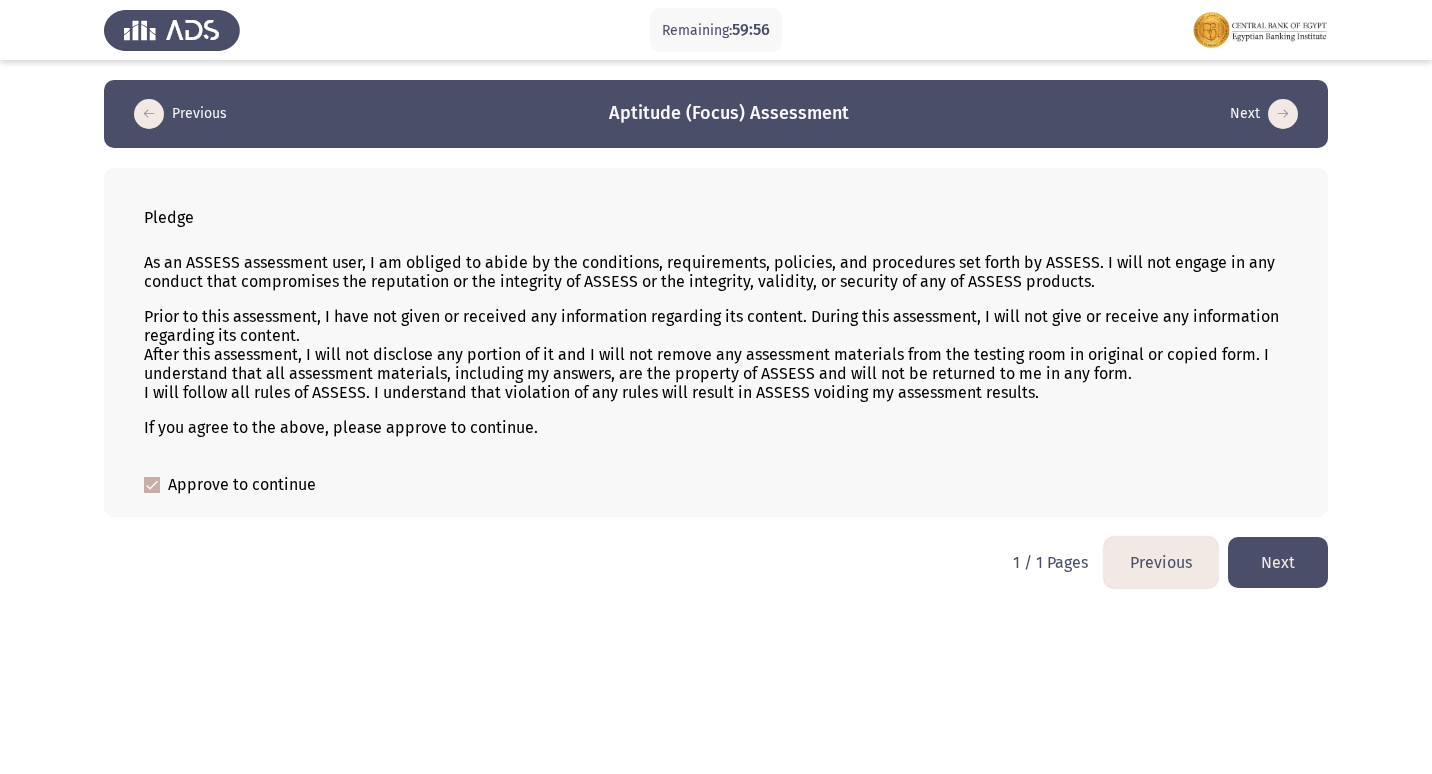 click on "Next" 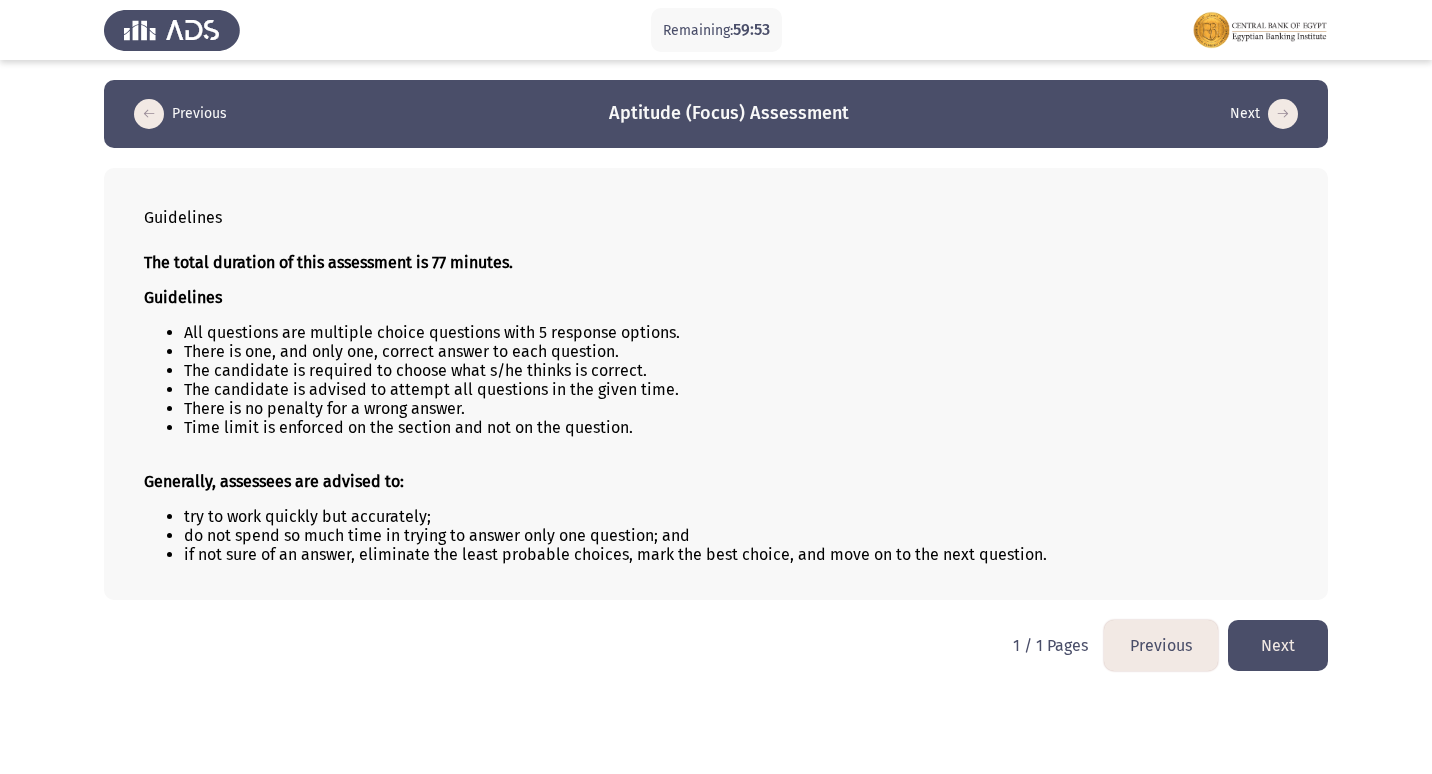 click on "Next" 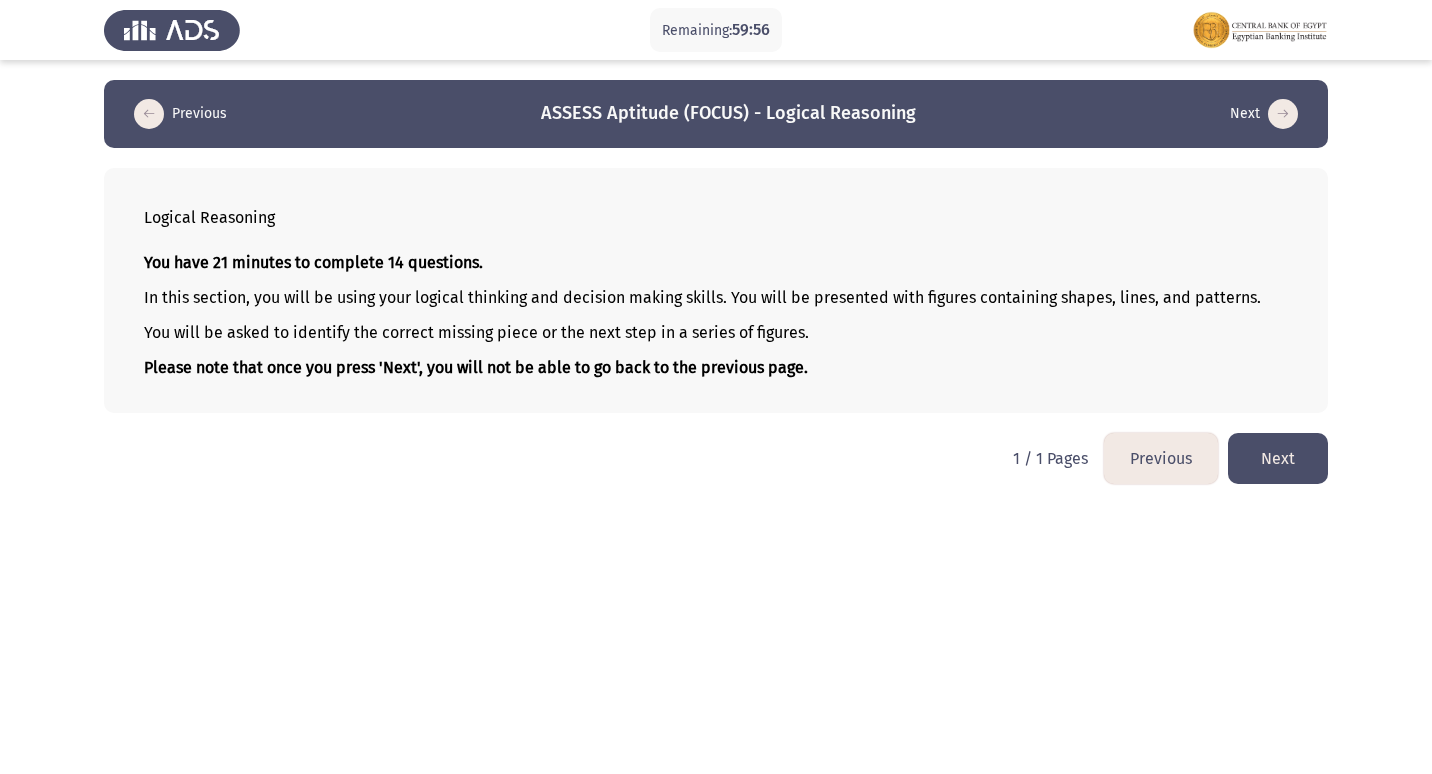 click on "Next" 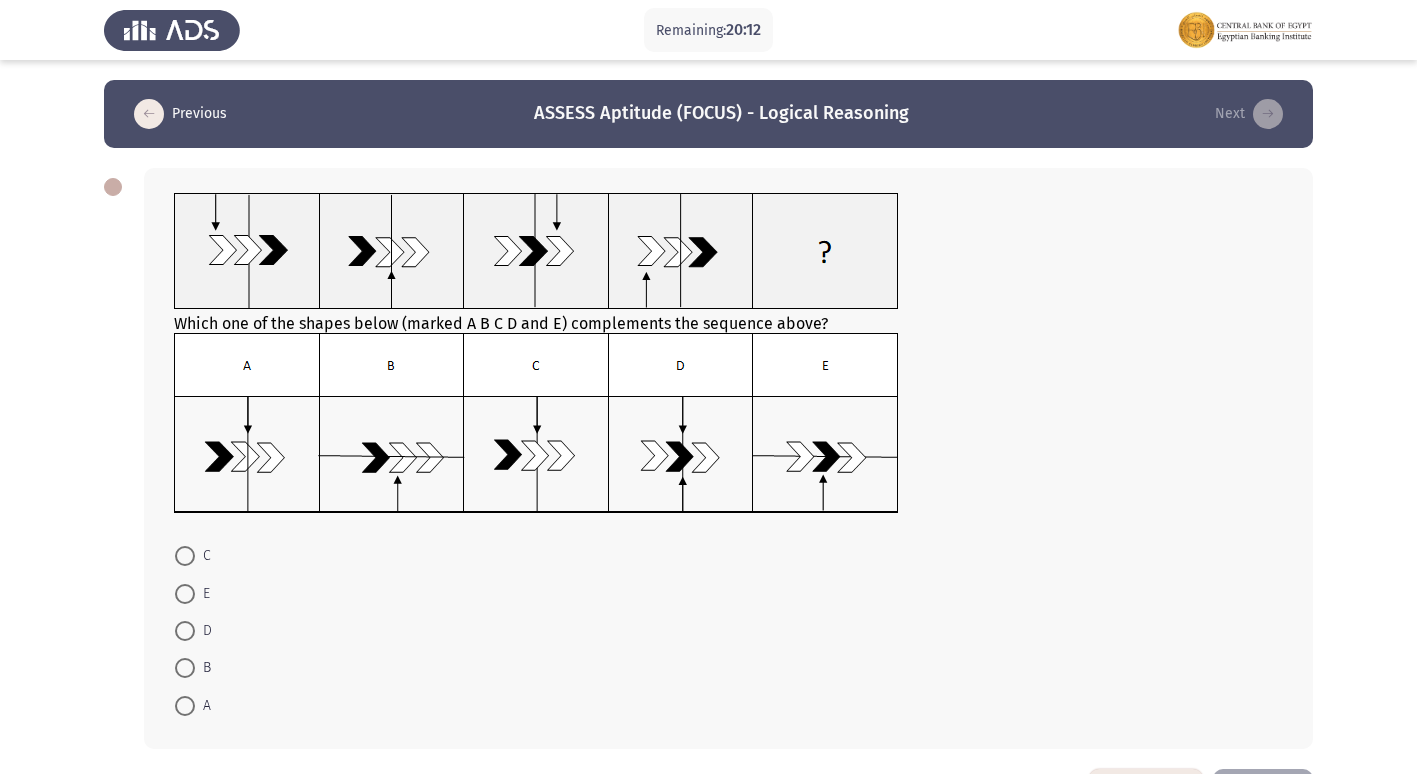 click on "A" at bounding box center (193, 706) 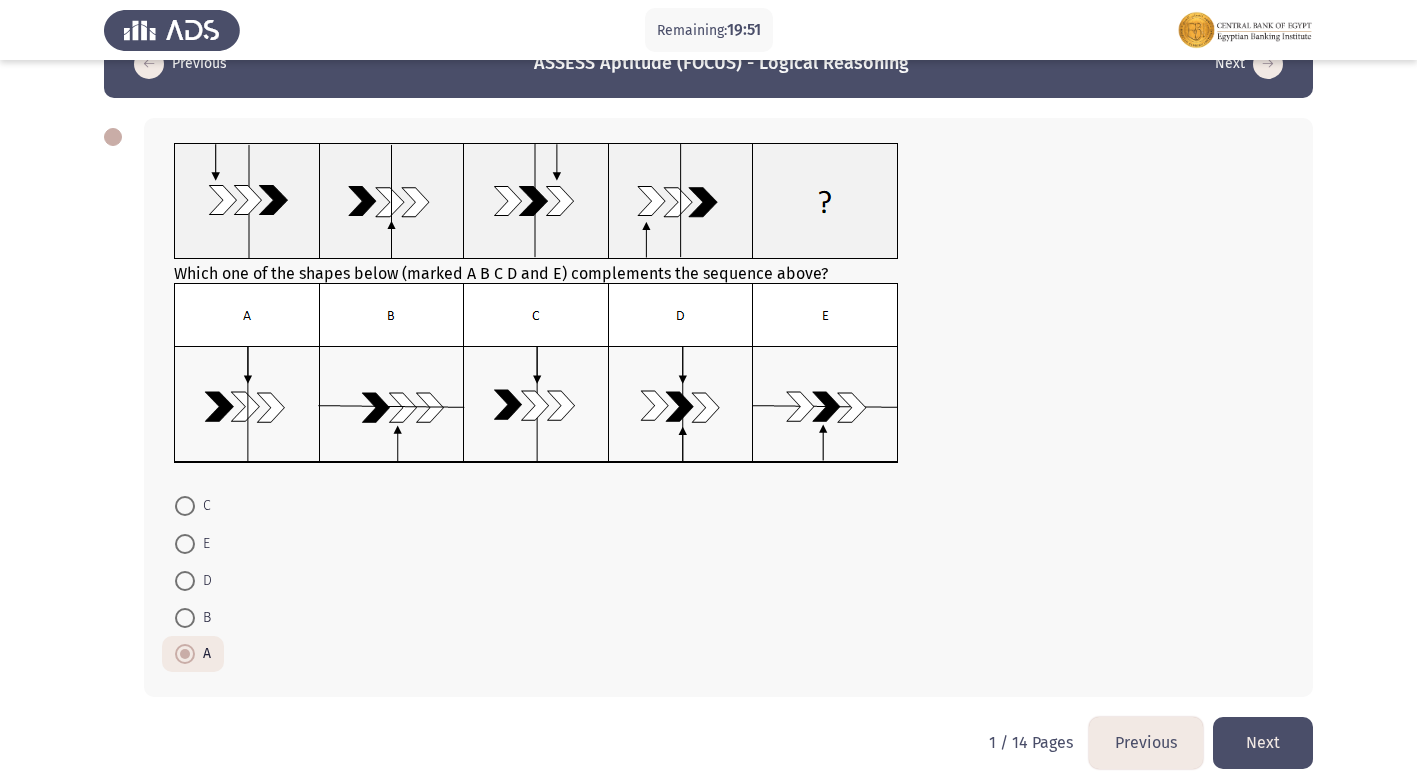 scroll, scrollTop: 73, scrollLeft: 0, axis: vertical 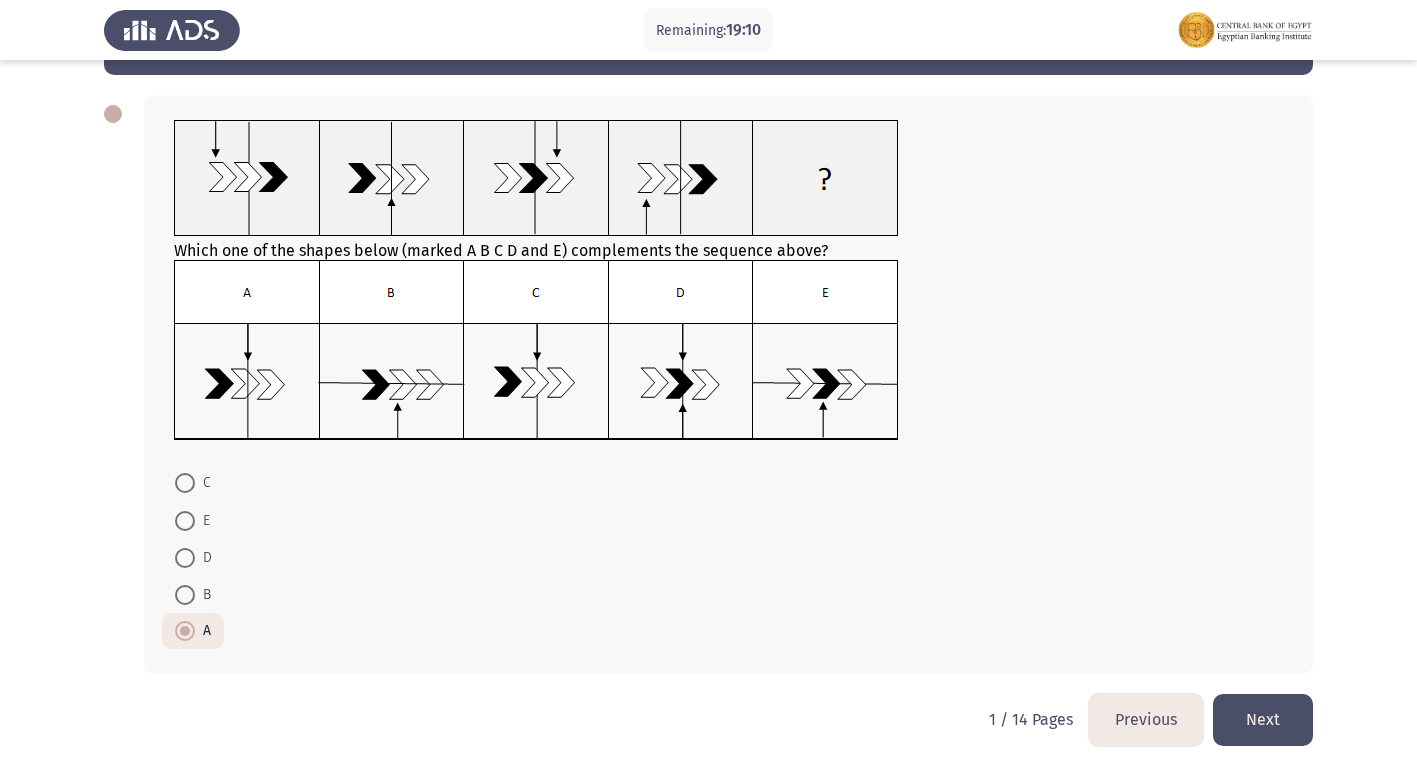 click on "Next" 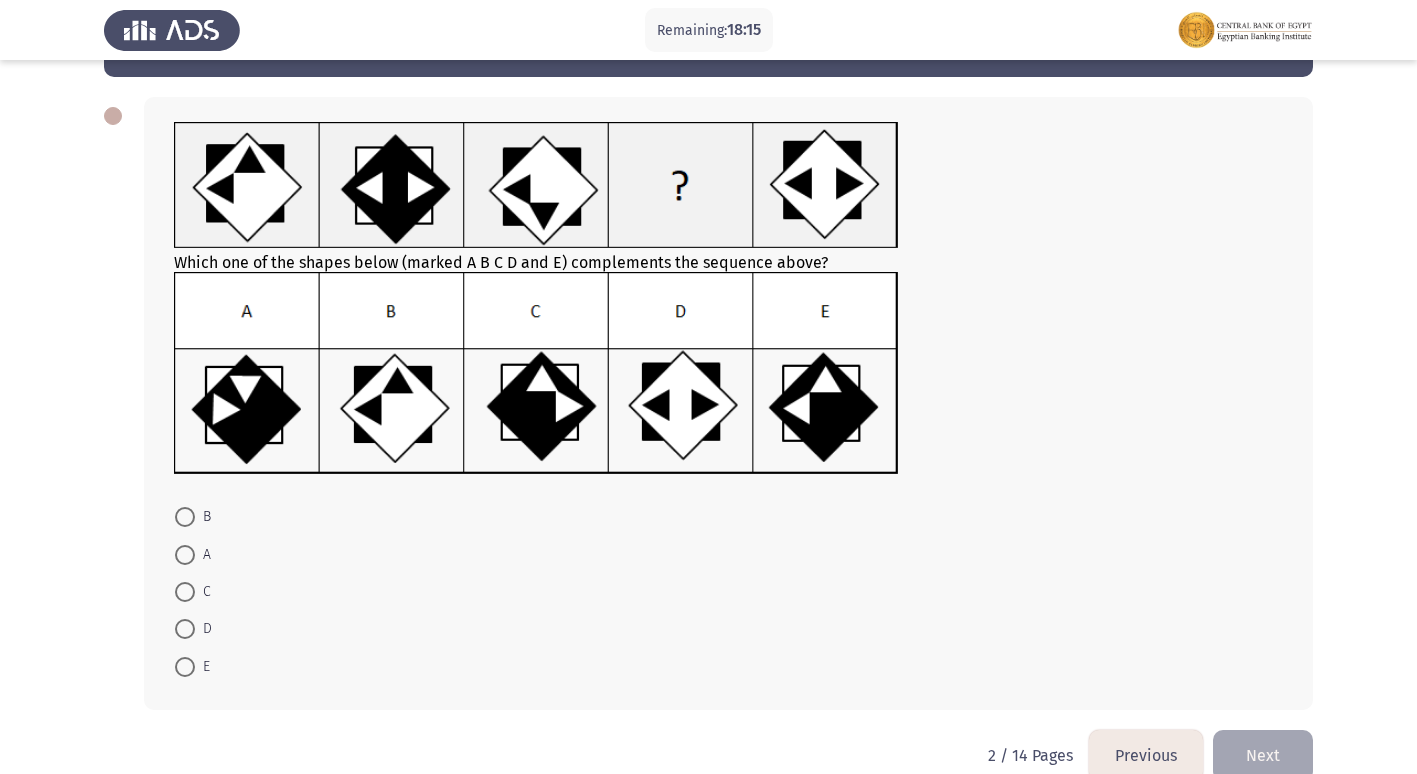 scroll, scrollTop: 100, scrollLeft: 0, axis: vertical 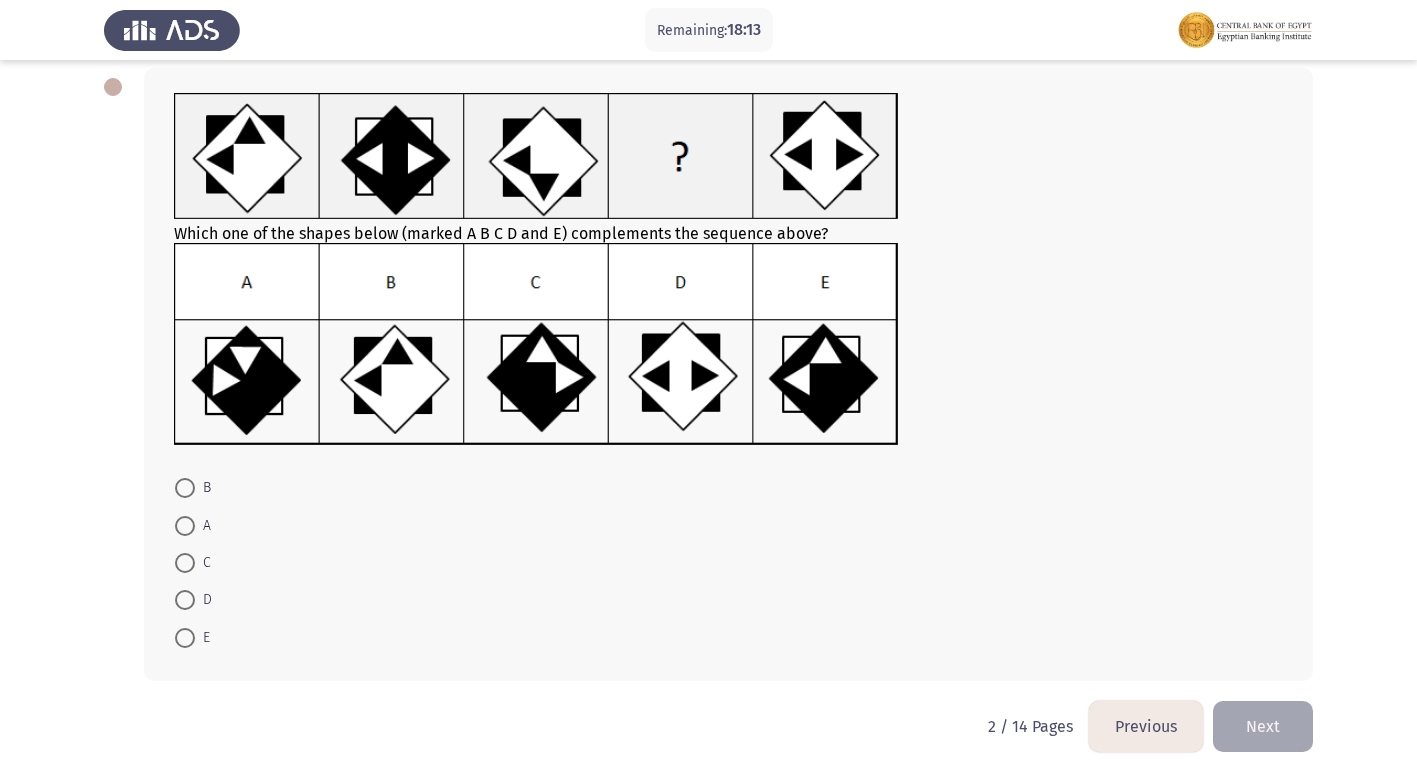 click at bounding box center [185, 526] 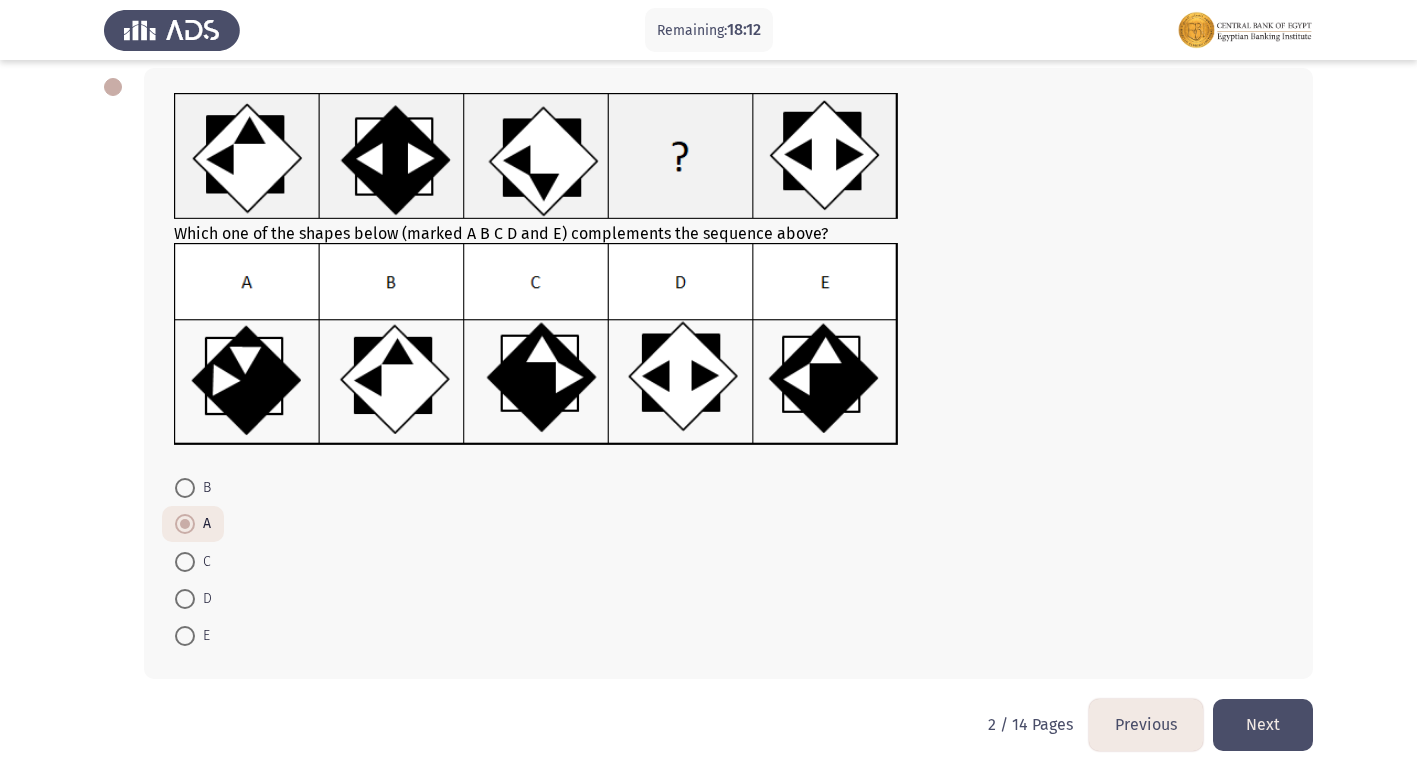click on "Next" 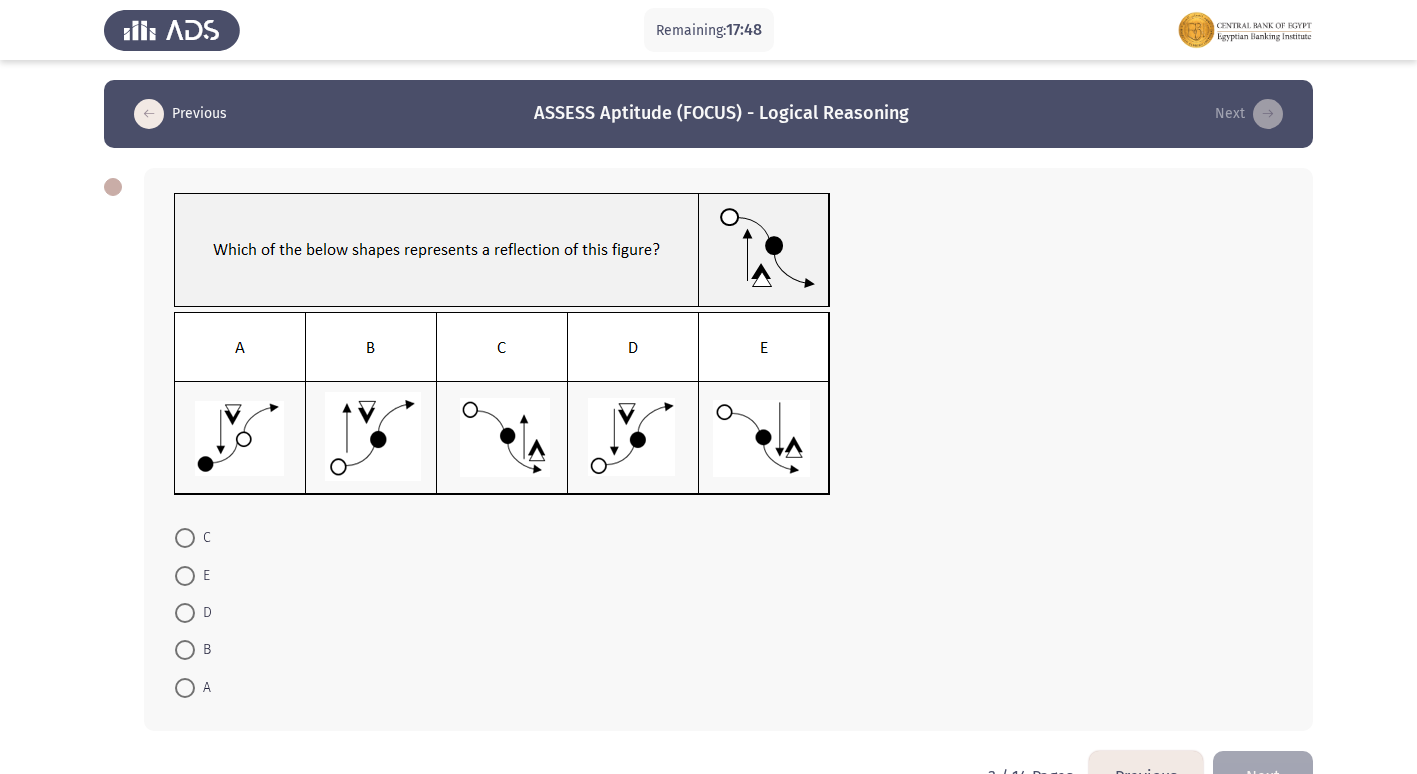 click at bounding box center (185, 613) 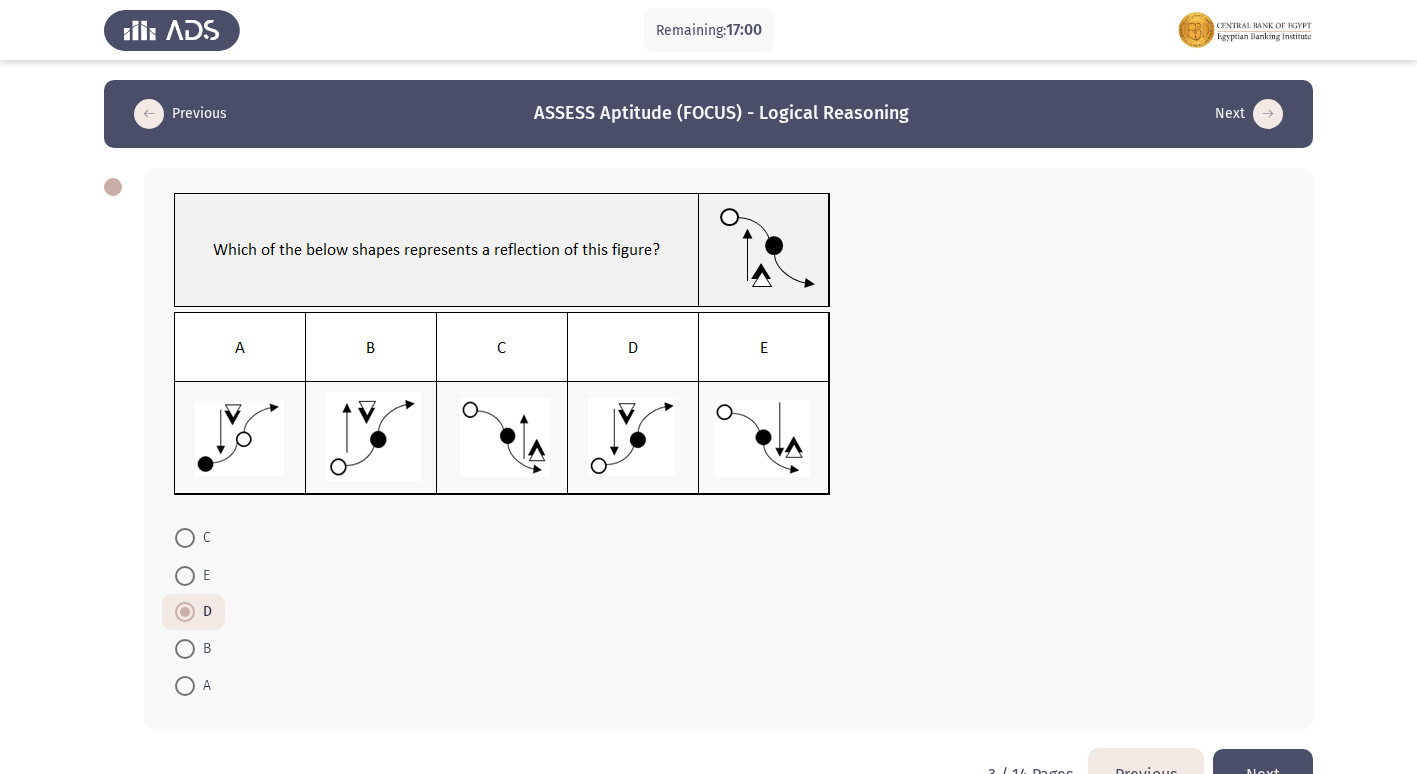 click on "Next" 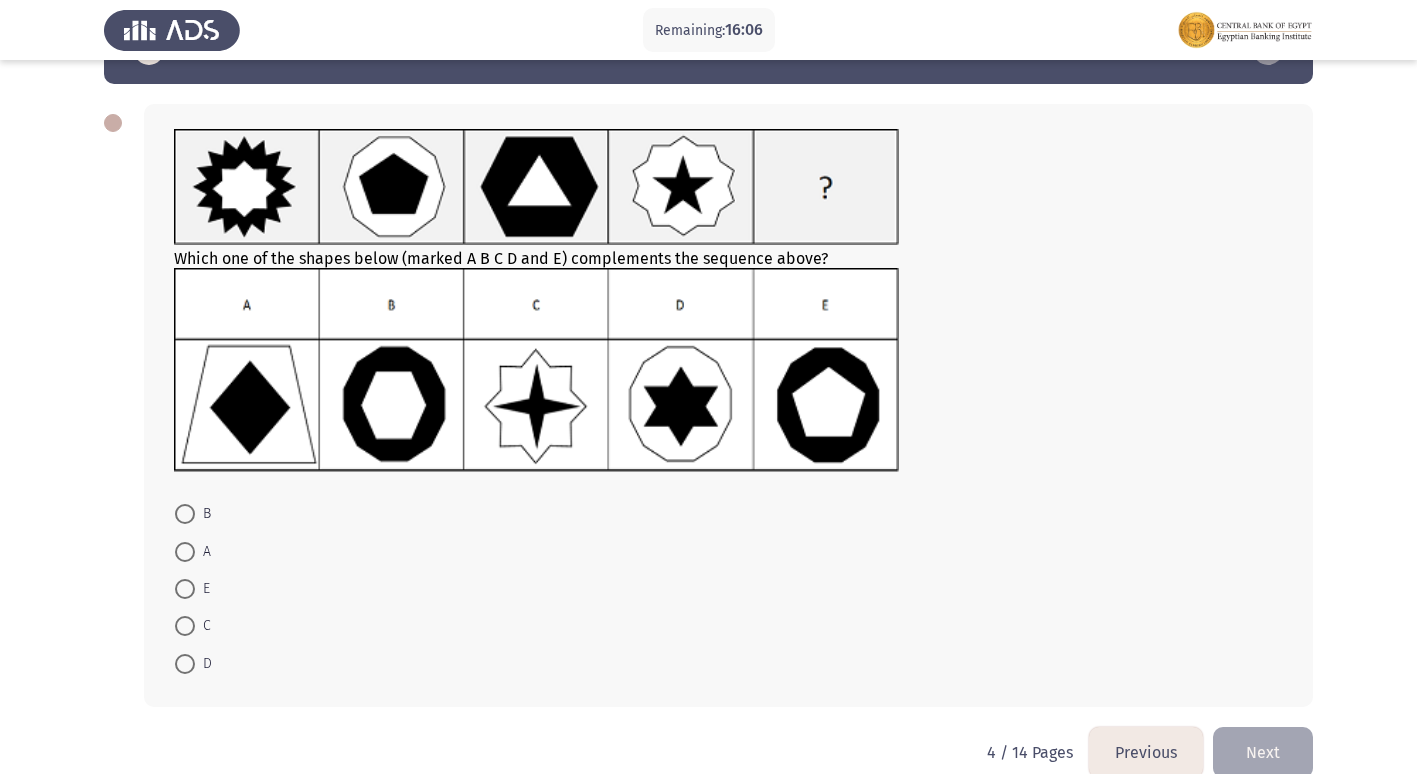 scroll, scrollTop: 97, scrollLeft: 0, axis: vertical 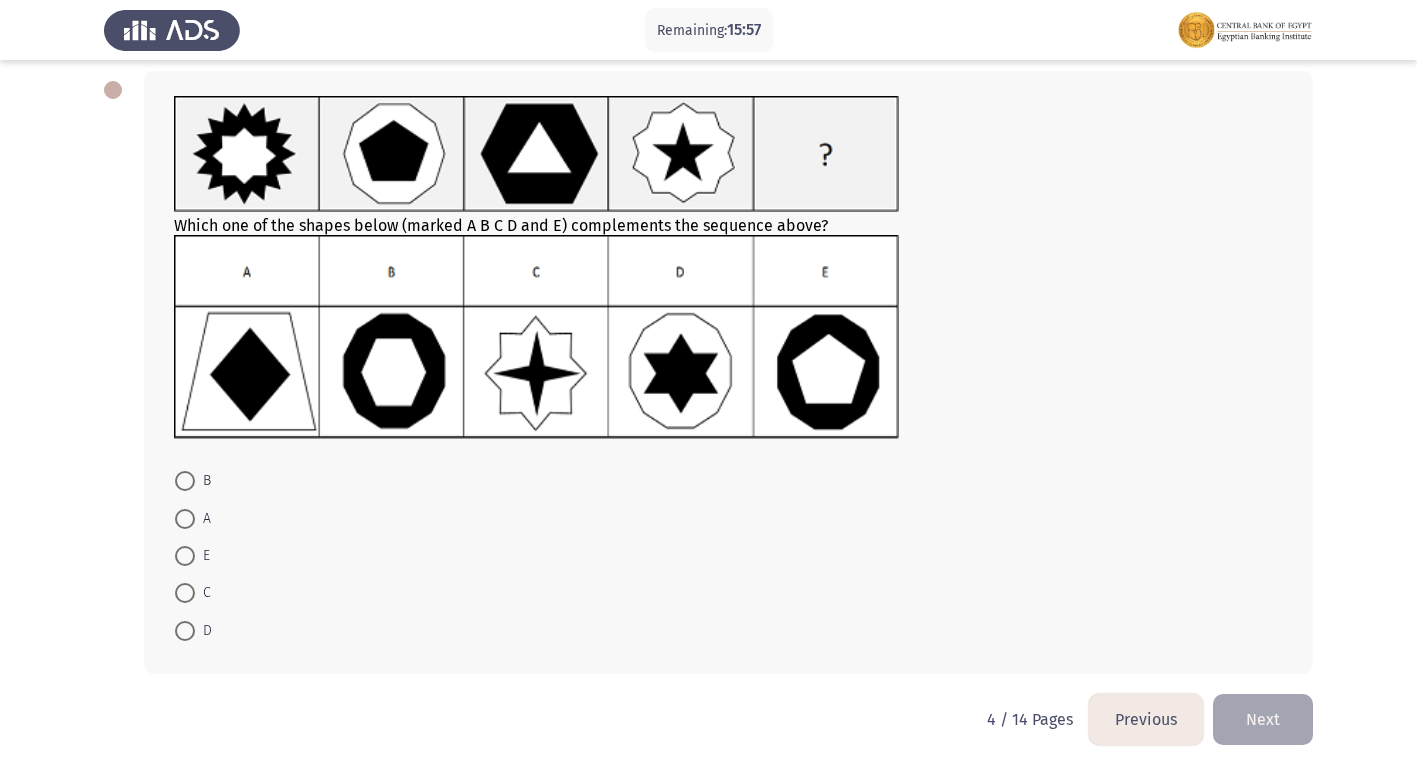 click at bounding box center [185, 481] 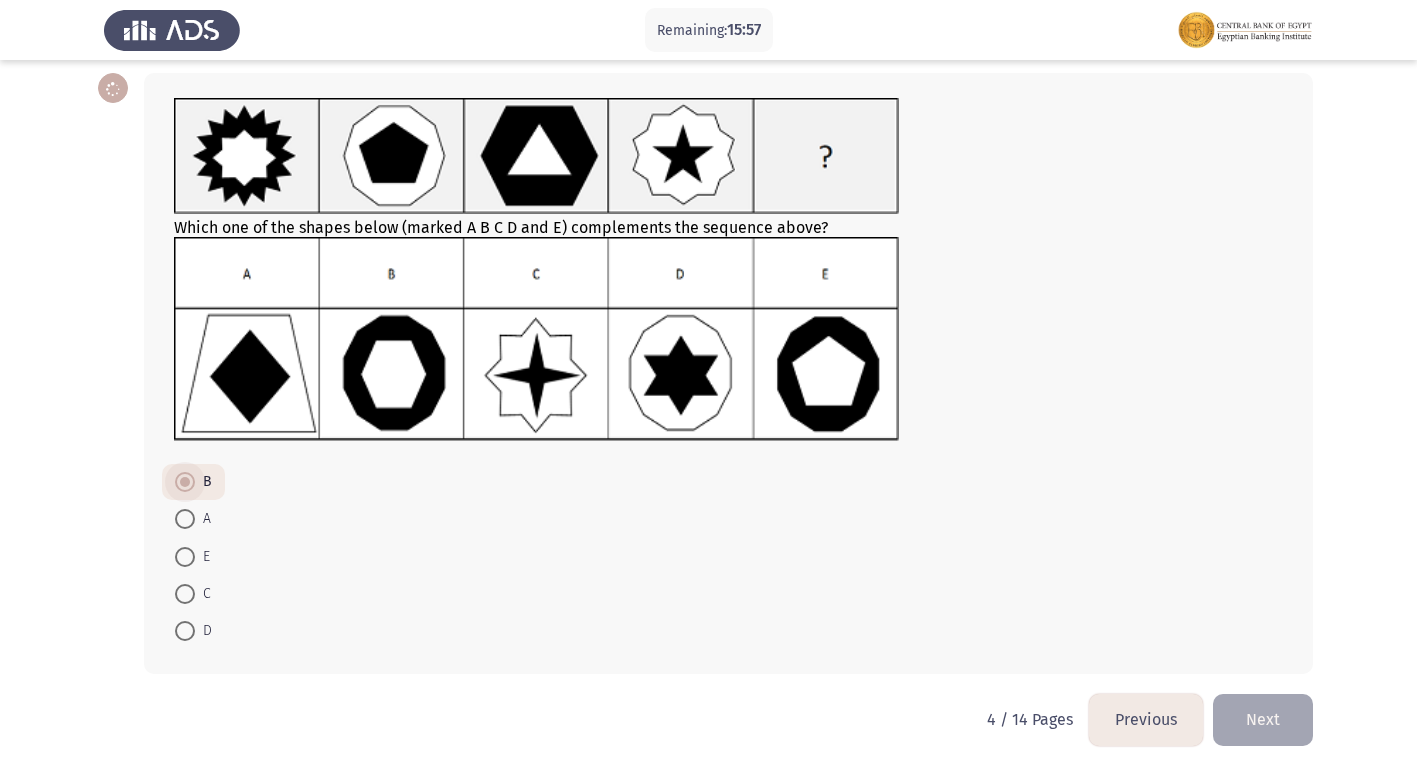 scroll, scrollTop: 95, scrollLeft: 0, axis: vertical 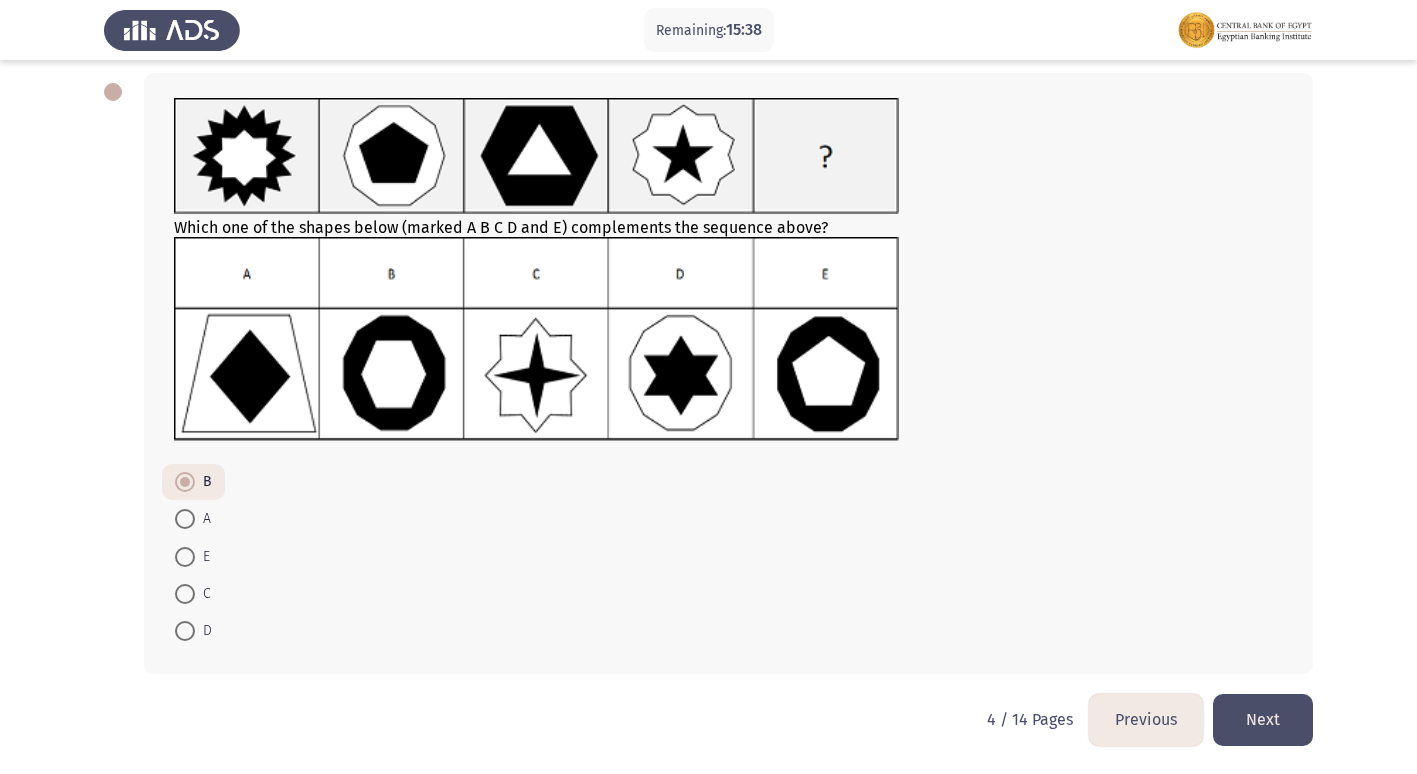 click on "Next" 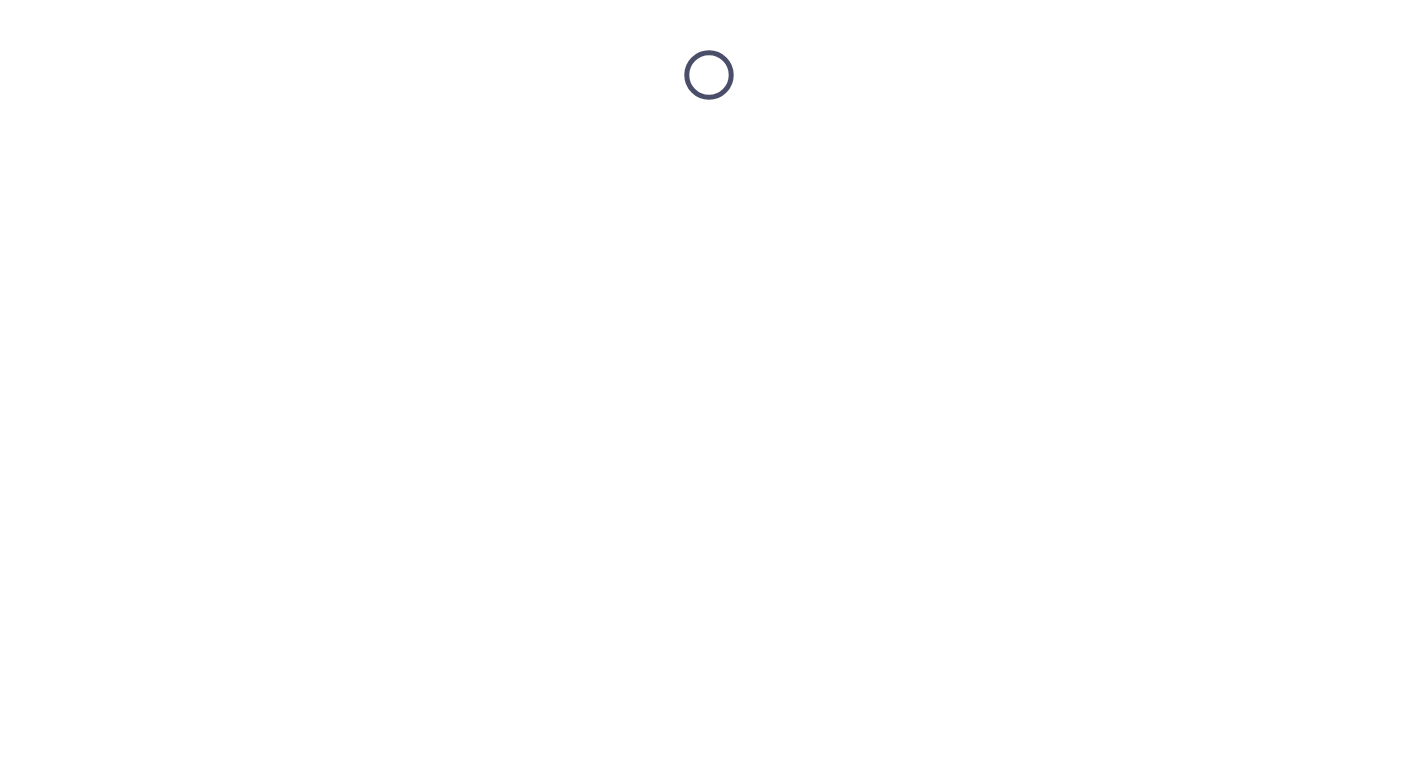 scroll, scrollTop: 0, scrollLeft: 0, axis: both 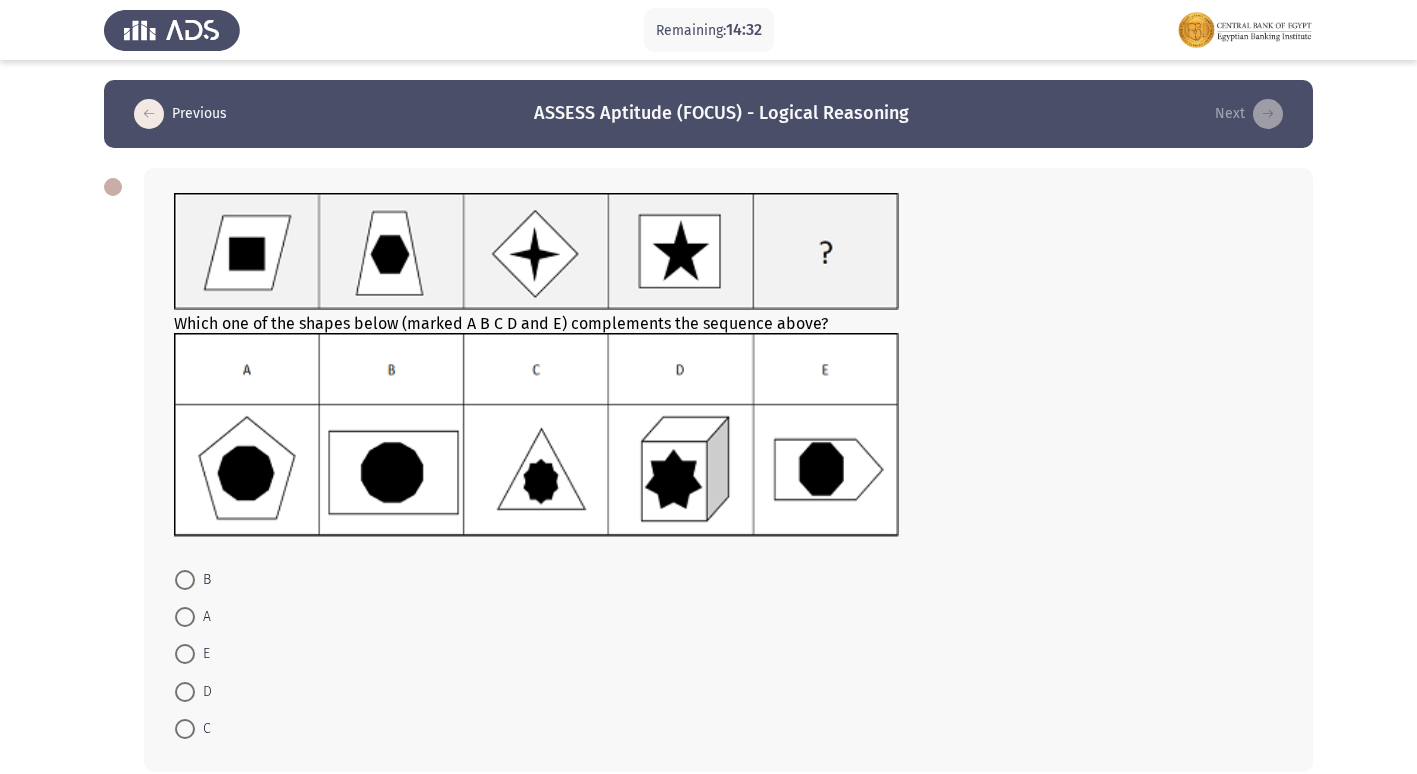 click at bounding box center [185, 580] 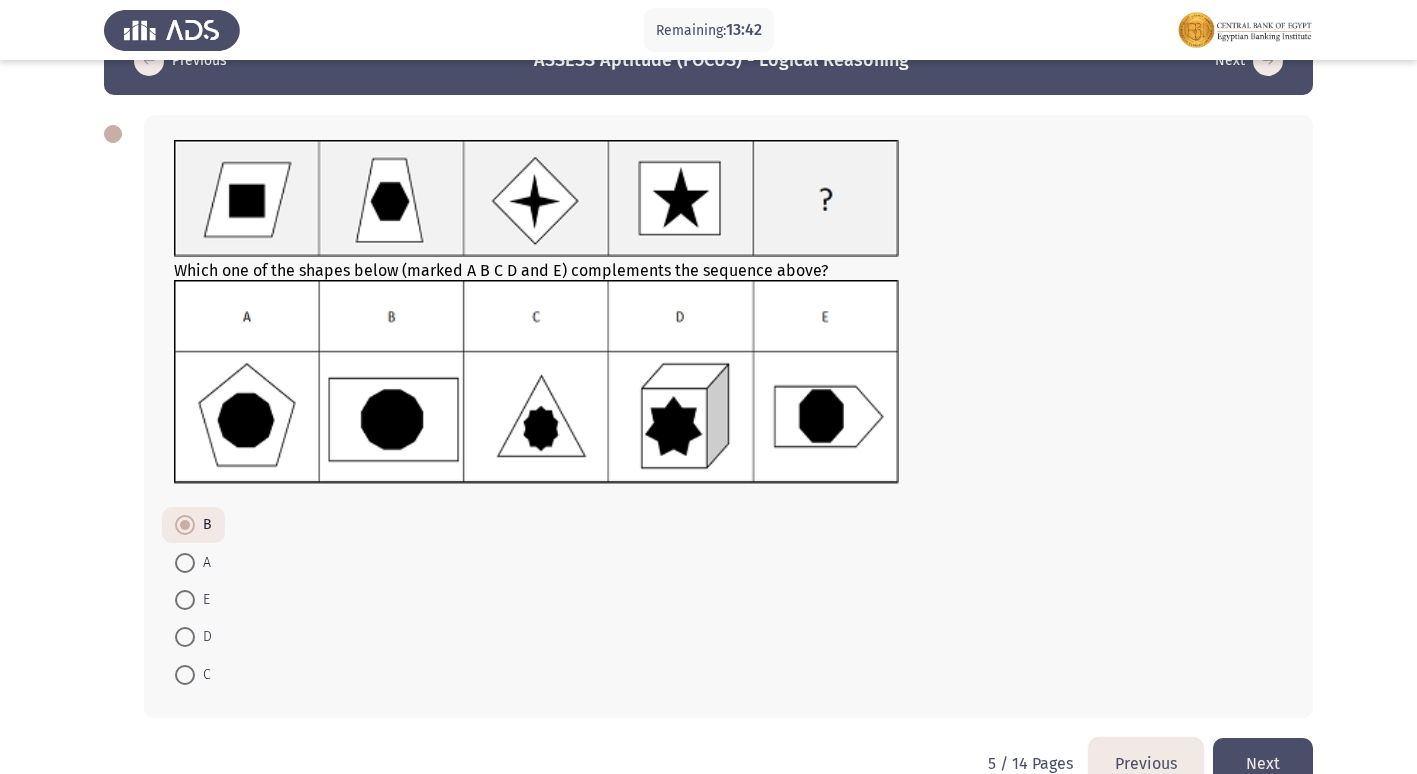 scroll, scrollTop: 97, scrollLeft: 0, axis: vertical 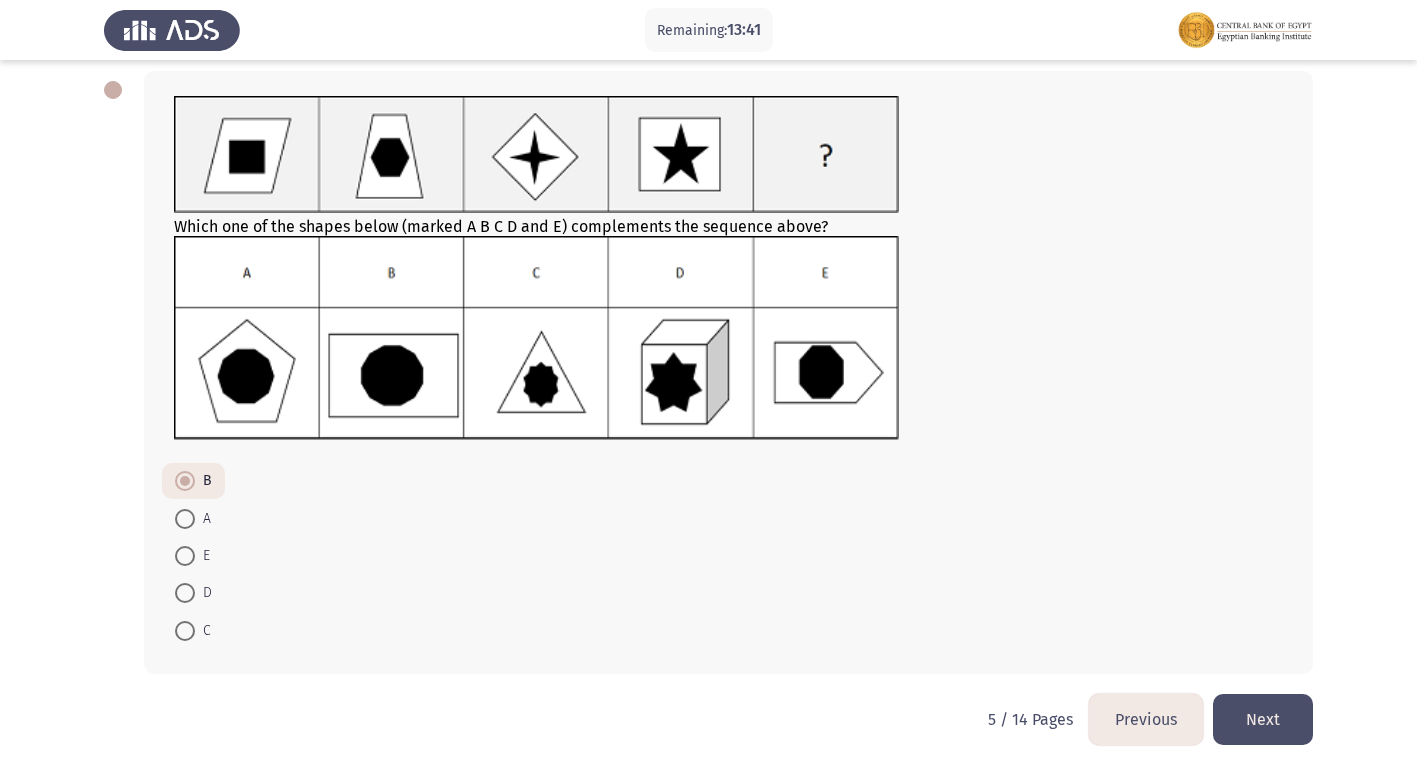 click on "Next" 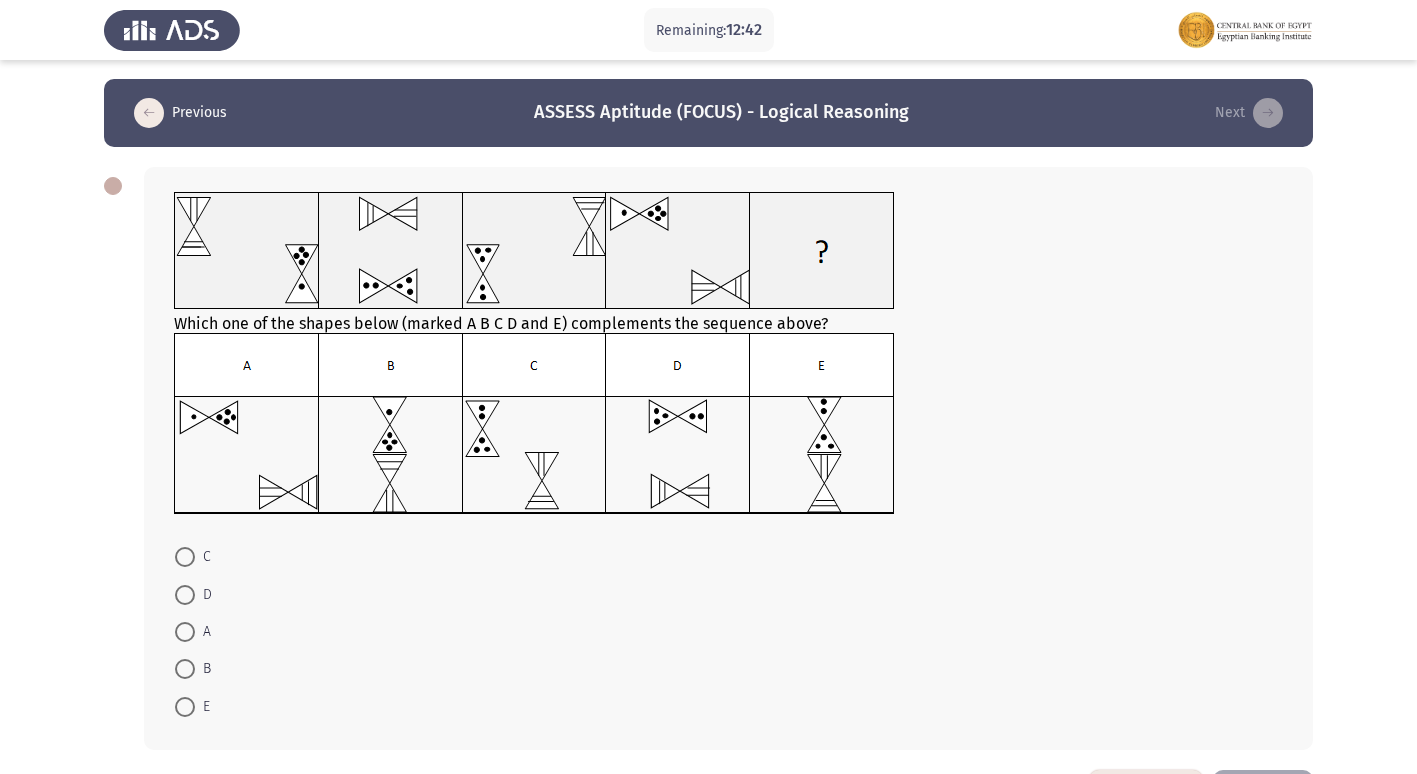 scroll, scrollTop: 0, scrollLeft: 0, axis: both 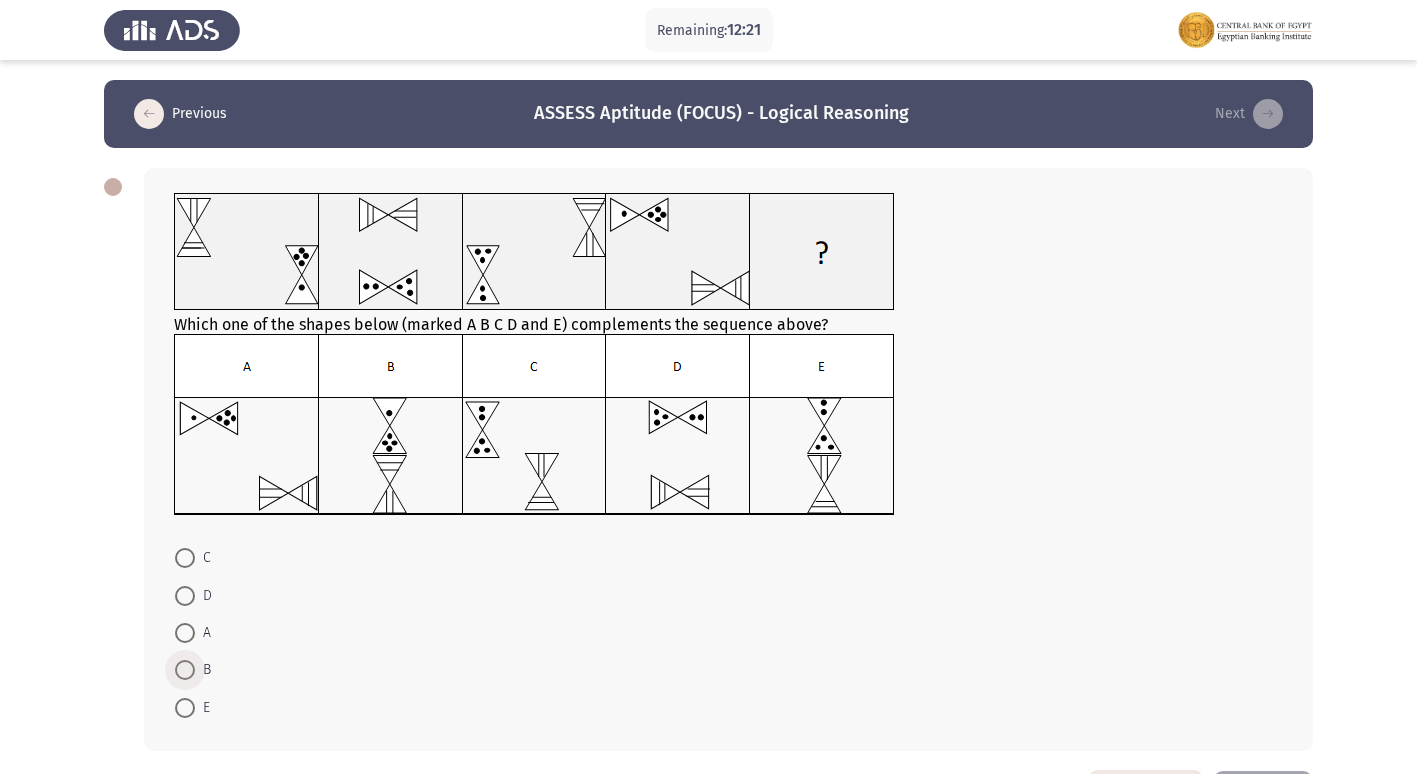 click at bounding box center [185, 670] 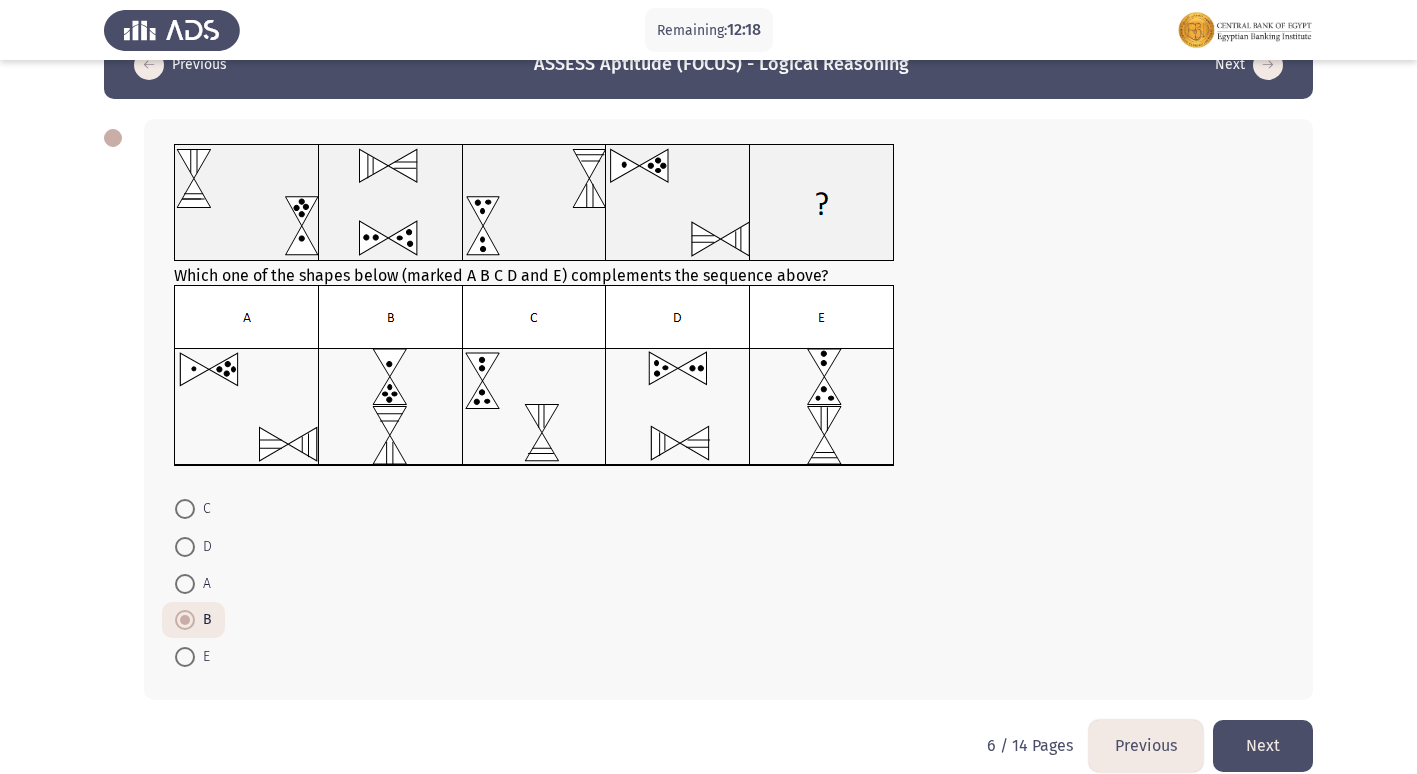 scroll, scrollTop: 75, scrollLeft: 0, axis: vertical 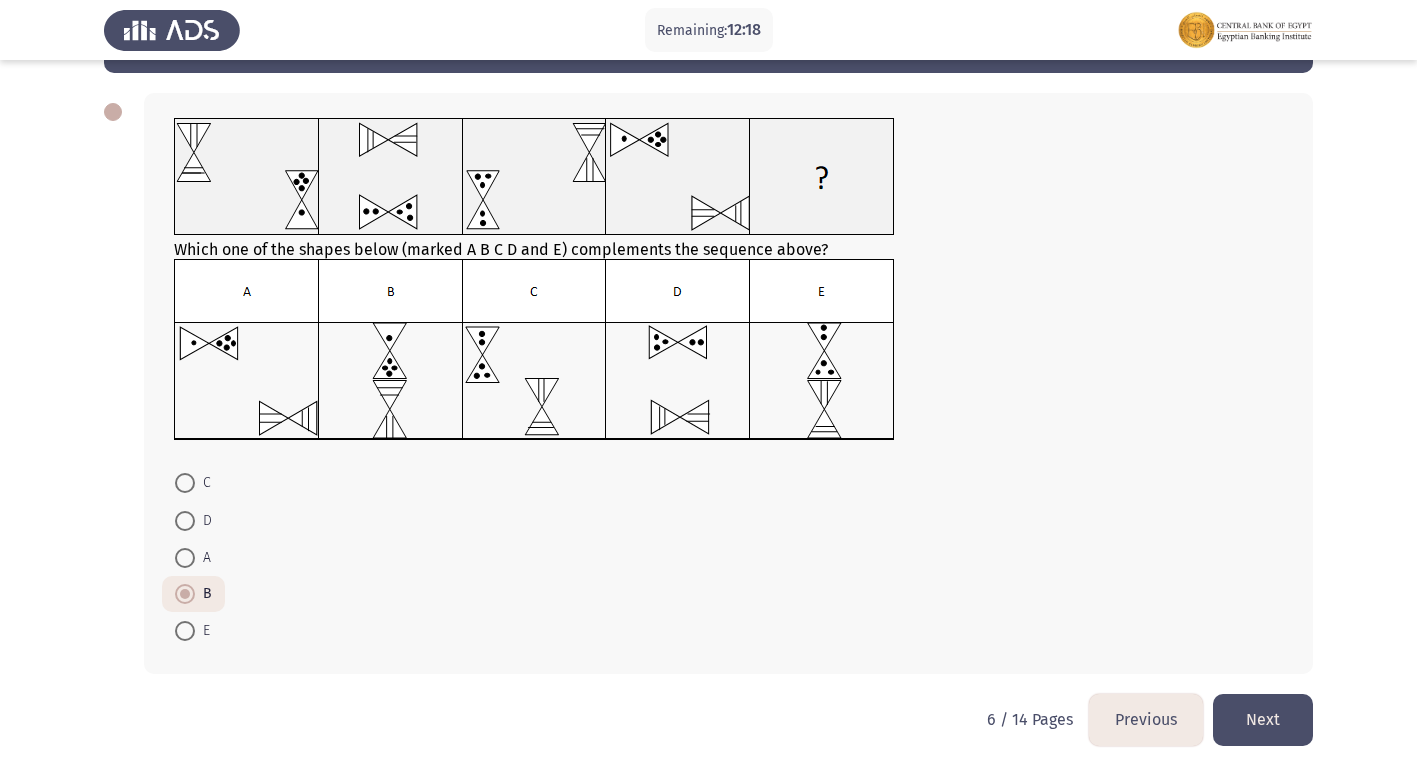 click on "Next" 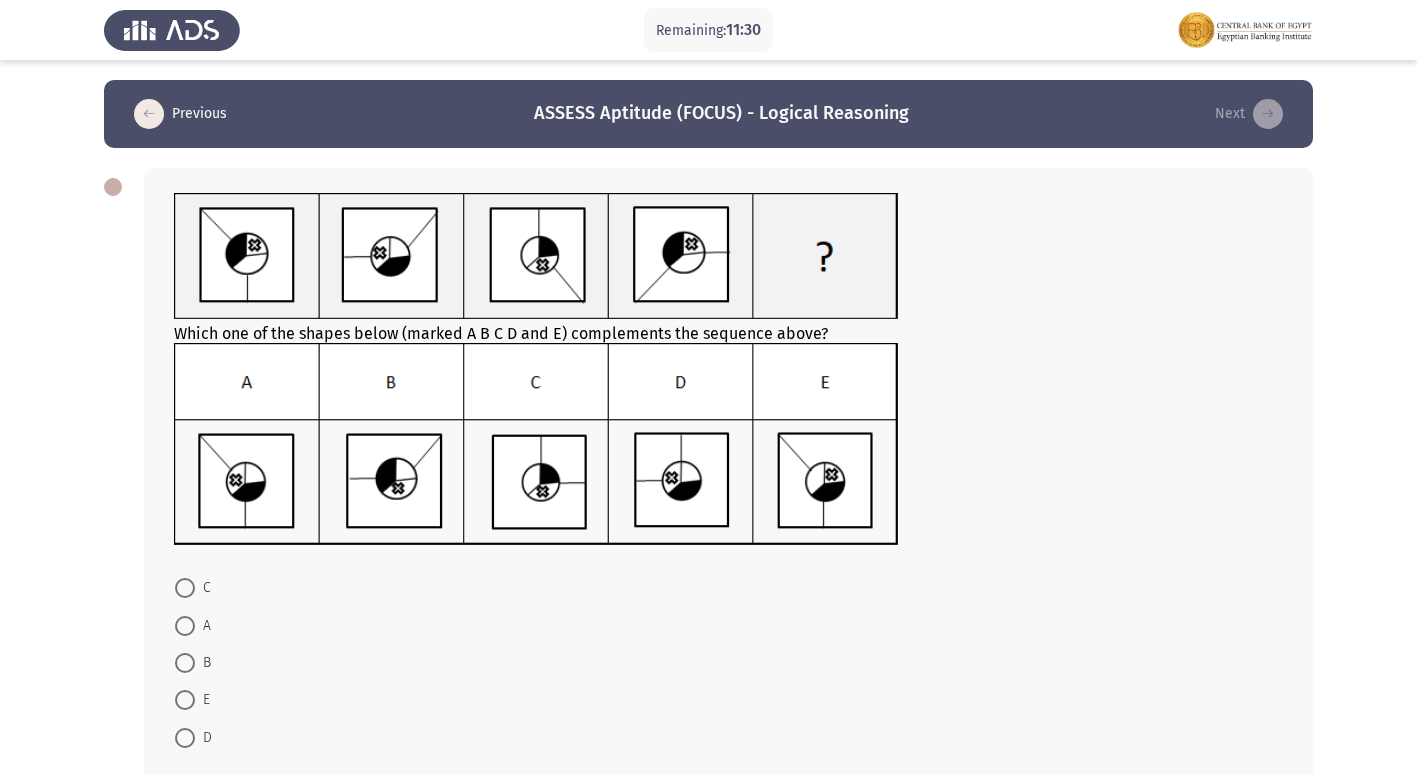 click at bounding box center [185, 626] 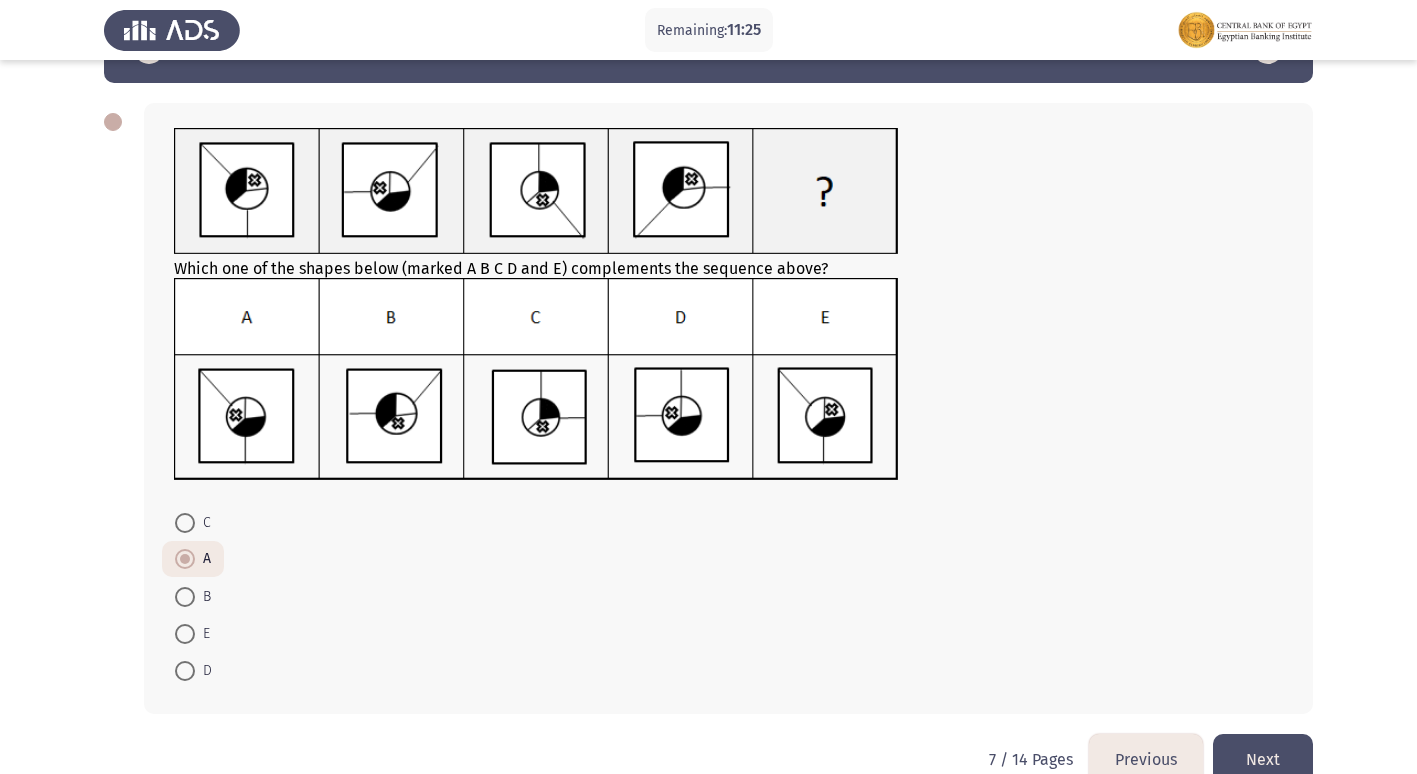 scroll, scrollTop: 100, scrollLeft: 0, axis: vertical 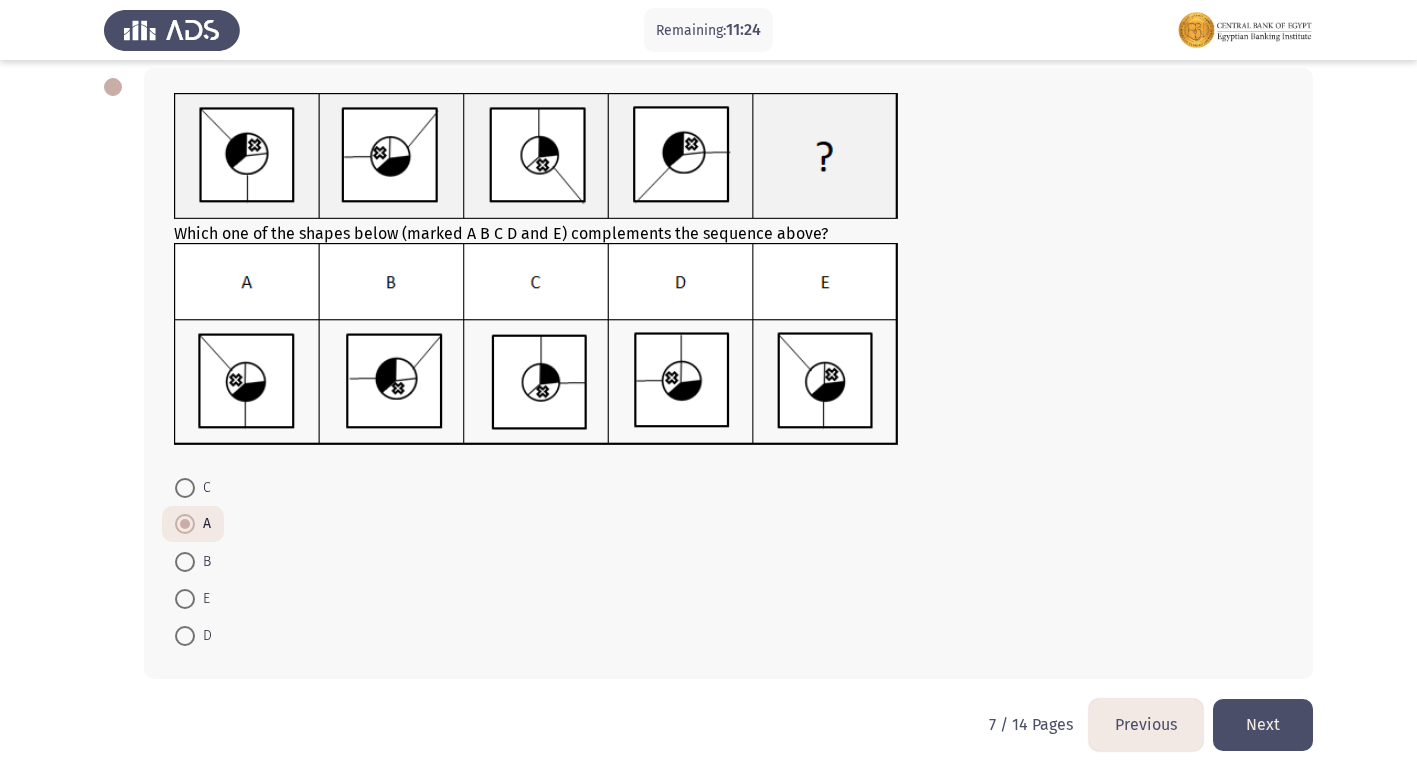click on "Next" 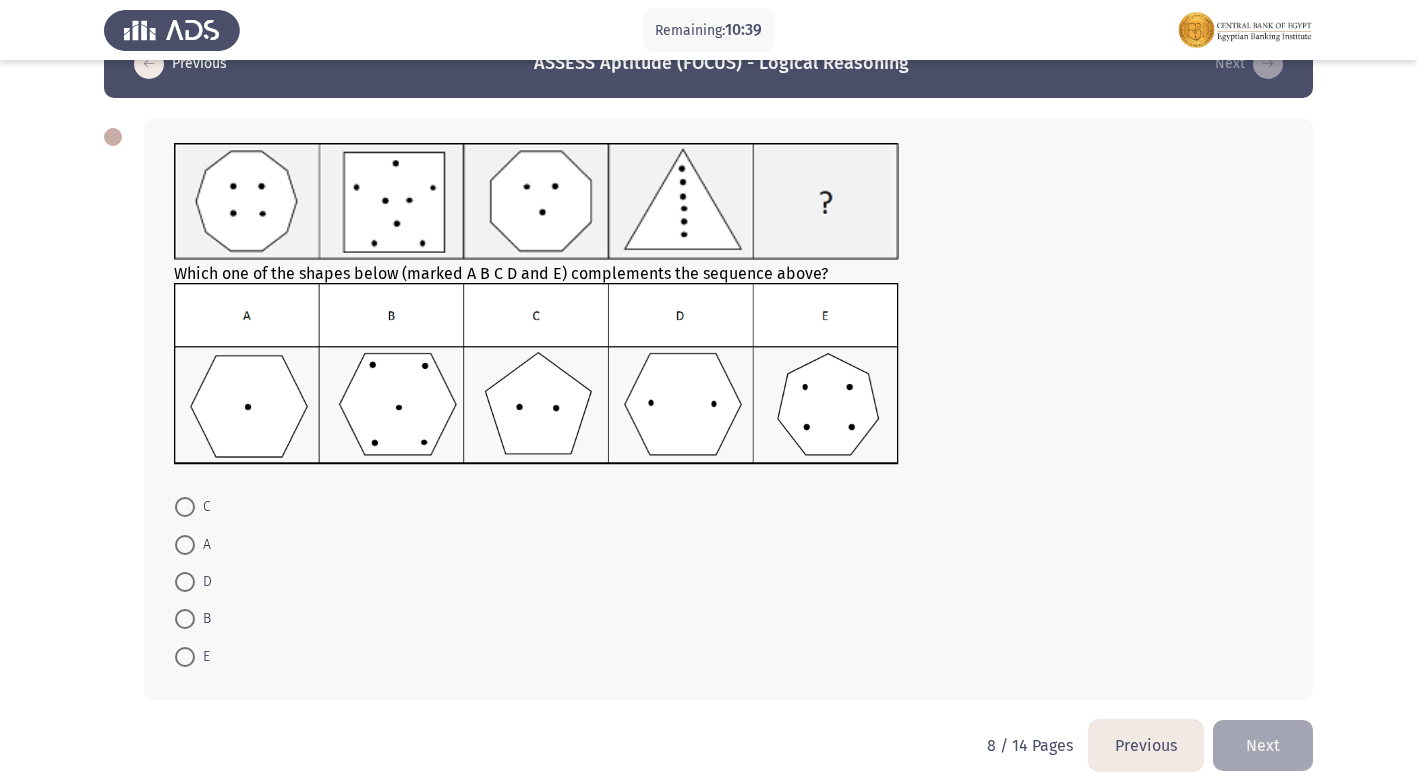 scroll, scrollTop: 76, scrollLeft: 0, axis: vertical 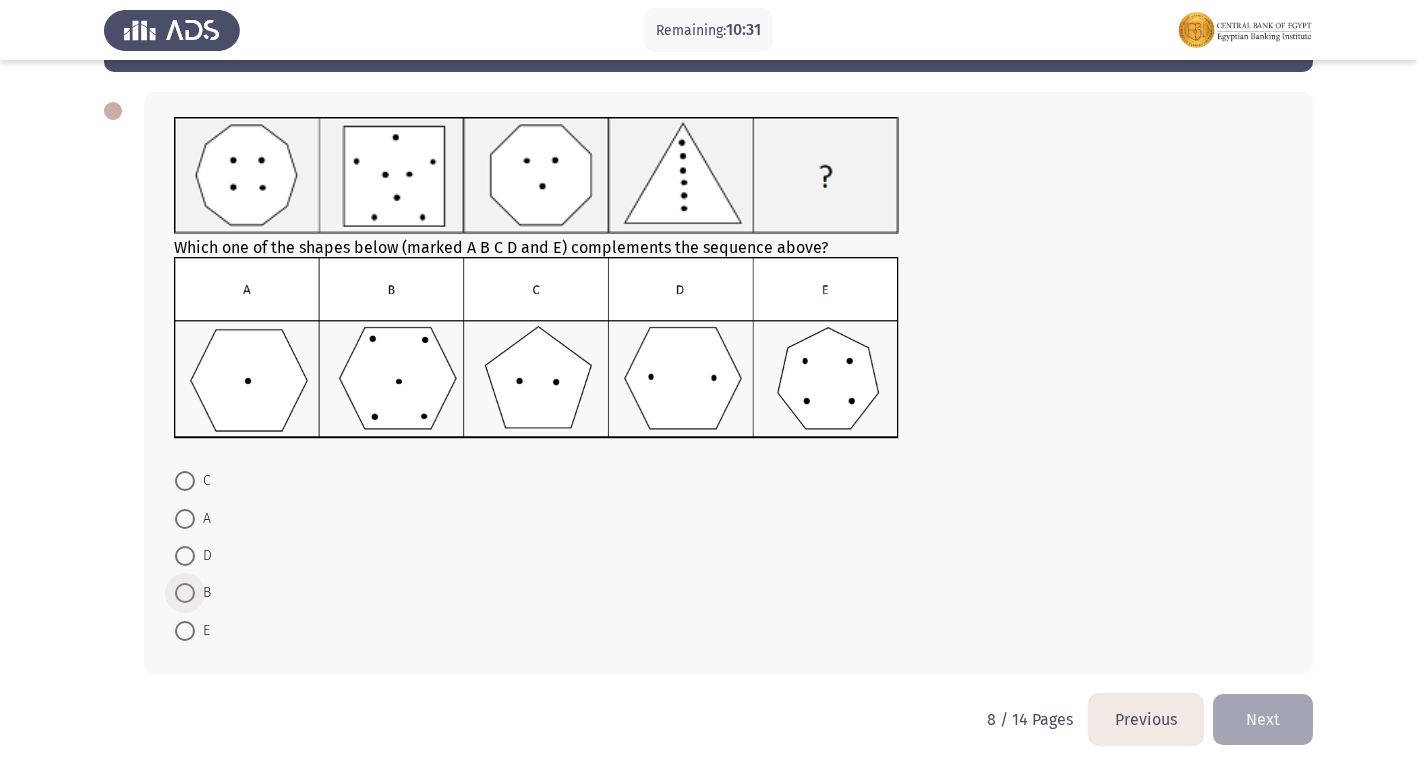click at bounding box center (185, 593) 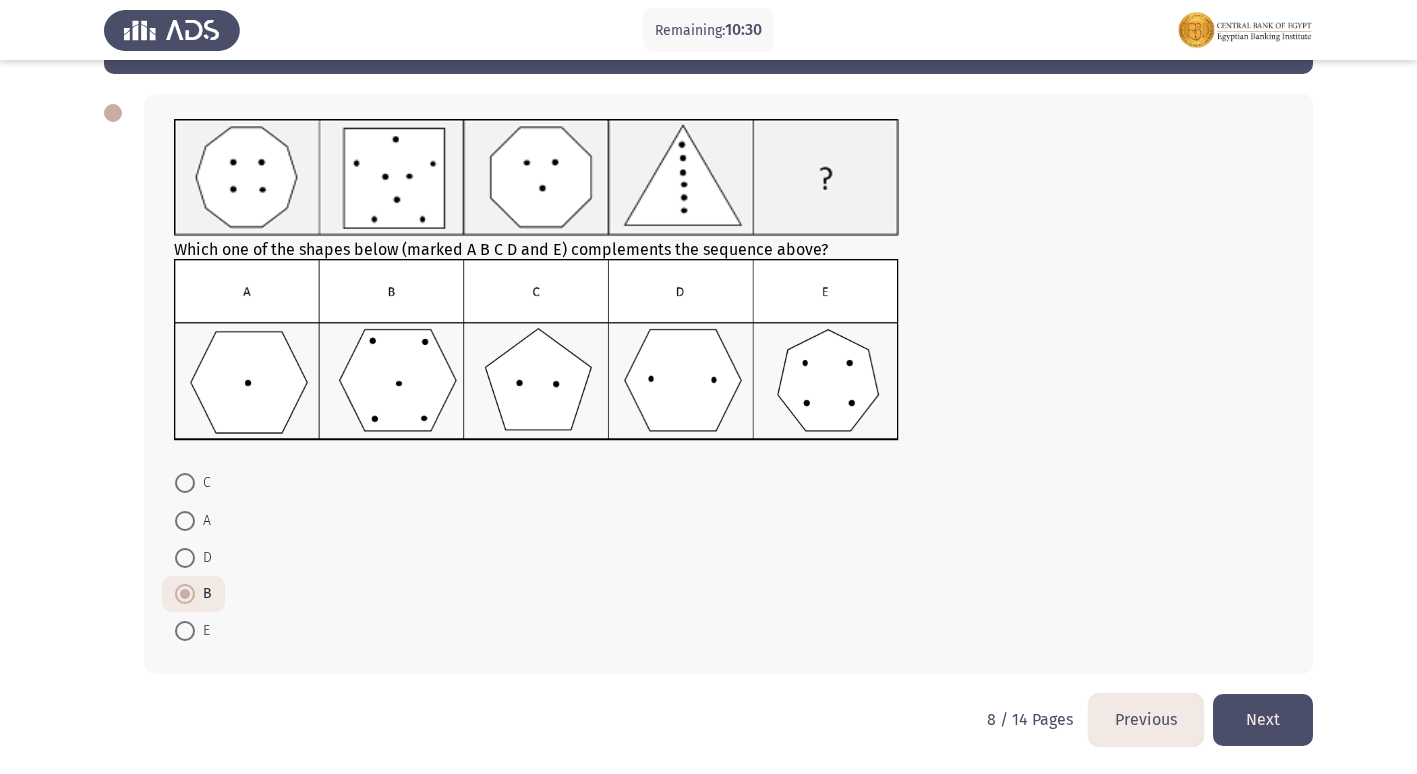 click on "Next" 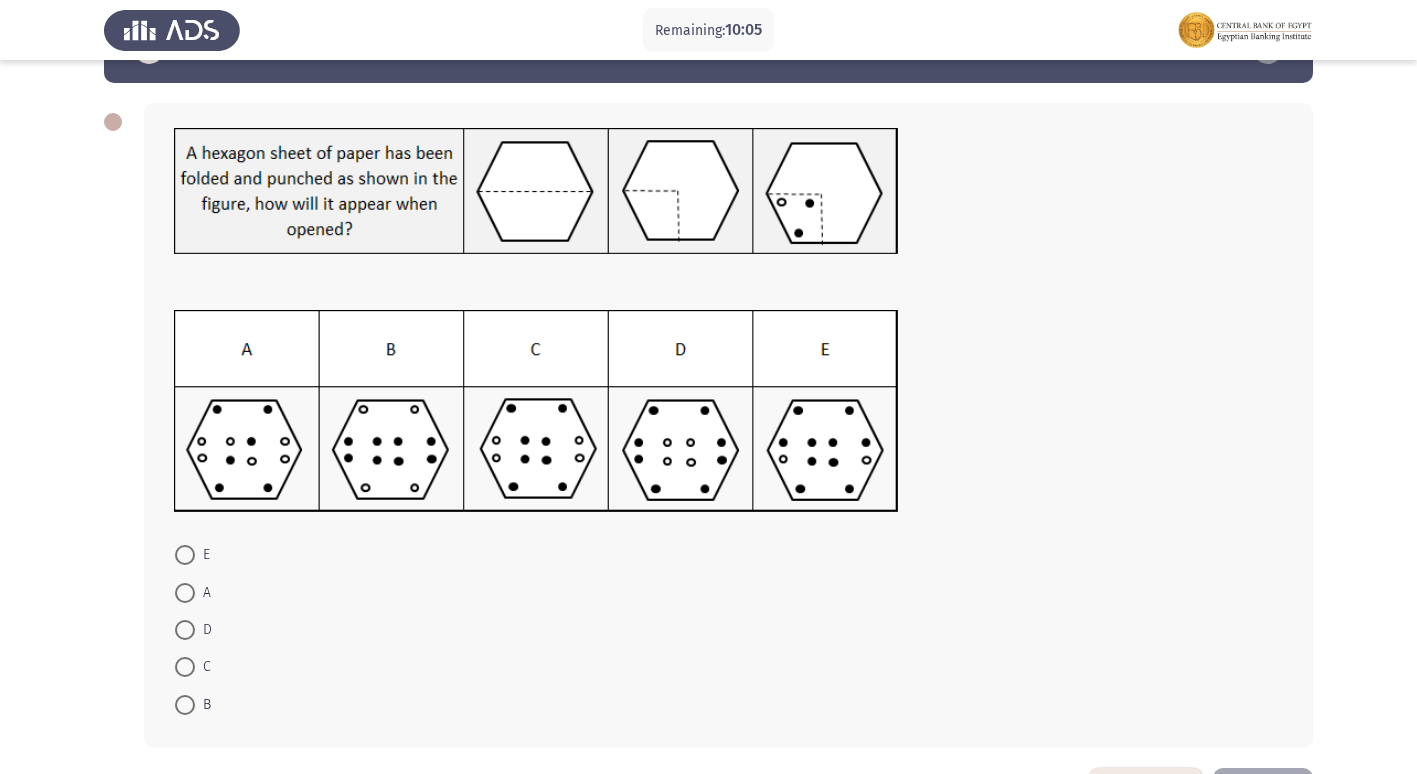 scroll, scrollTop: 100, scrollLeft: 0, axis: vertical 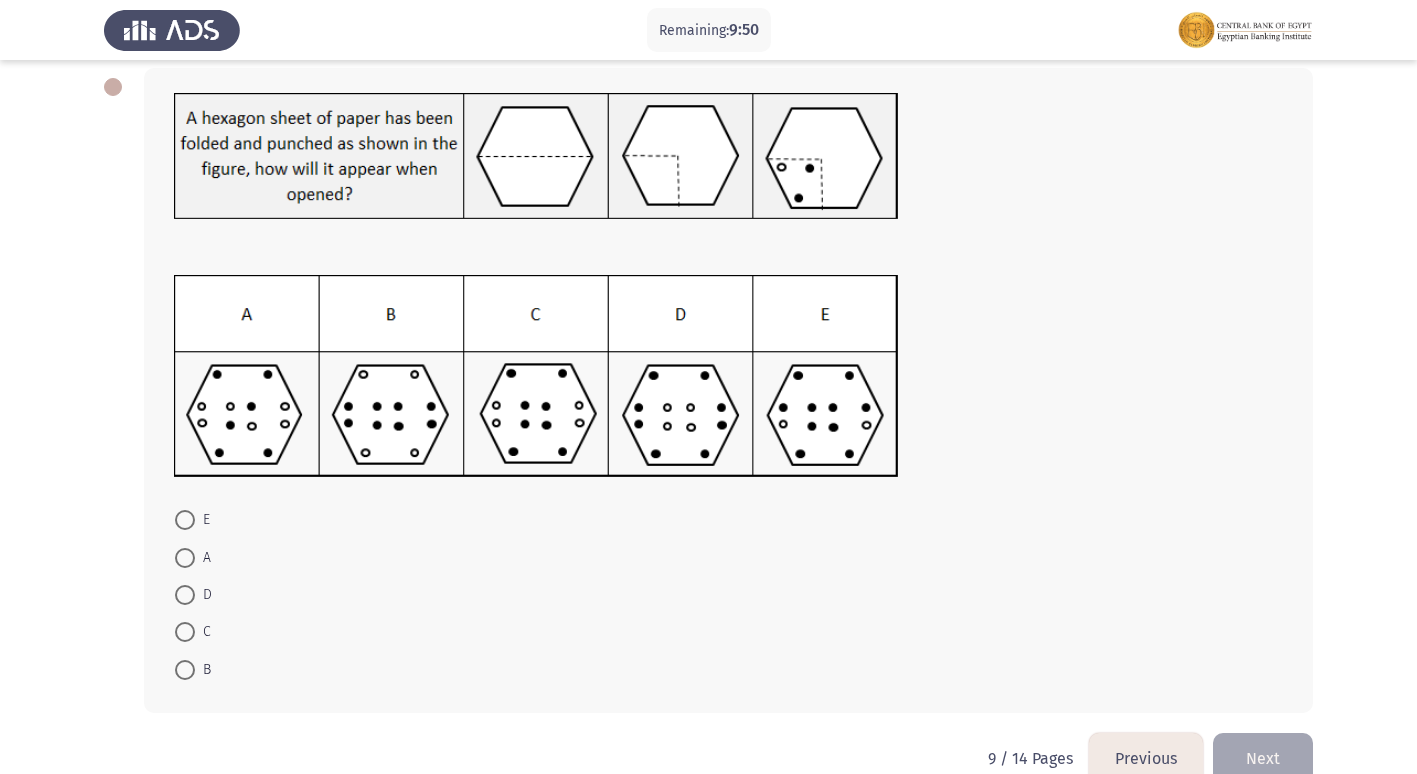 click at bounding box center [185, 520] 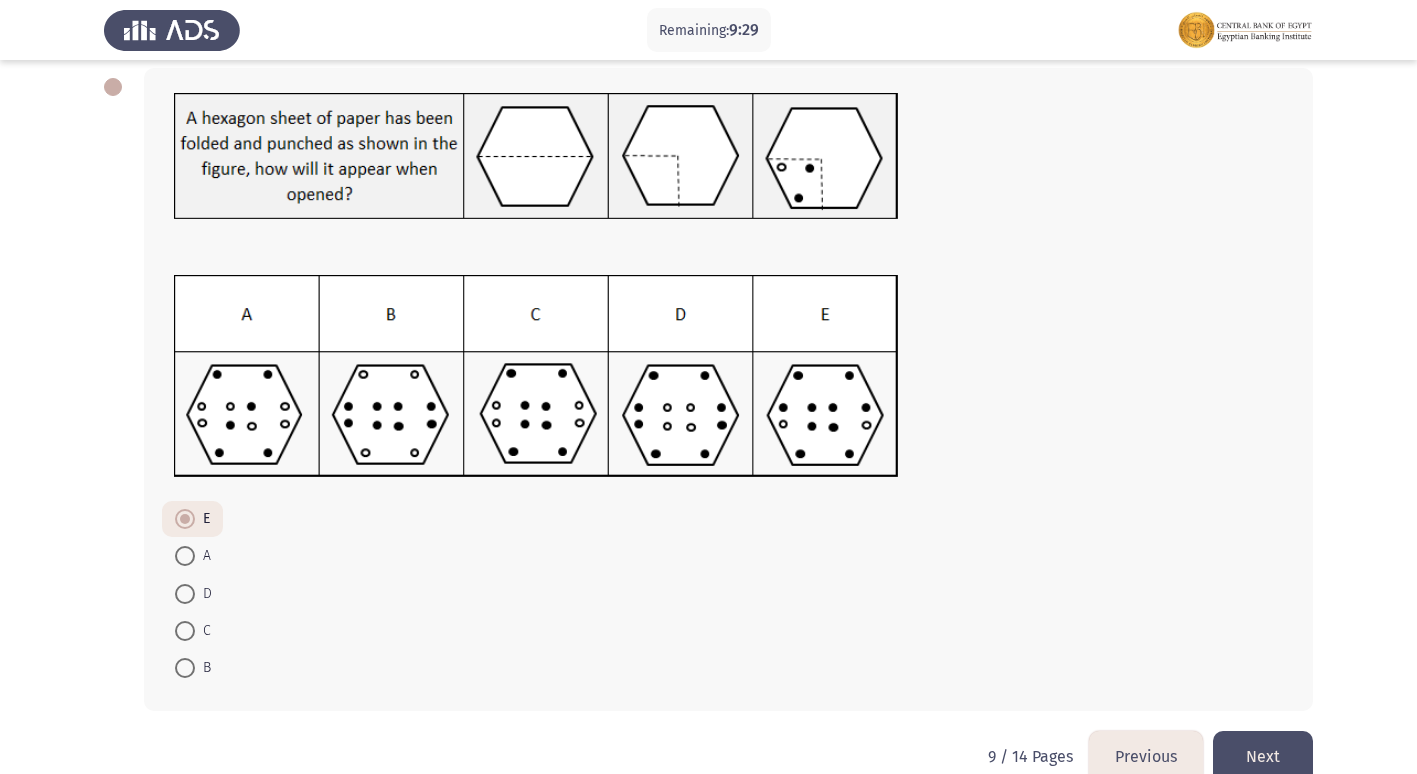 click on "Next" 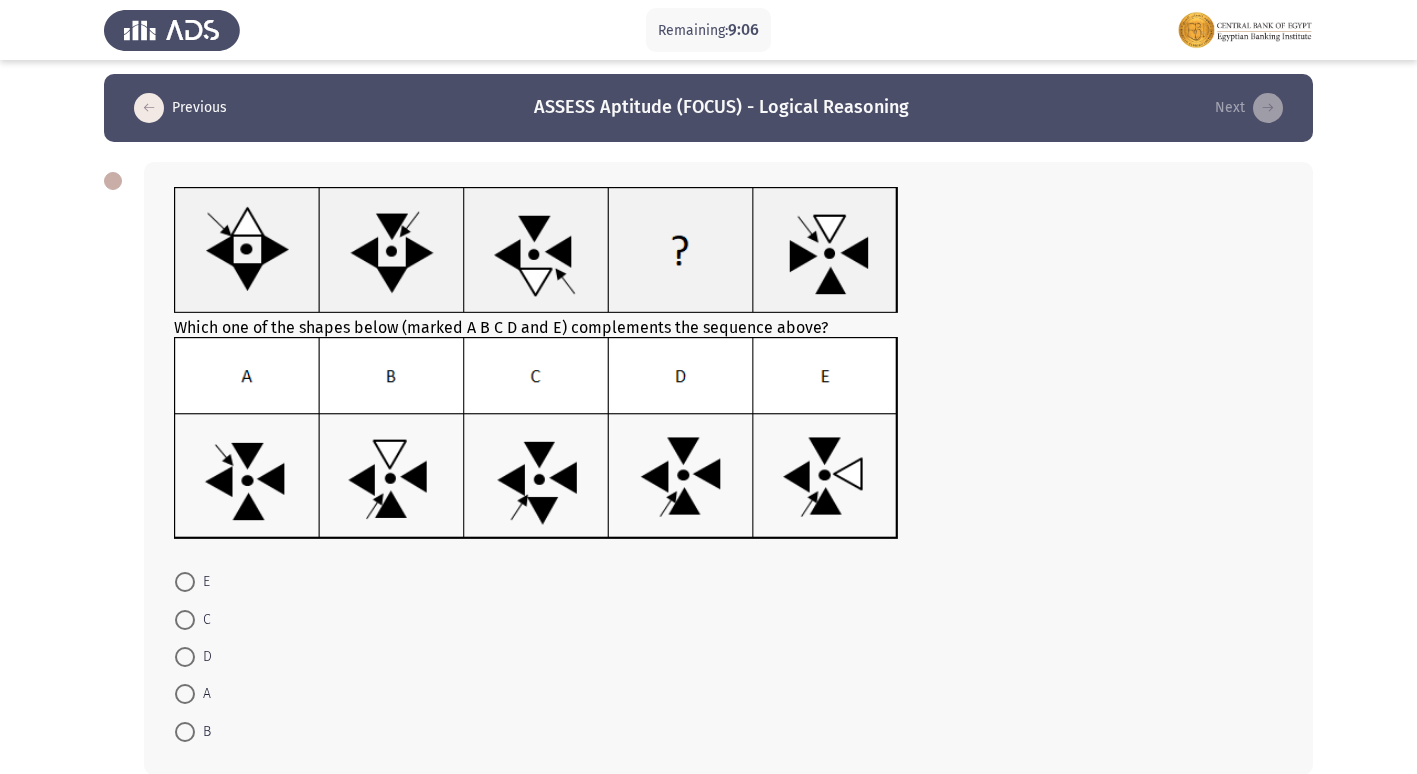scroll, scrollTop: 0, scrollLeft: 0, axis: both 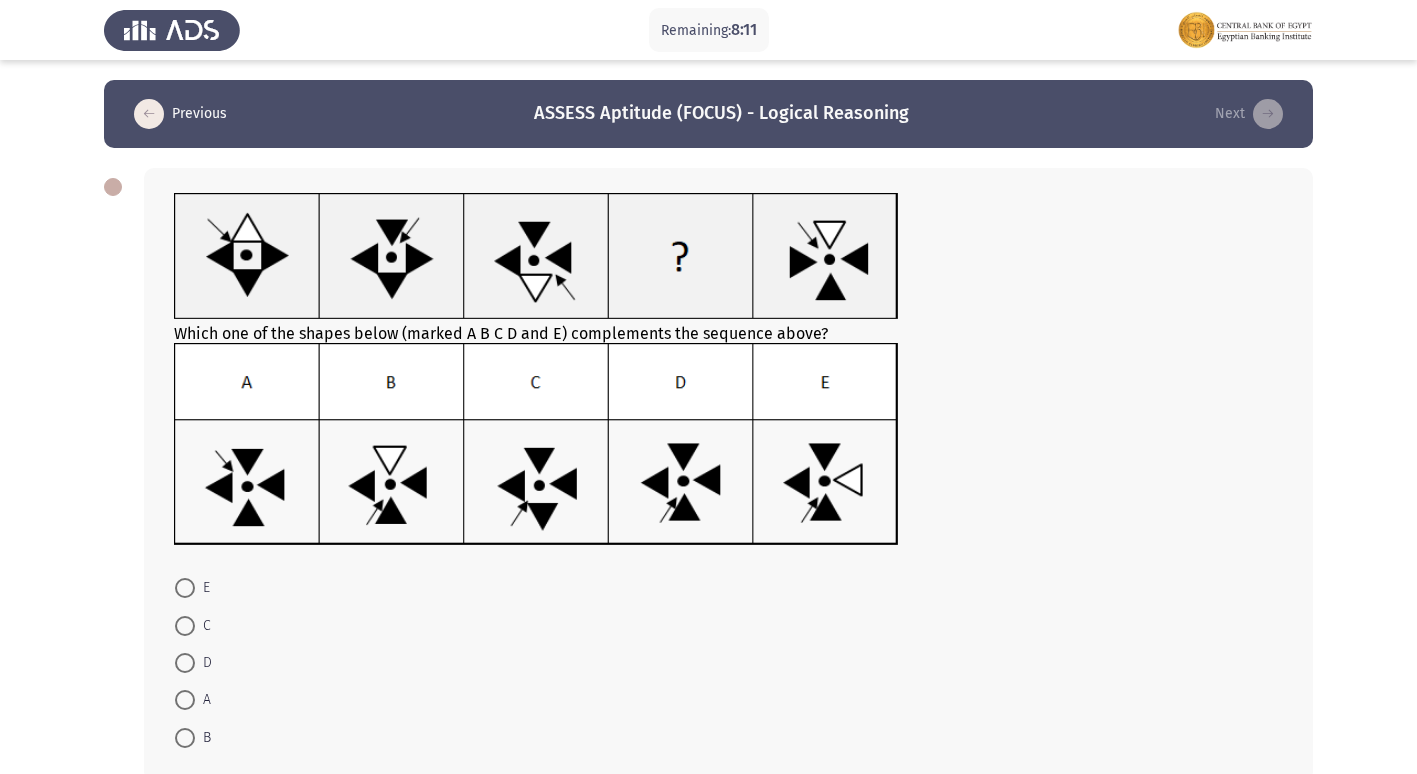 click at bounding box center [185, 626] 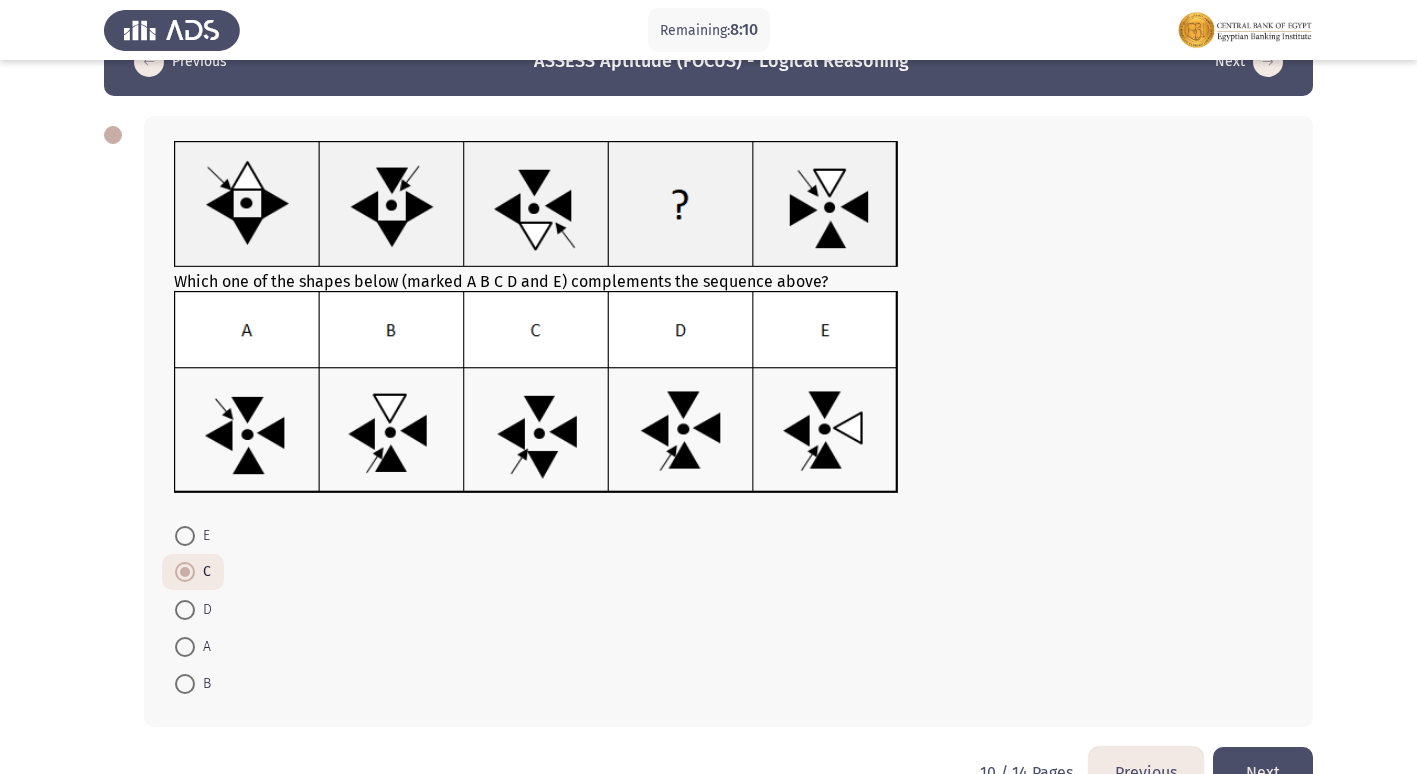 scroll, scrollTop: 100, scrollLeft: 0, axis: vertical 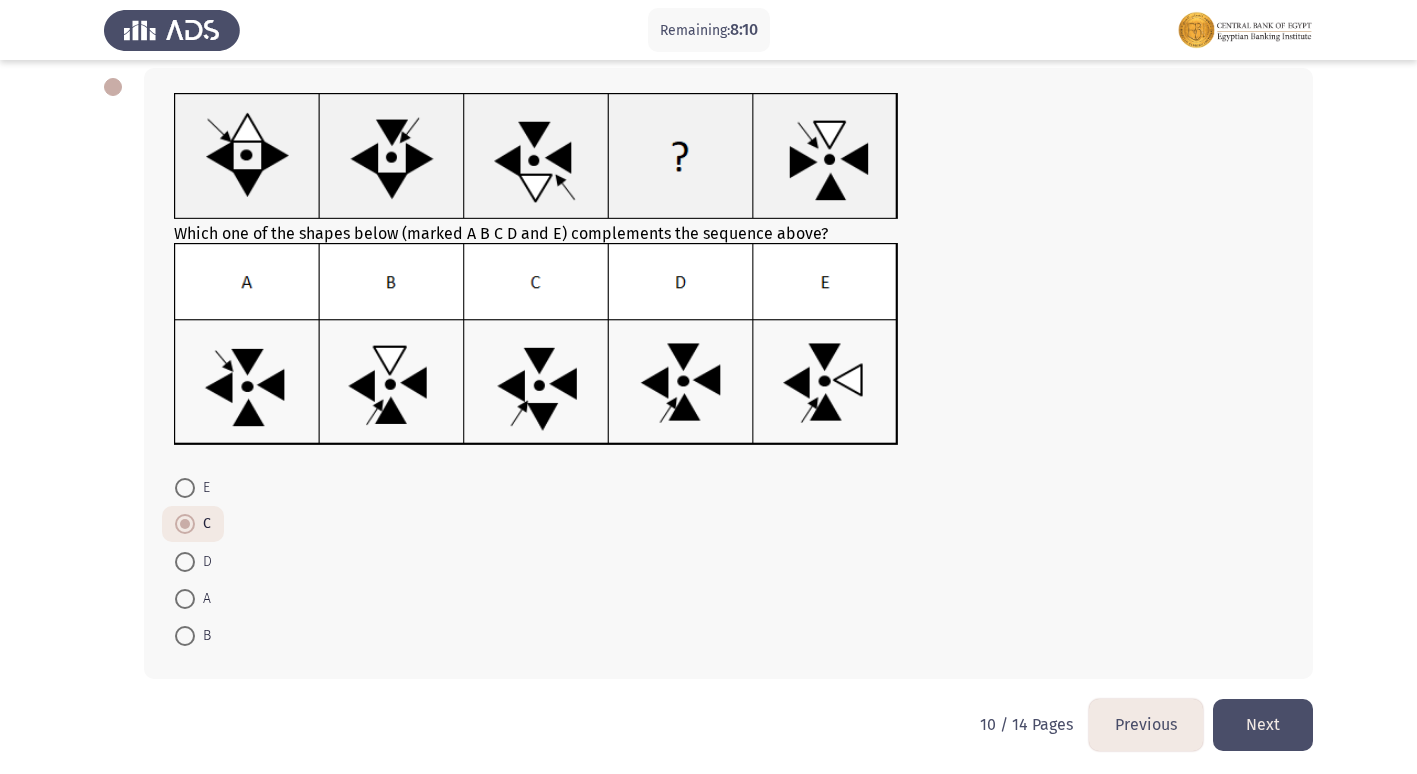 click on "Next" 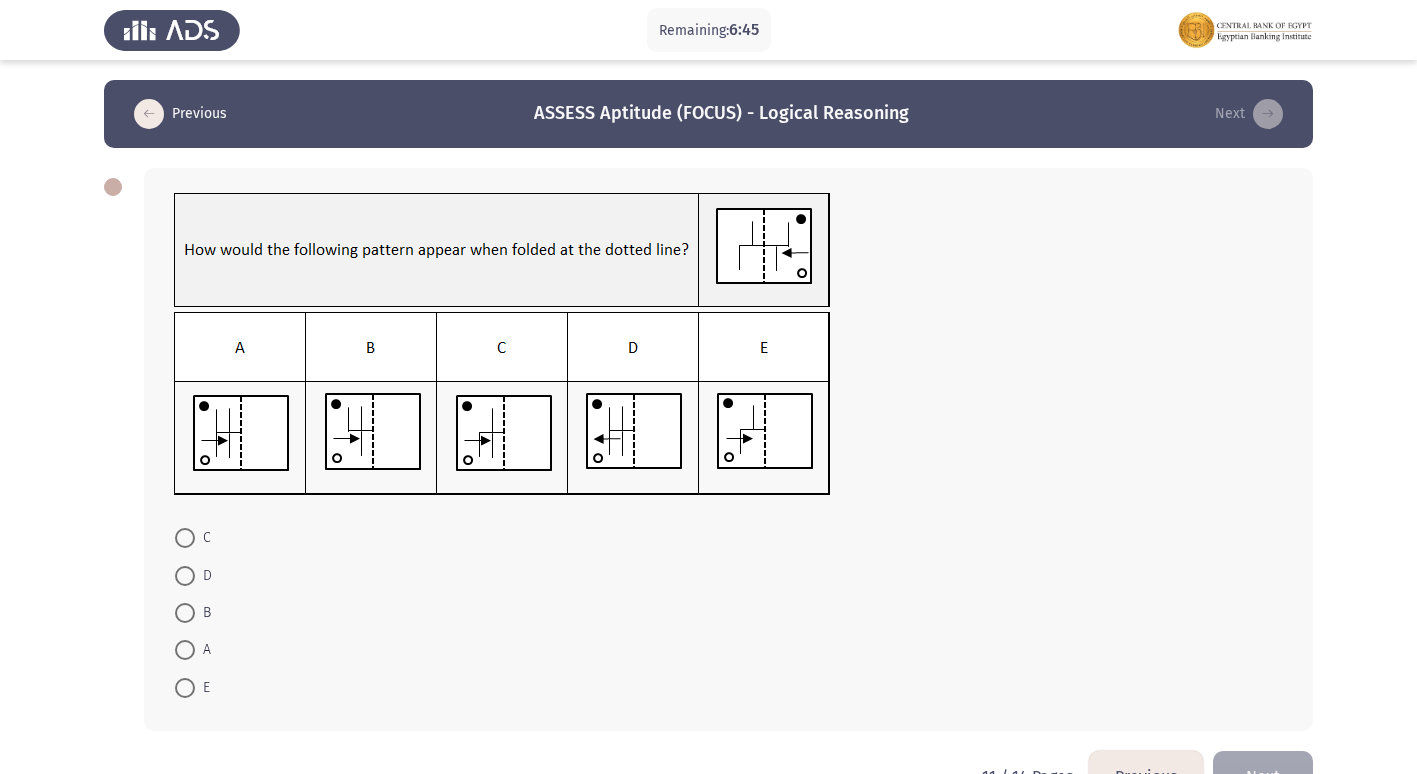 click at bounding box center (185, 576) 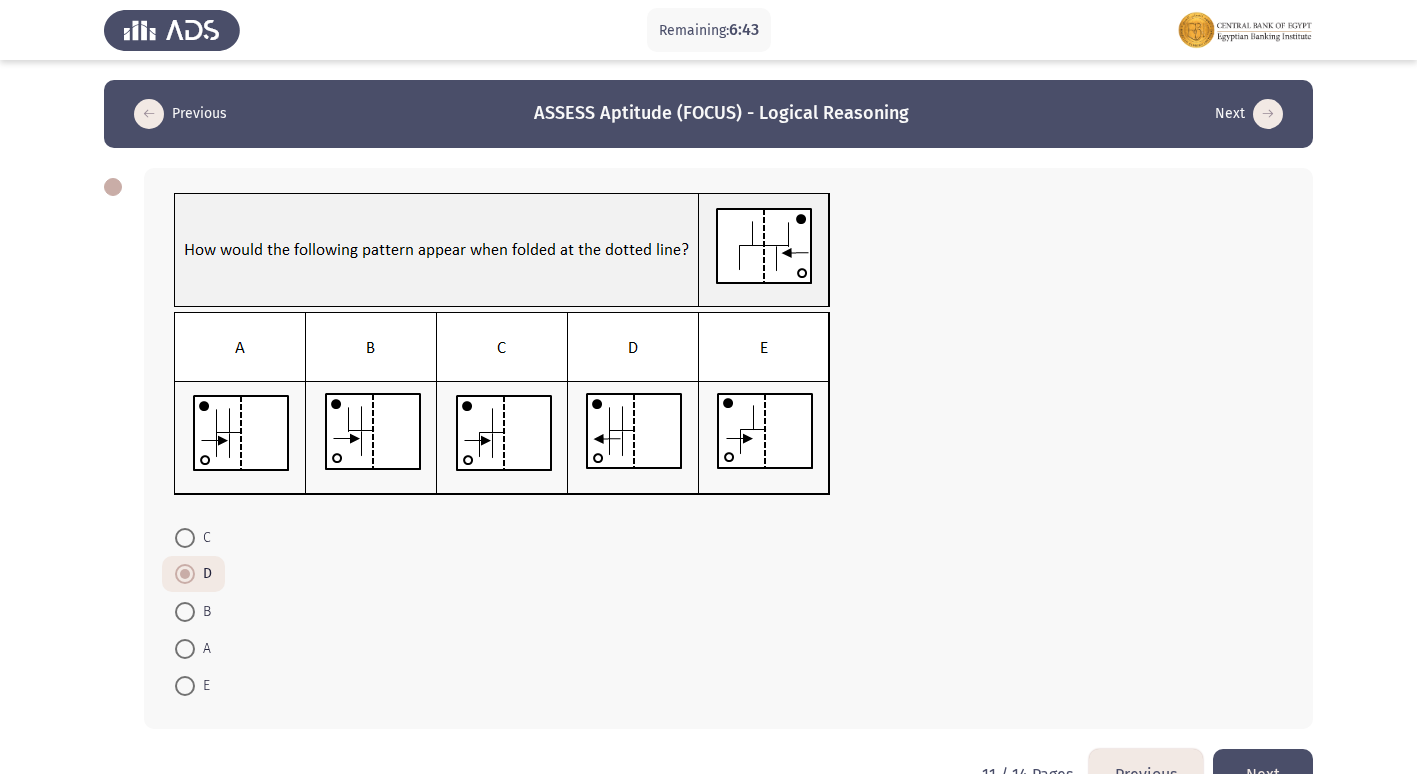 click on "Next" 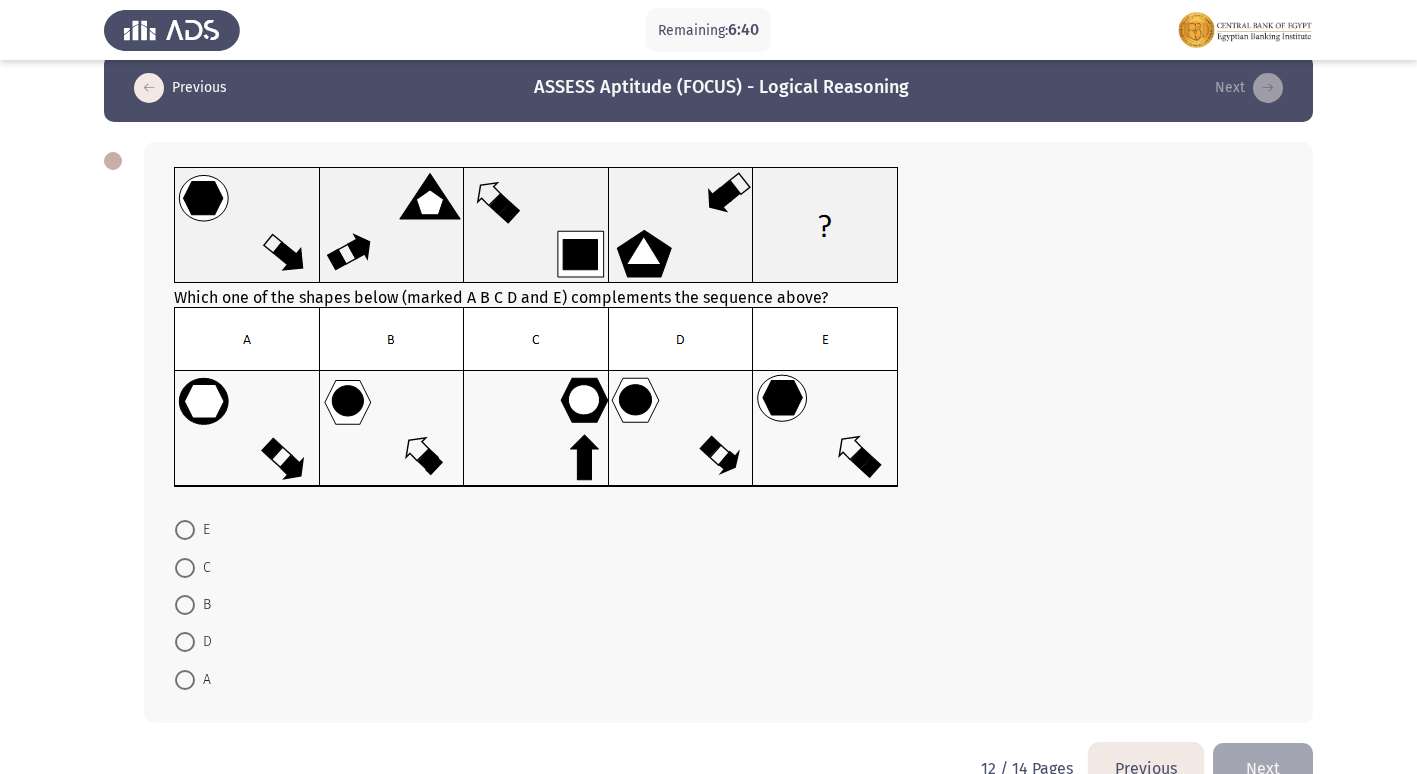scroll, scrollTop: 0, scrollLeft: 0, axis: both 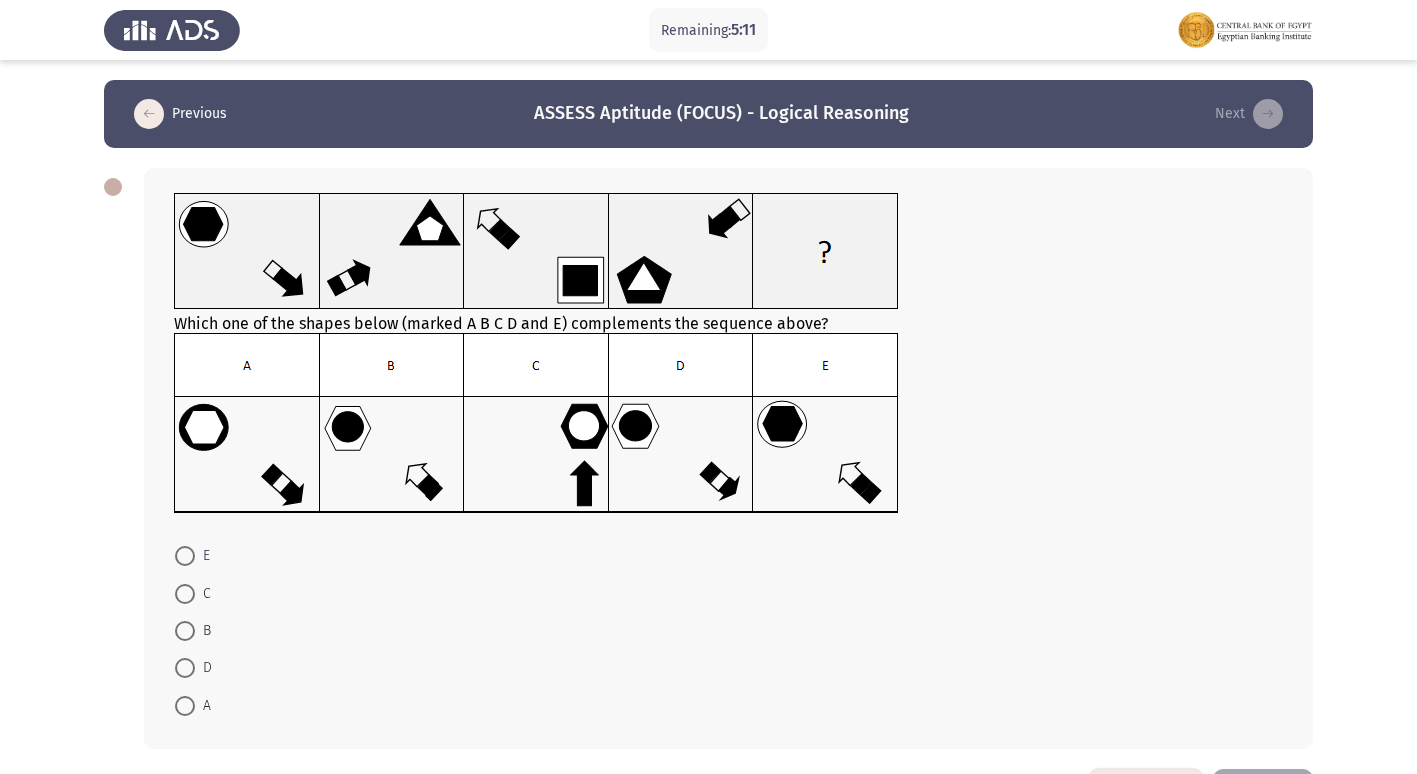 click at bounding box center (185, 668) 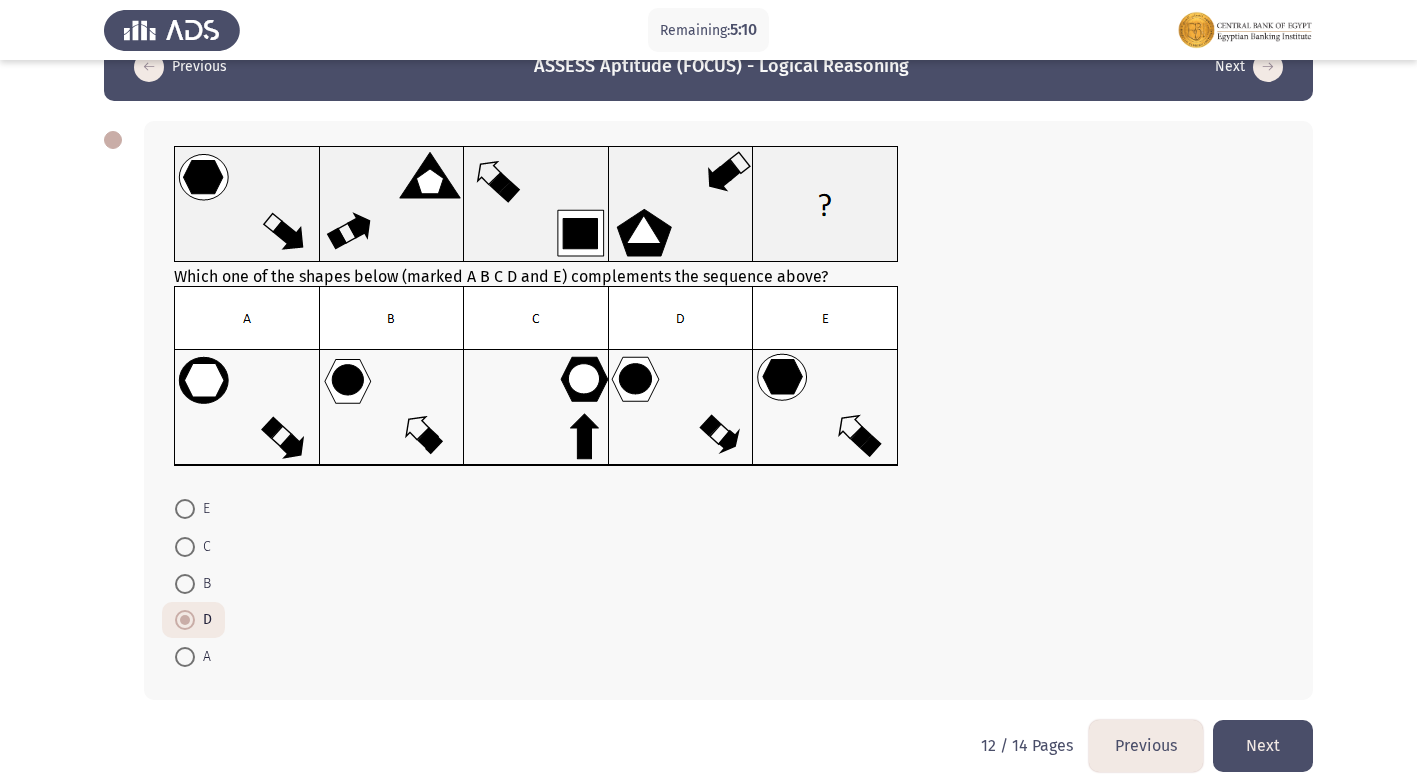 scroll, scrollTop: 73, scrollLeft: 0, axis: vertical 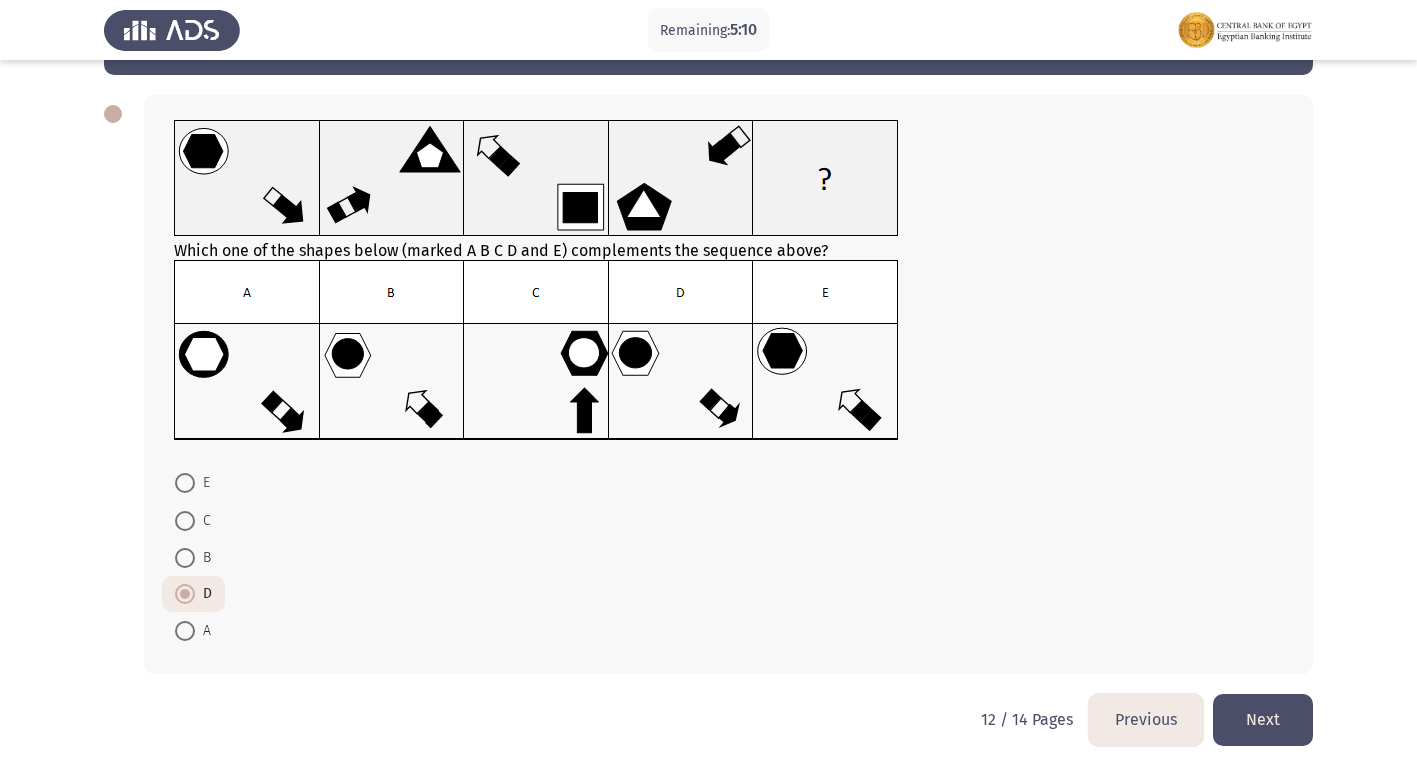 click on "Next" 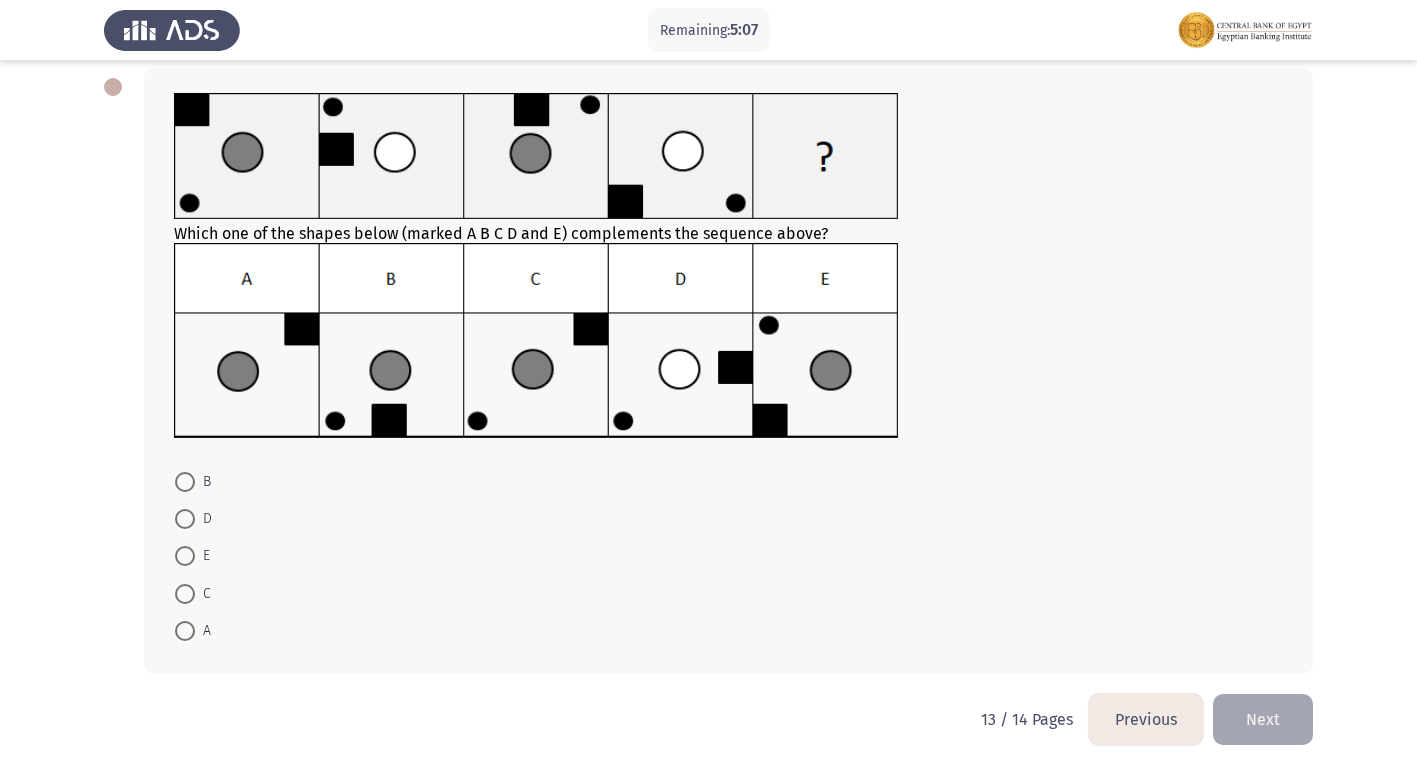 scroll, scrollTop: 0, scrollLeft: 0, axis: both 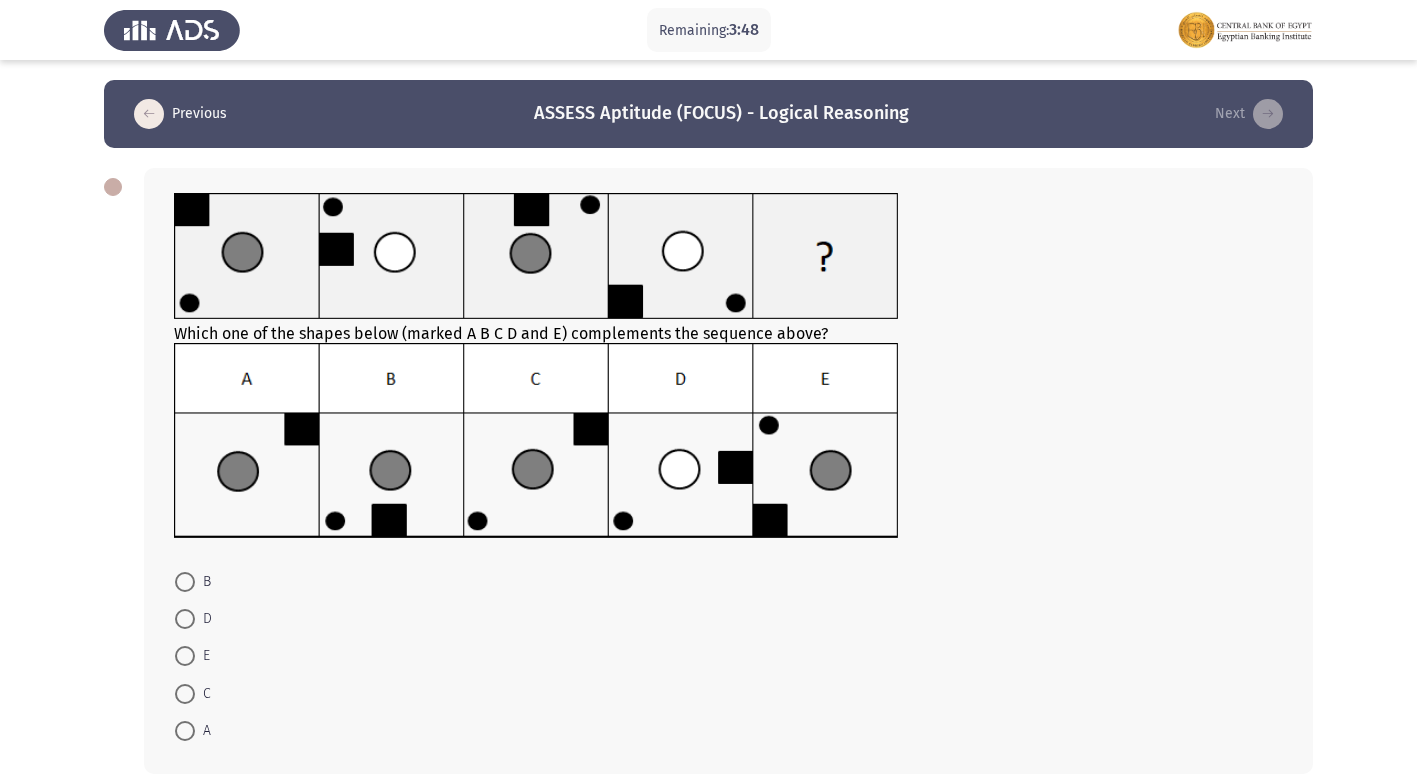 click at bounding box center [185, 694] 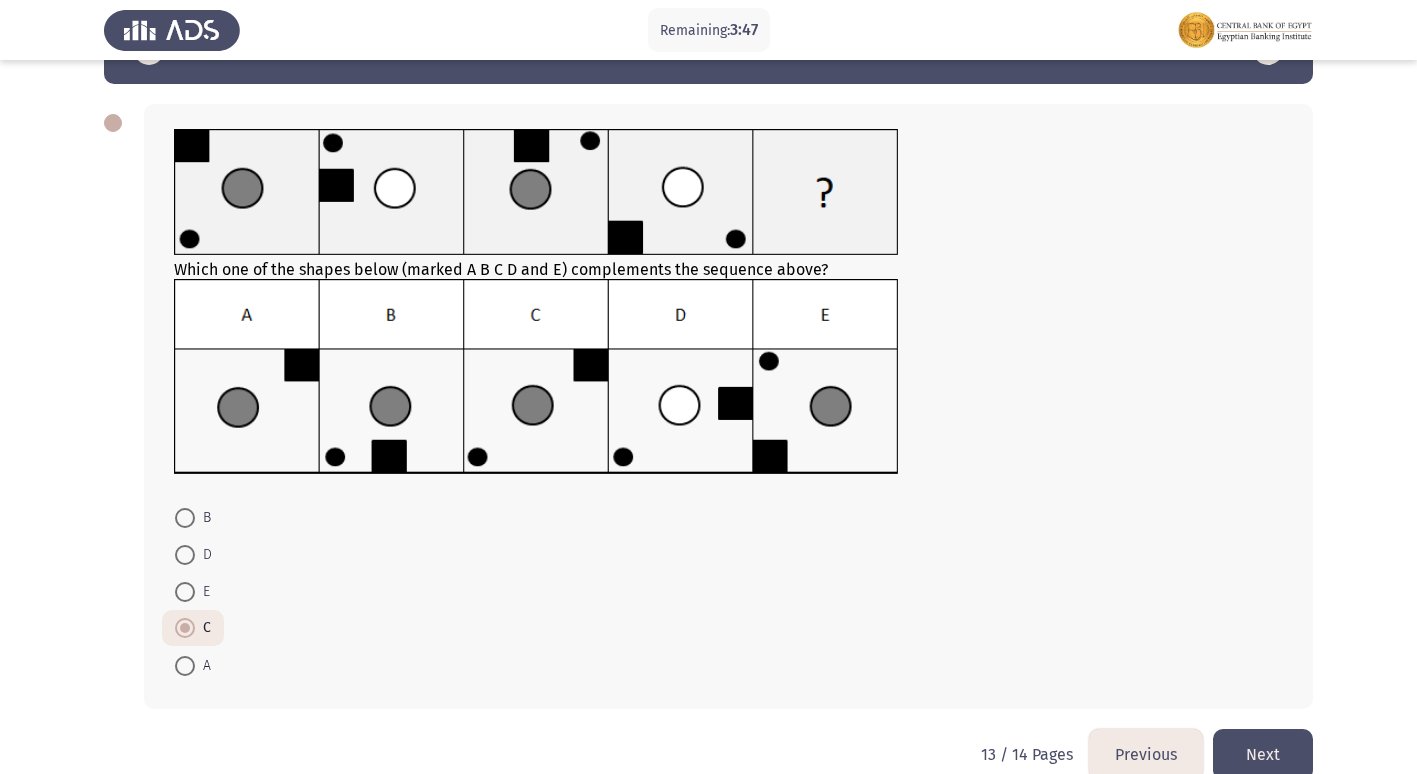 scroll, scrollTop: 99, scrollLeft: 0, axis: vertical 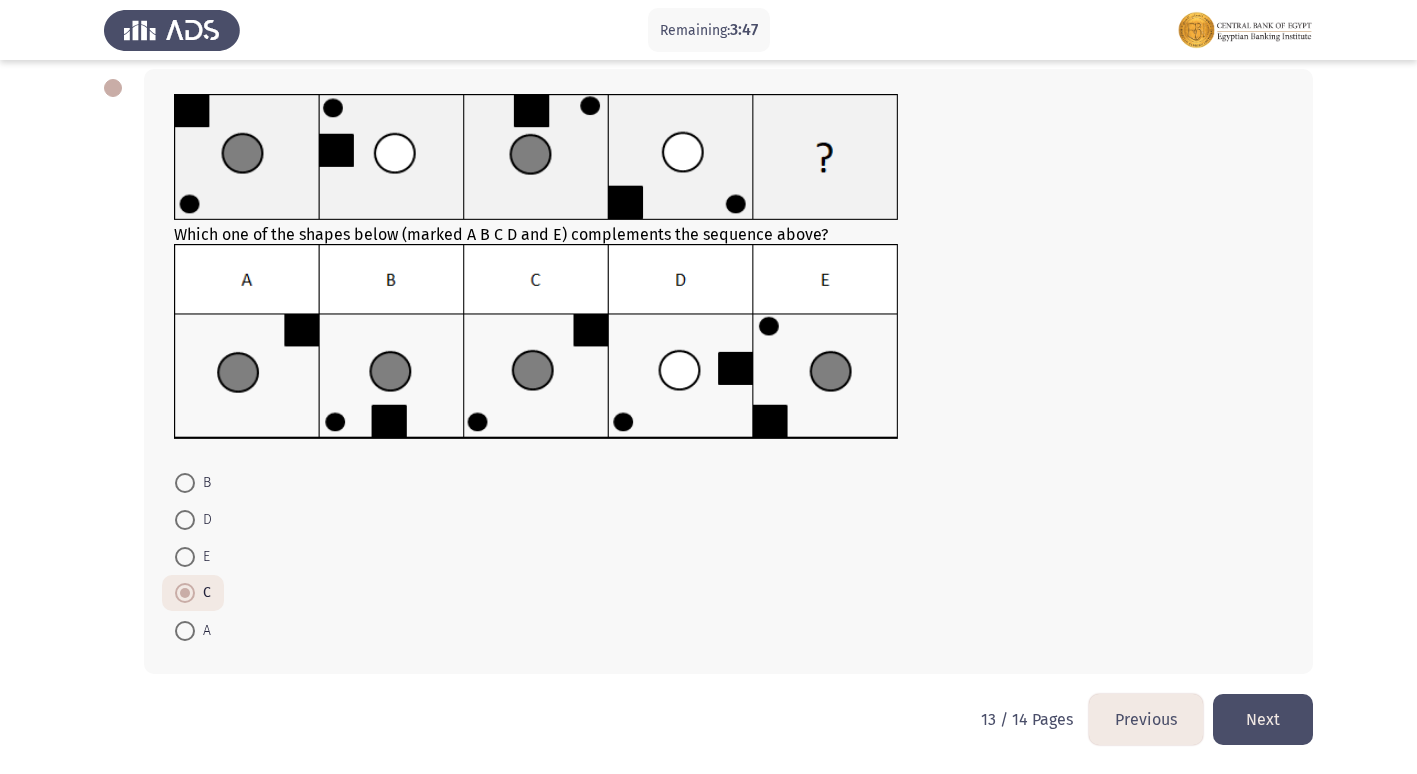 click on "Next" 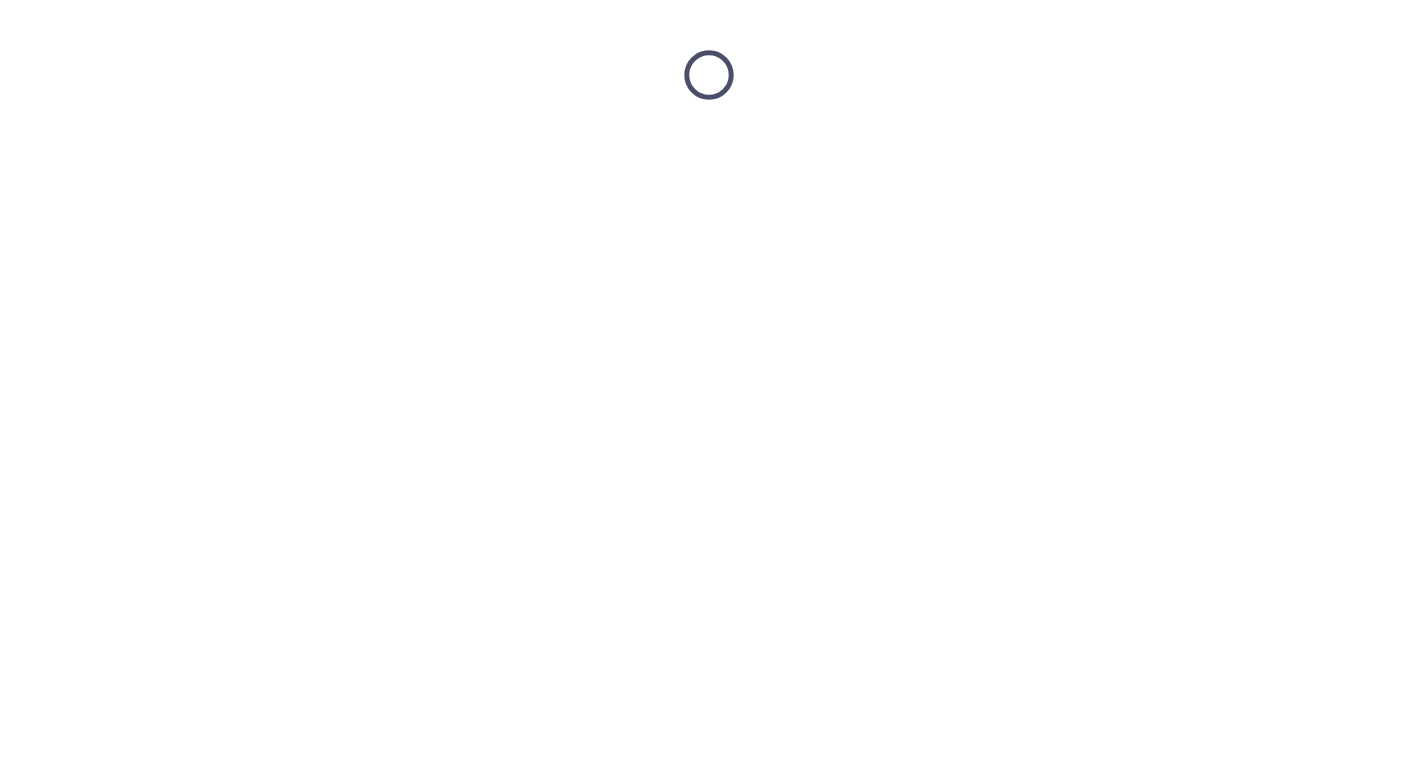scroll, scrollTop: 0, scrollLeft: 0, axis: both 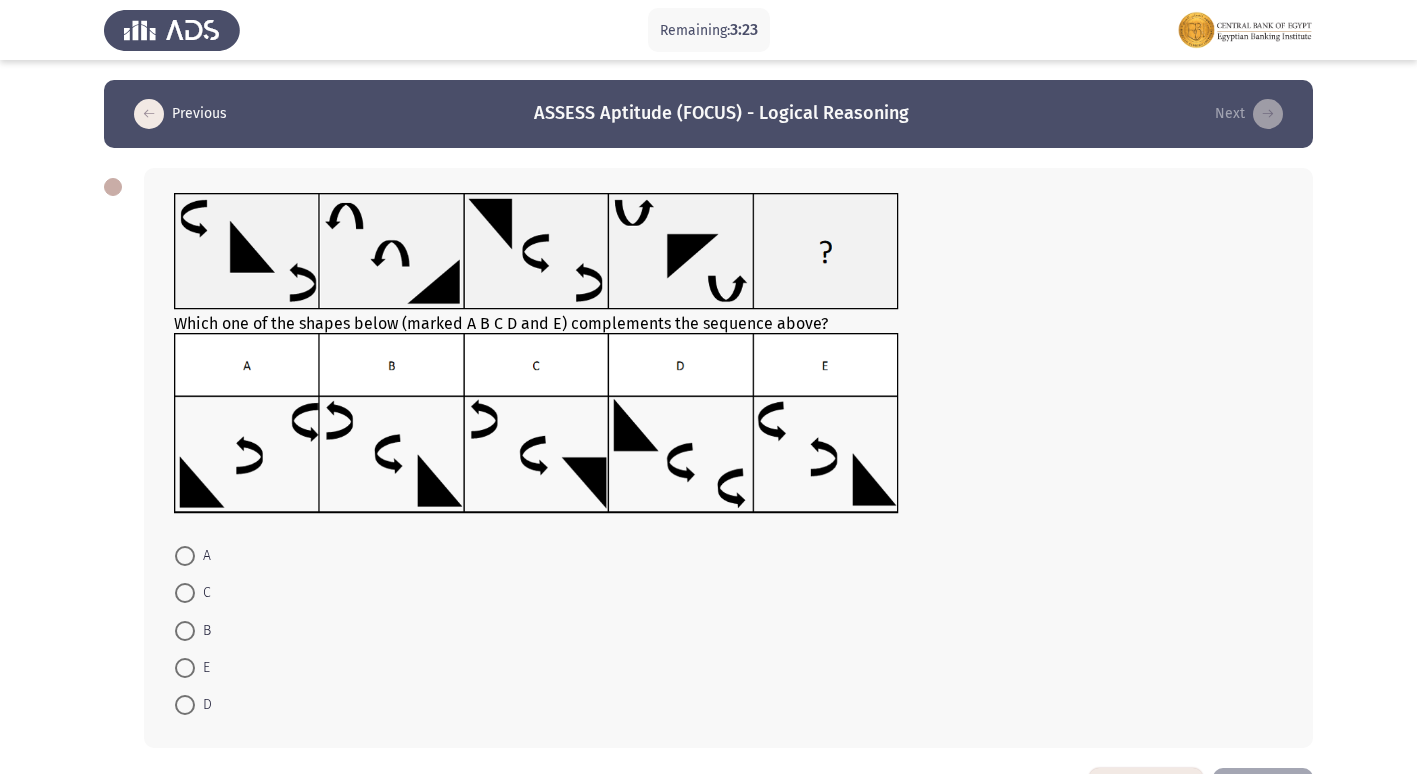click at bounding box center (185, 668) 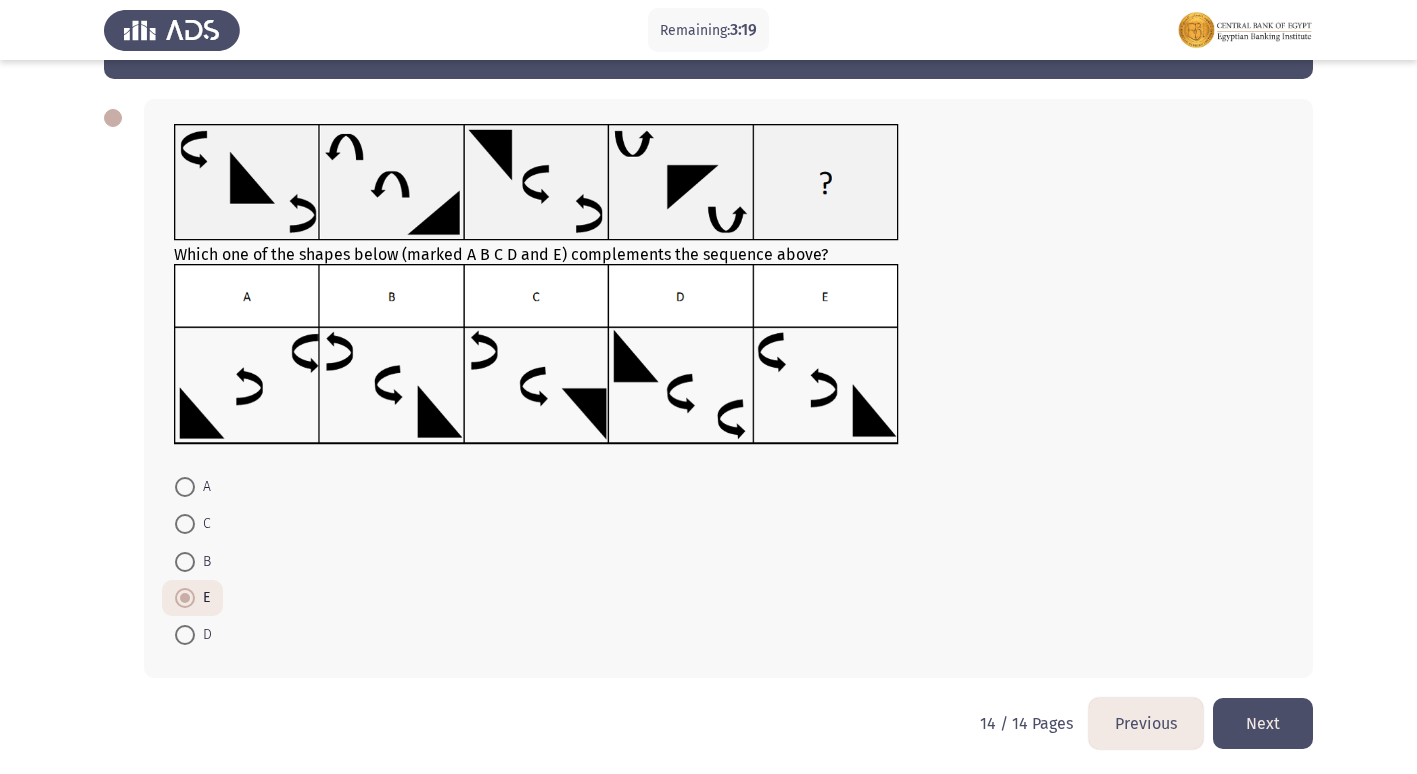 scroll, scrollTop: 73, scrollLeft: 0, axis: vertical 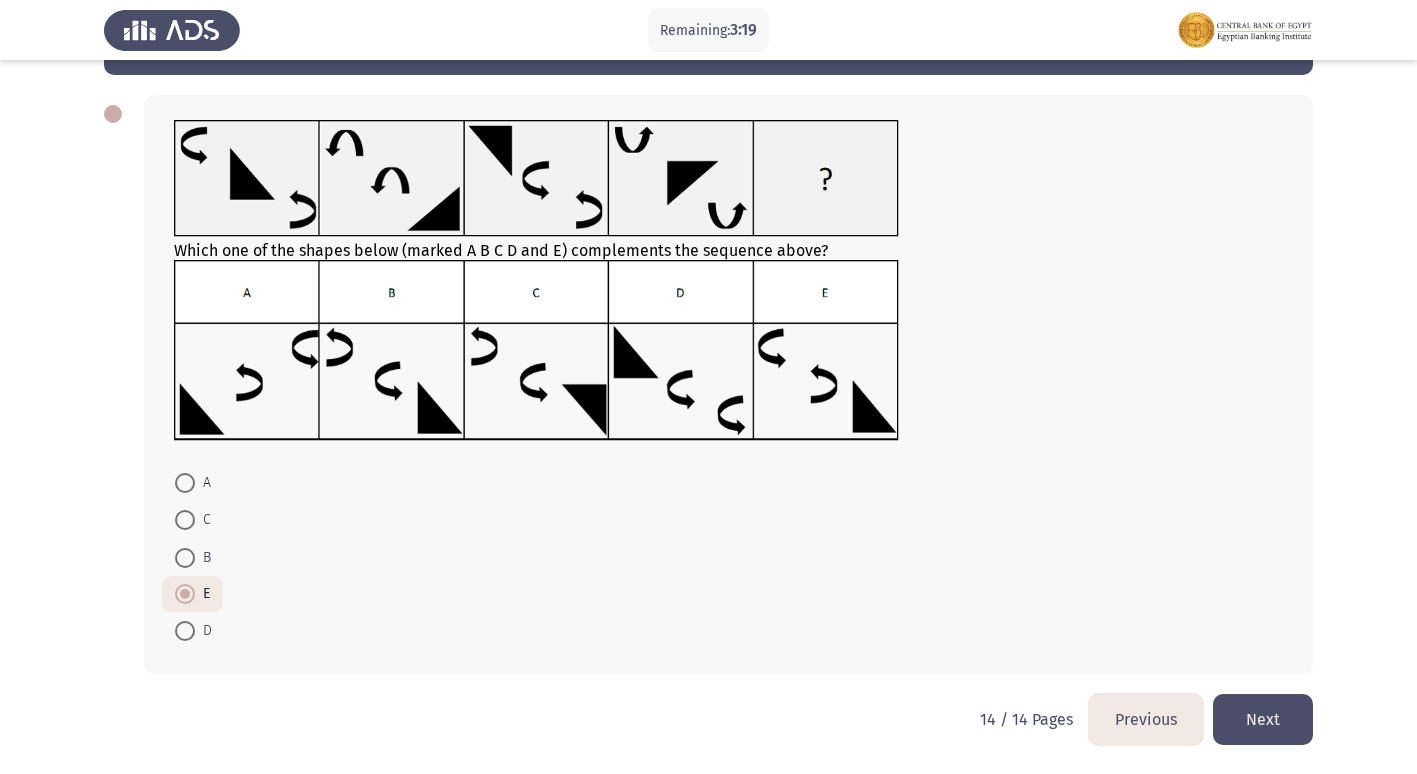click on "Next" 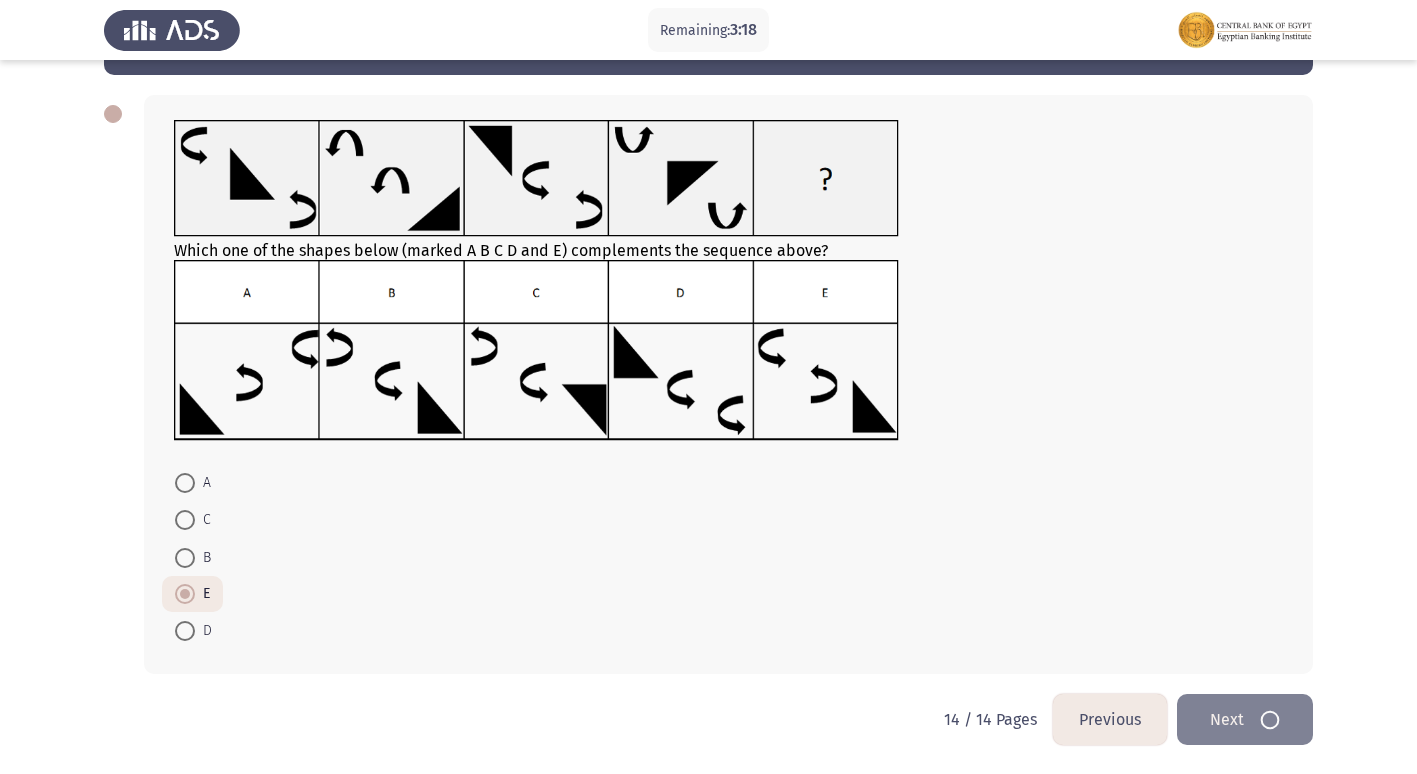 scroll, scrollTop: 0, scrollLeft: 0, axis: both 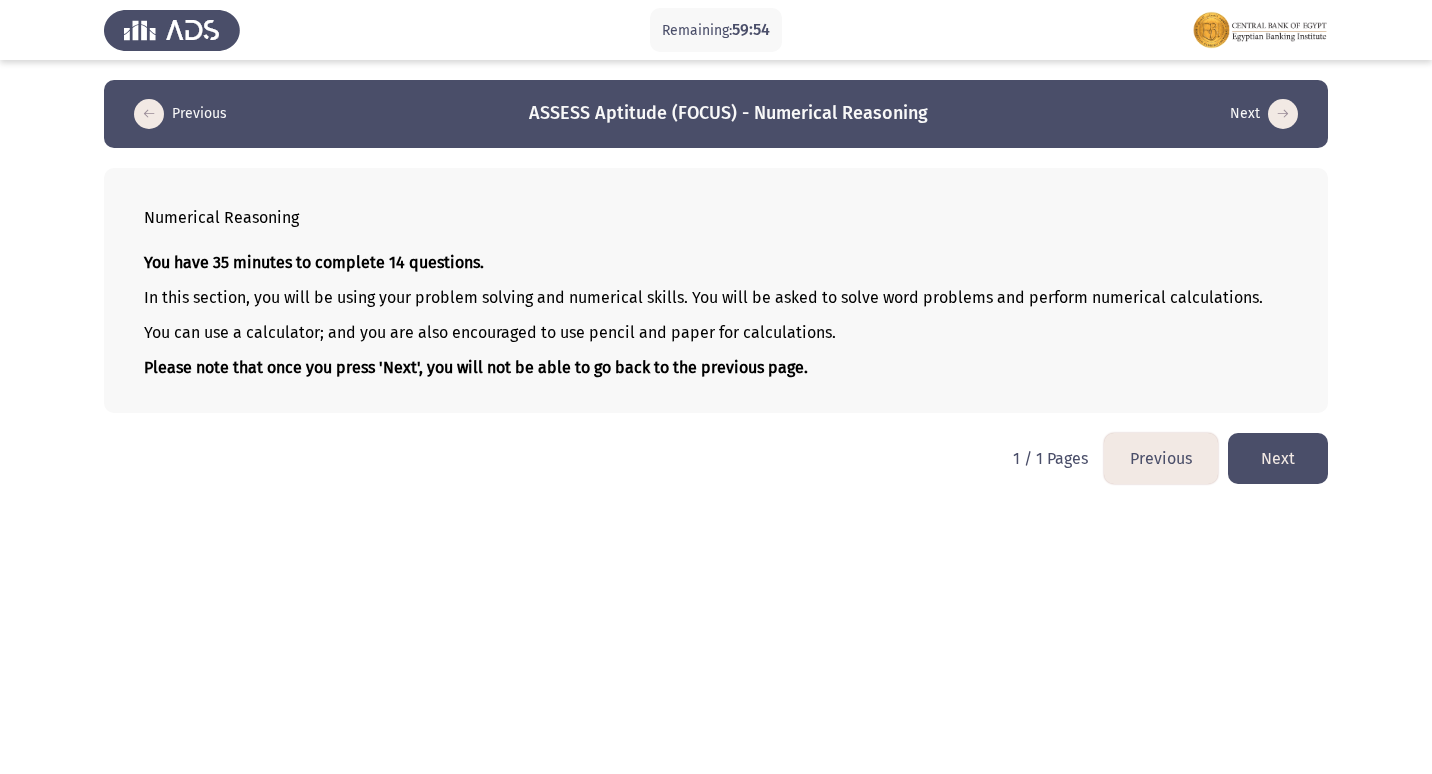 click on "Next" 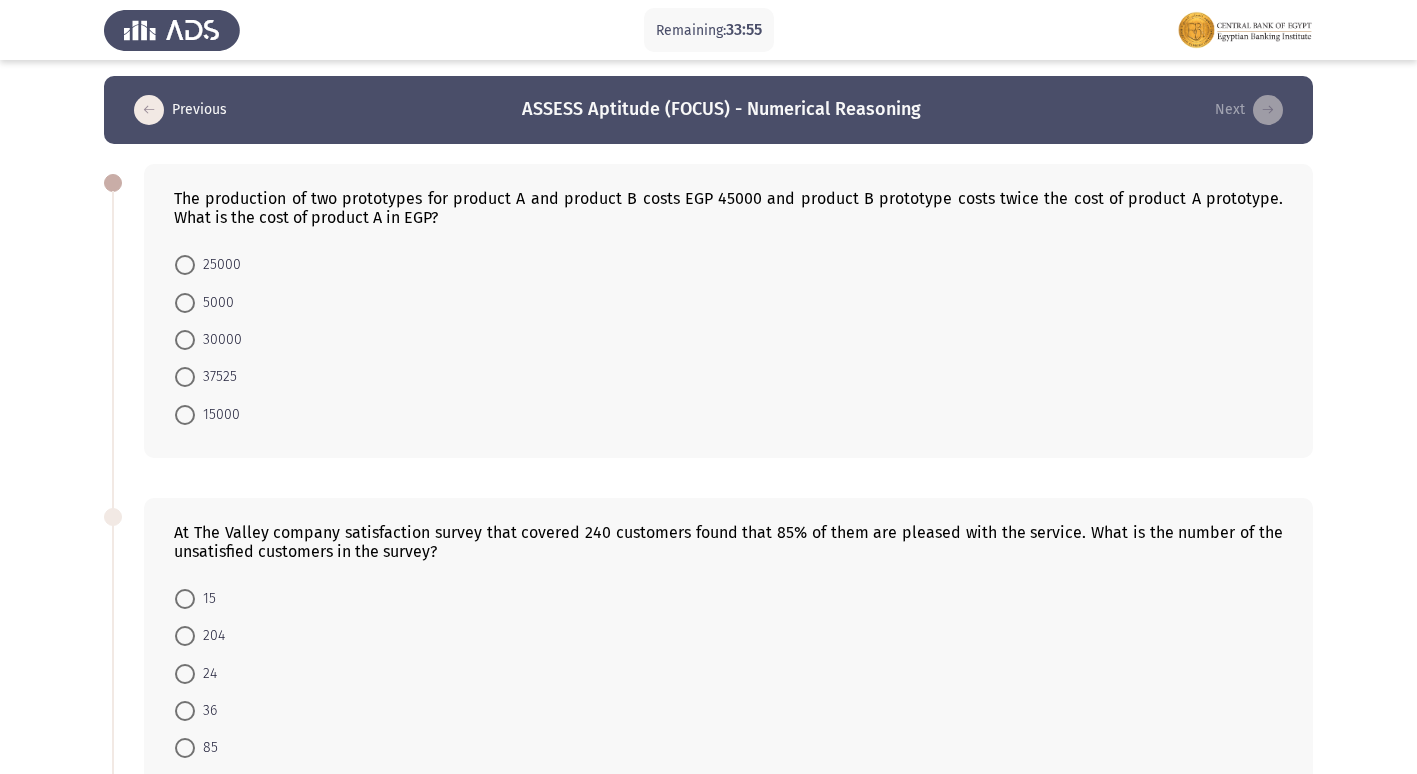 scroll, scrollTop: 0, scrollLeft: 0, axis: both 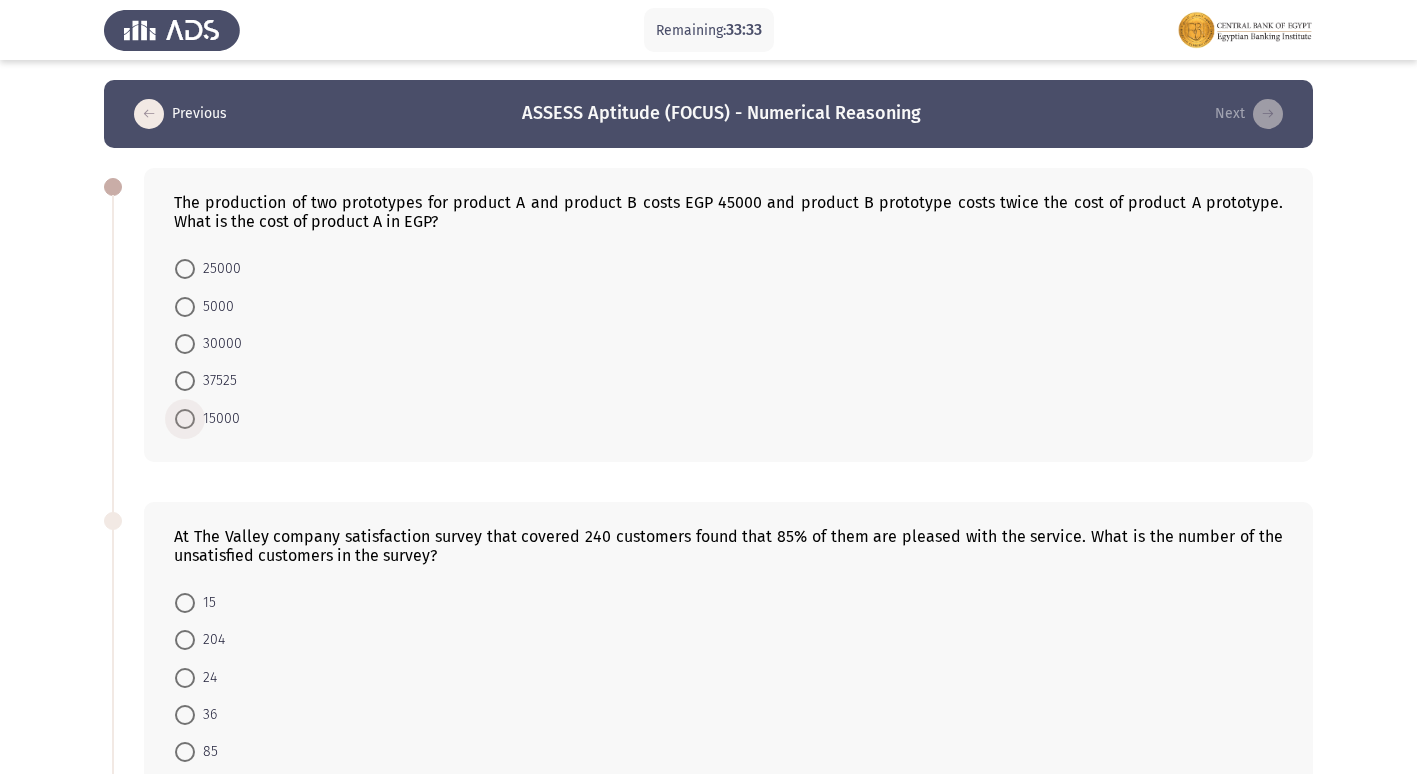 click at bounding box center [185, 419] 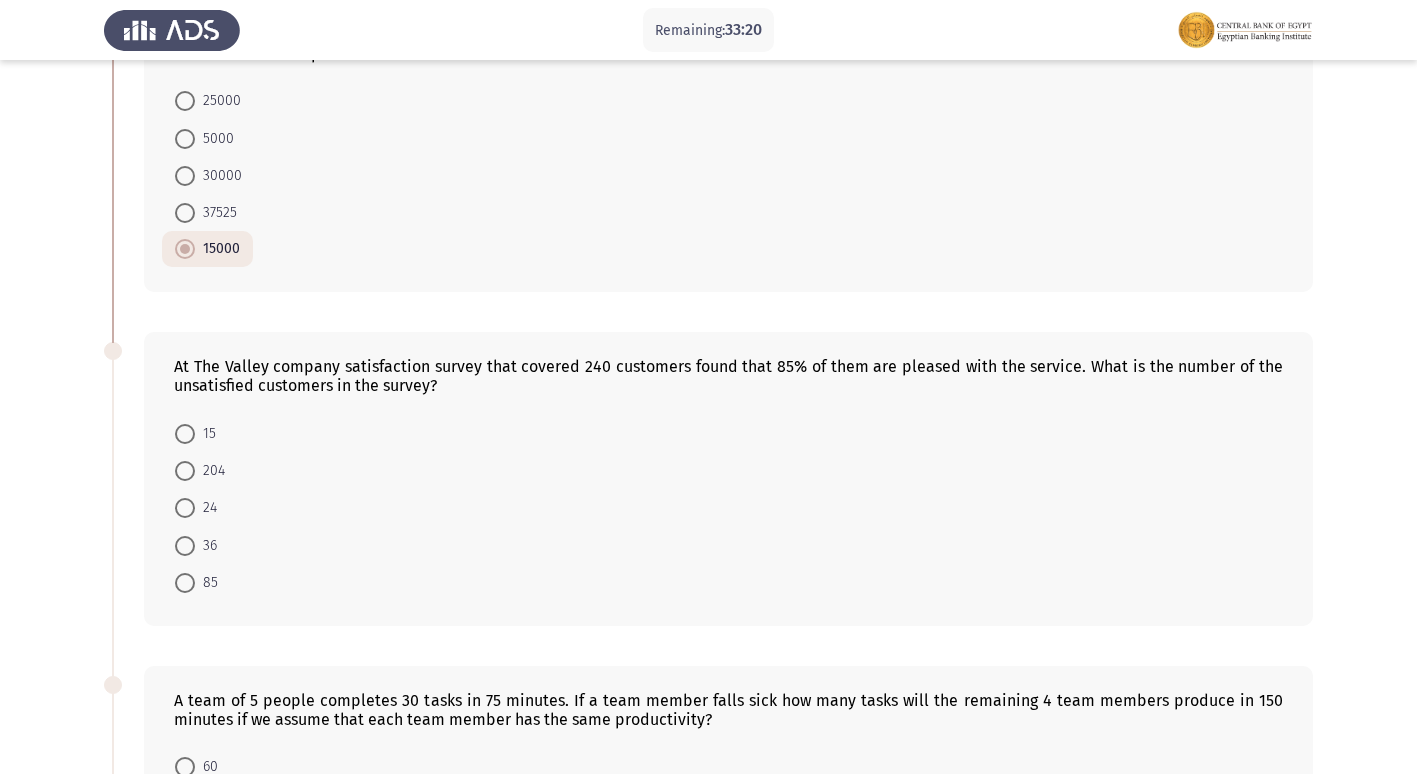 scroll, scrollTop: 300, scrollLeft: 0, axis: vertical 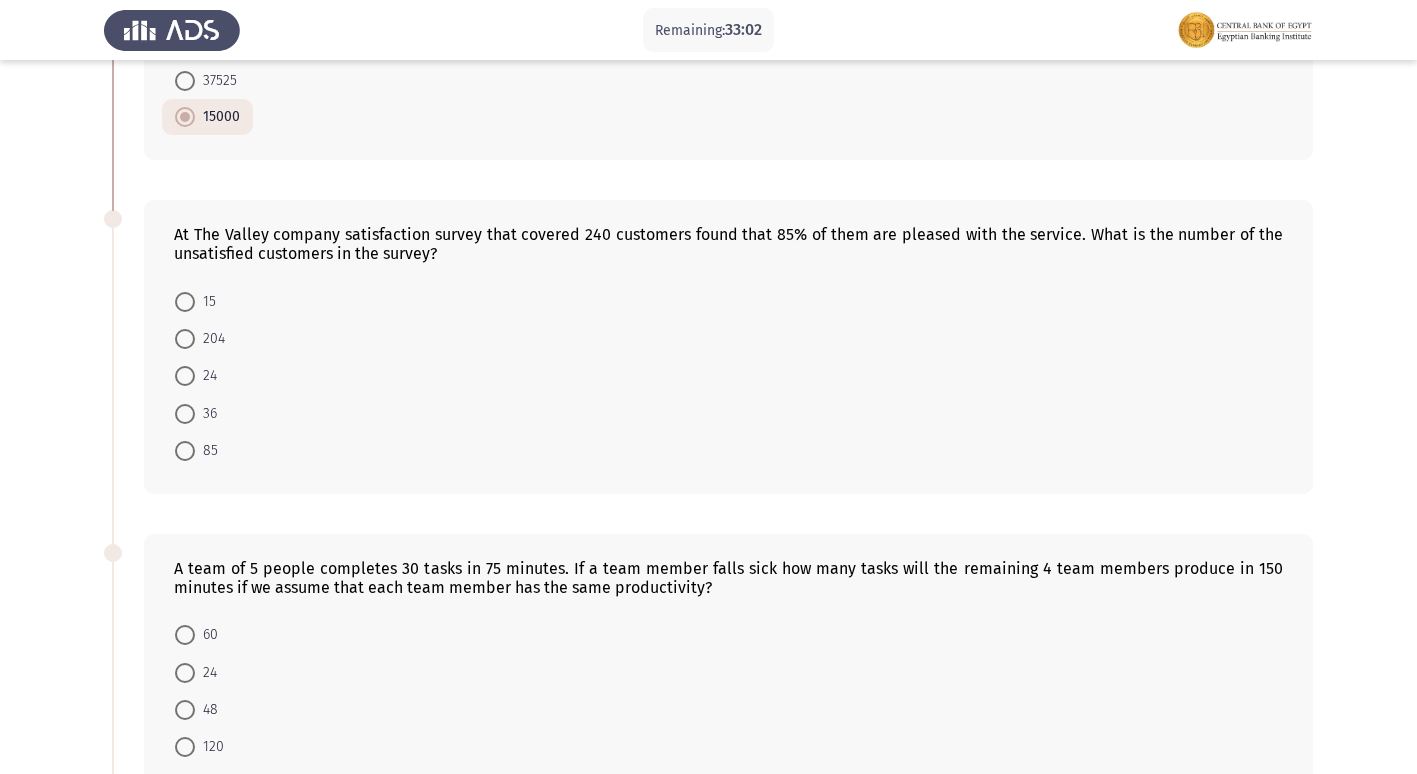 click at bounding box center (185, 414) 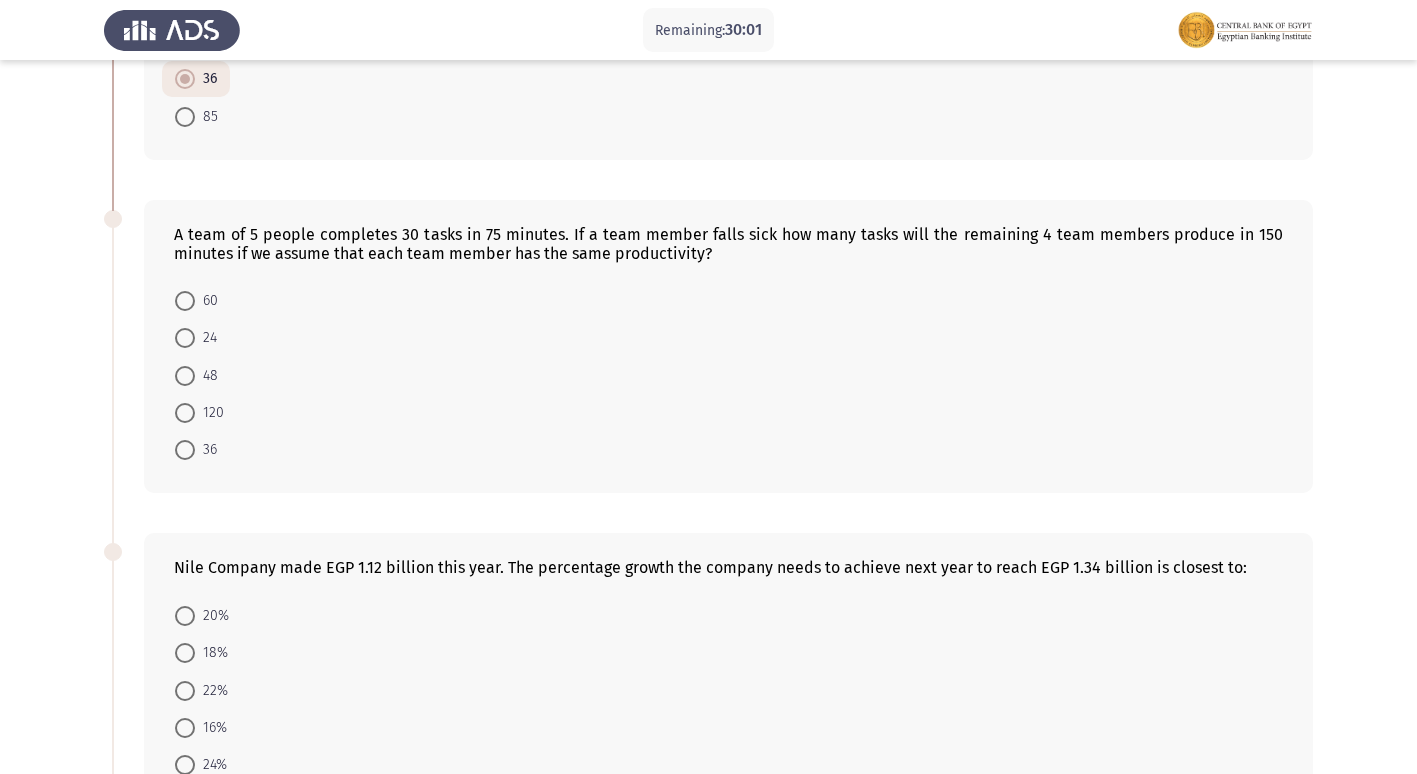 scroll, scrollTop: 600, scrollLeft: 0, axis: vertical 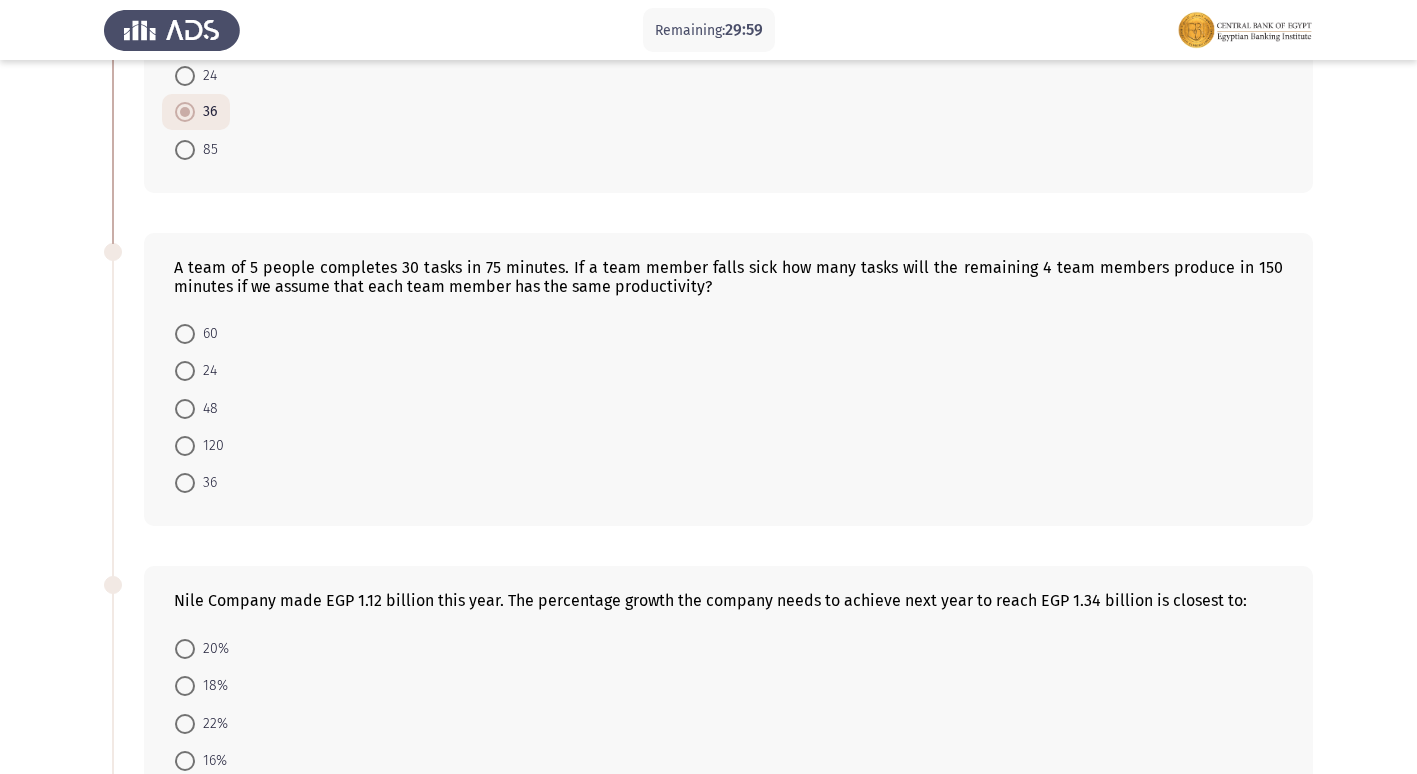 drag, startPoint x: 486, startPoint y: 267, endPoint x: 552, endPoint y: 266, distance: 66.007576 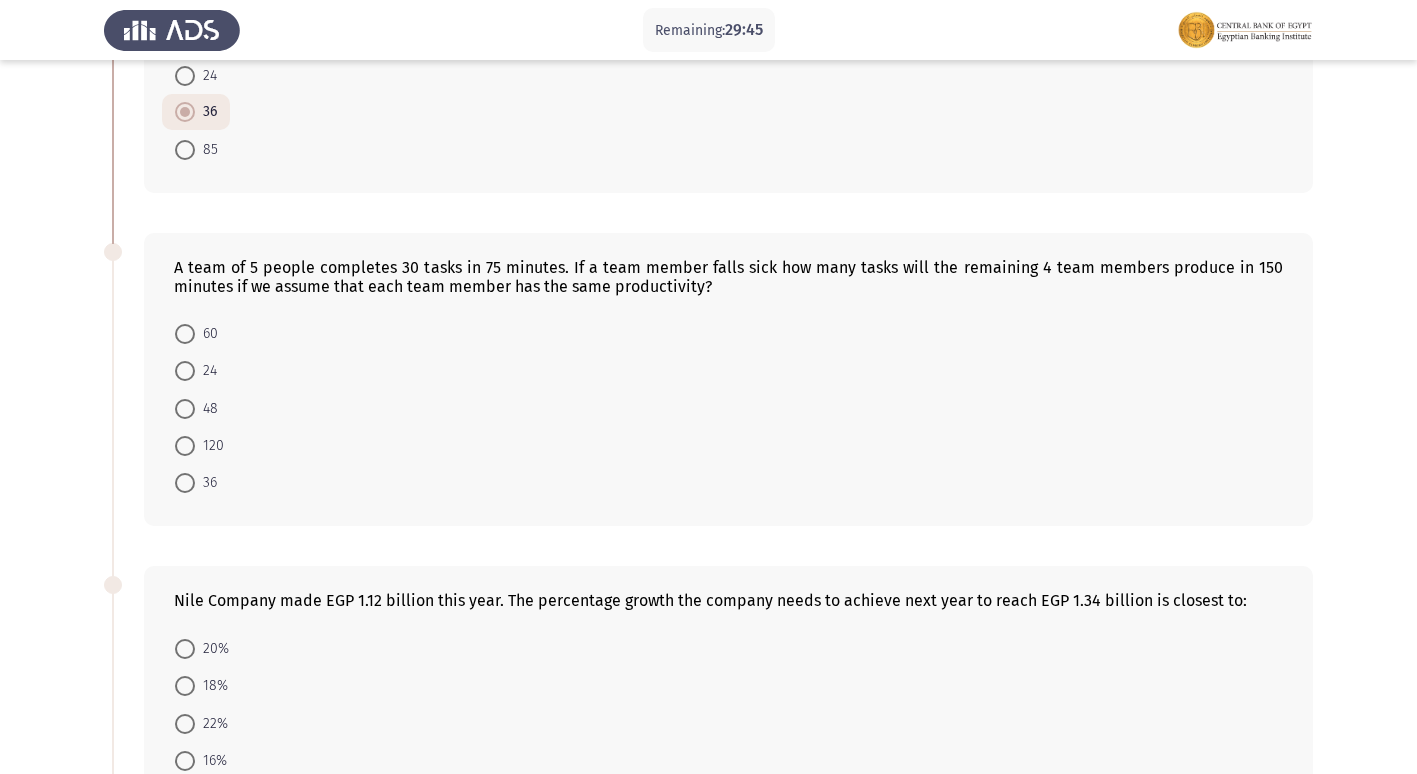 click at bounding box center [185, 334] 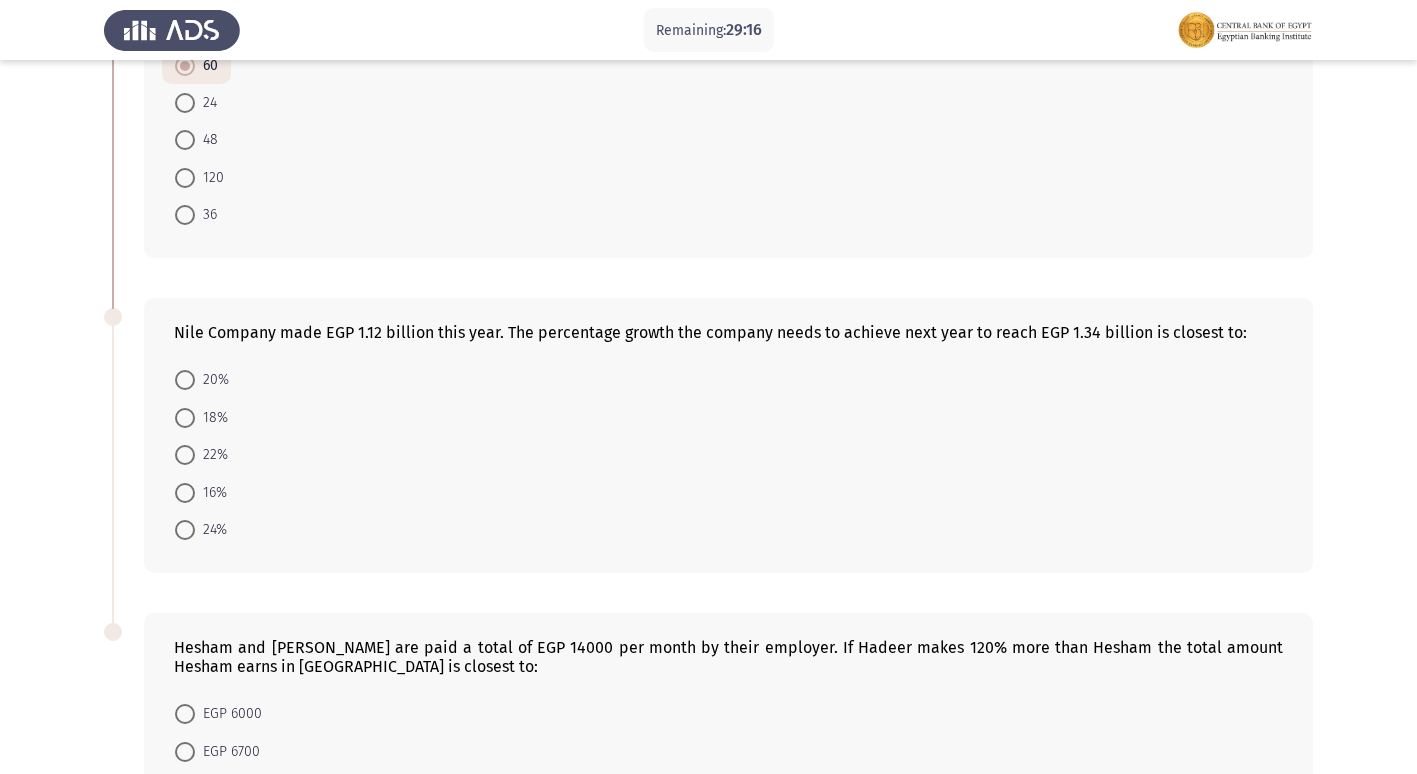 scroll, scrollTop: 900, scrollLeft: 0, axis: vertical 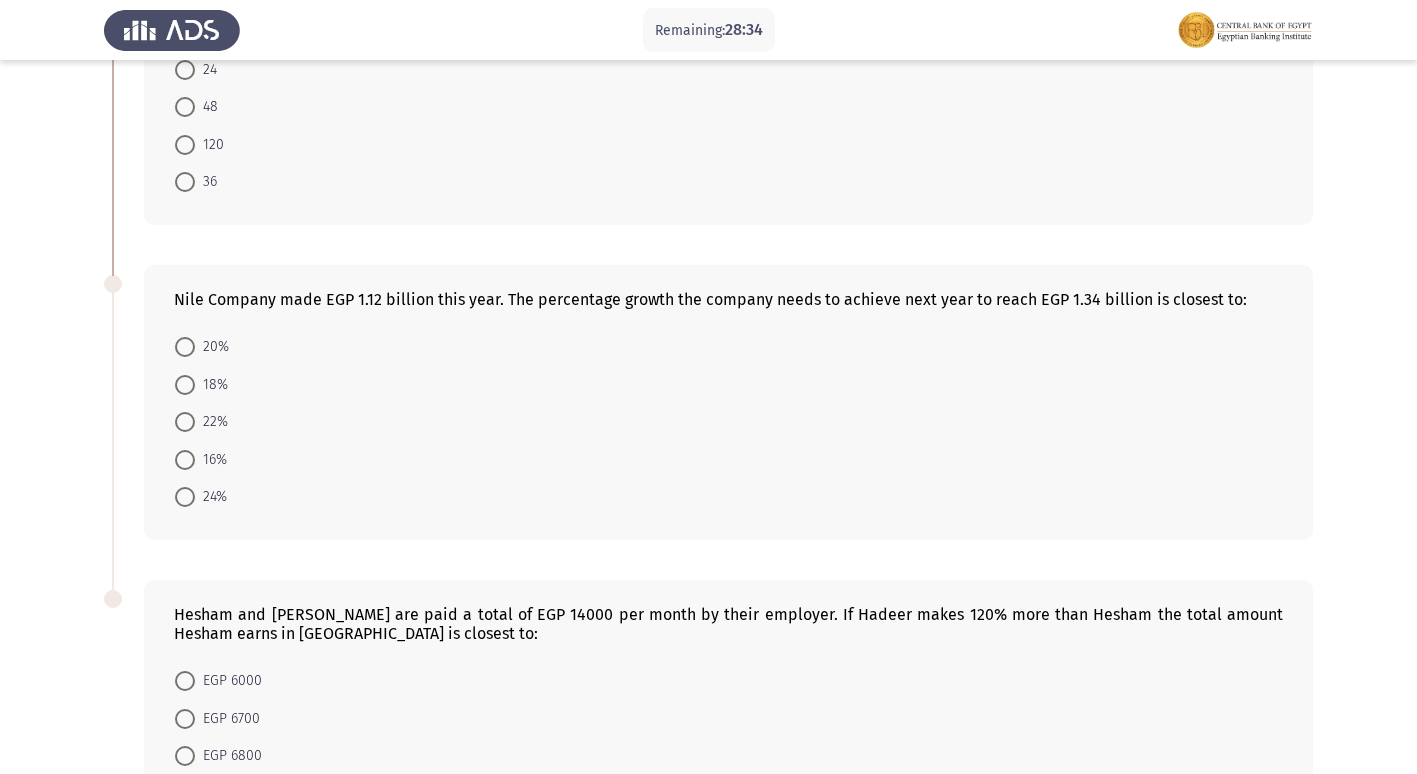 click at bounding box center (185, 347) 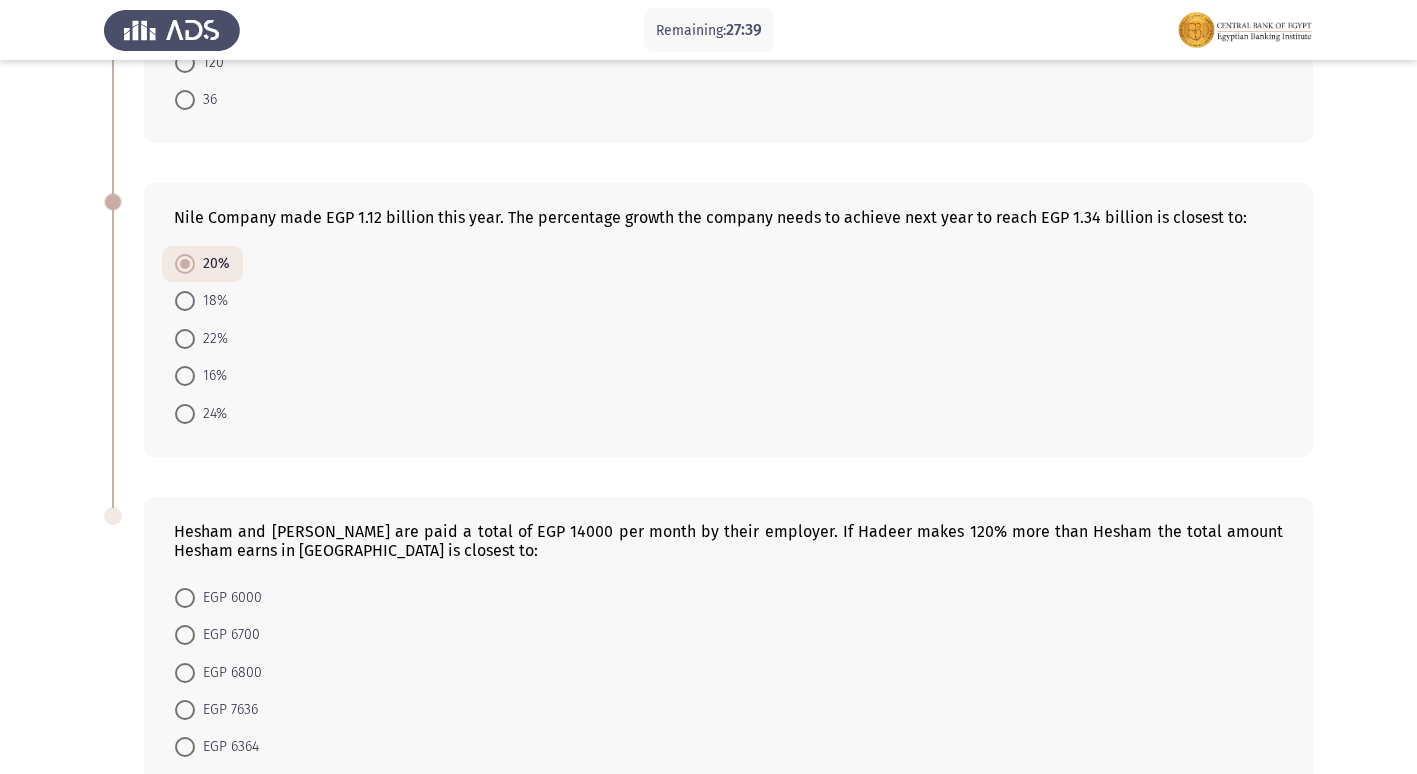 scroll, scrollTop: 1098, scrollLeft: 0, axis: vertical 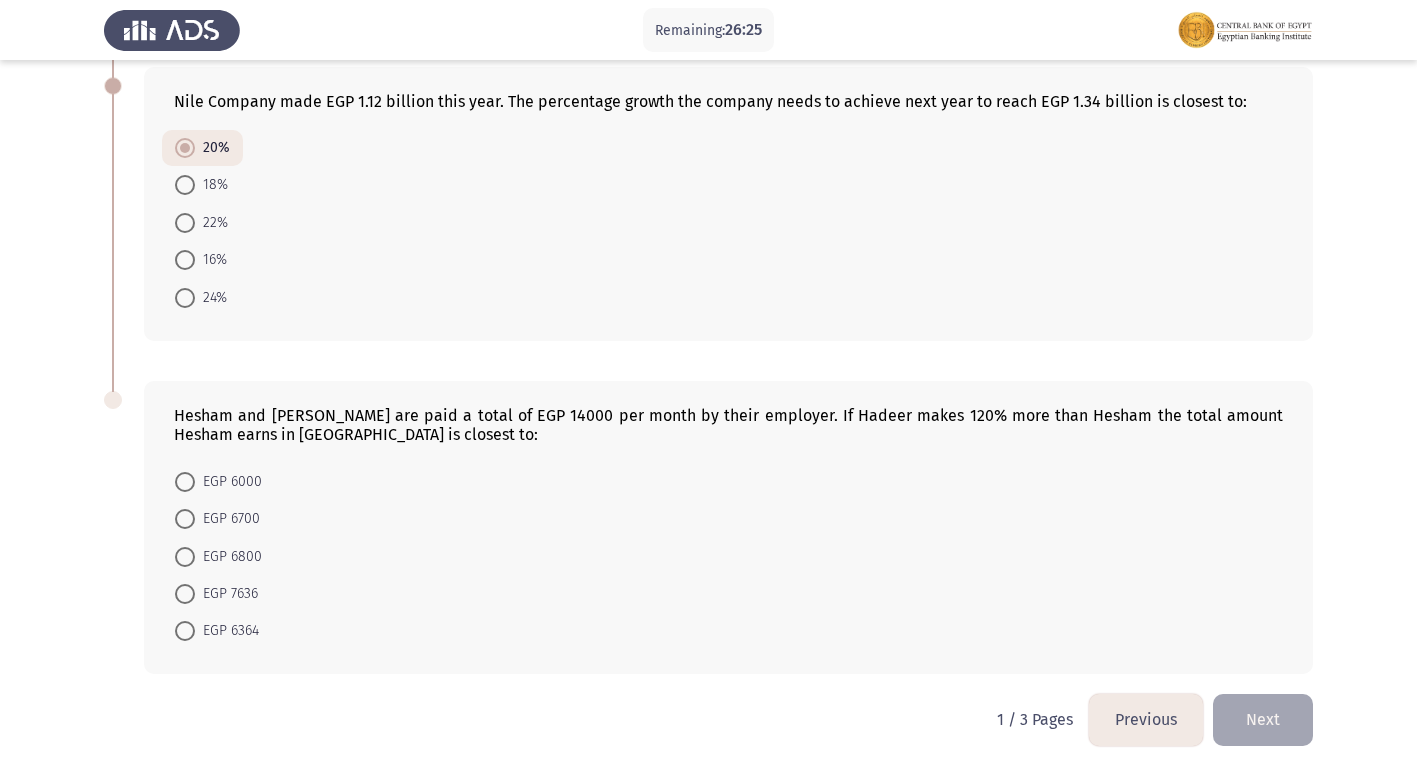 drag, startPoint x: 496, startPoint y: 414, endPoint x: 560, endPoint y: 419, distance: 64.195015 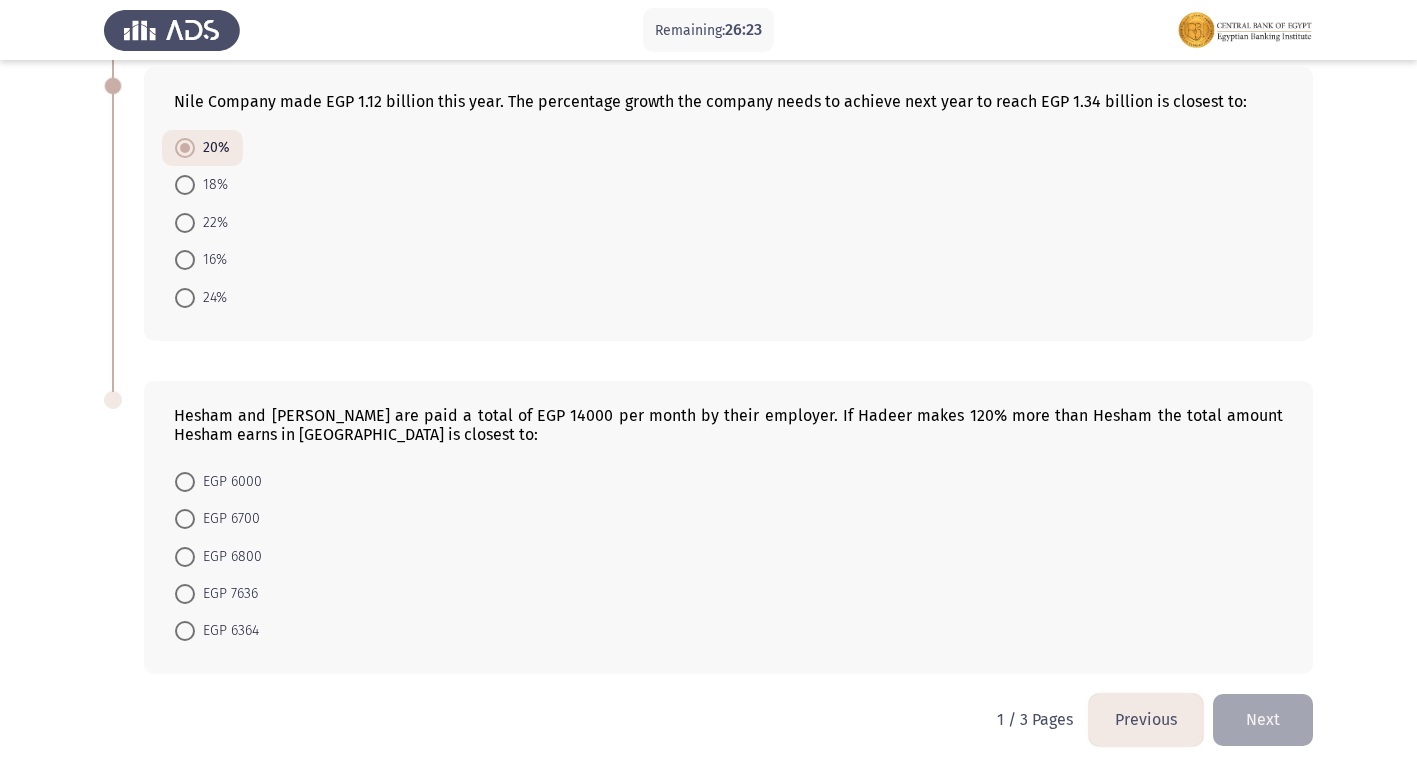click on "Hesham and [PERSON_NAME] are paid a total of EGP 14000 per month by their employer. If Hadeer makes 120% more than Hesham the total amount Hesham earns in [GEOGRAPHIC_DATA] is closest to:" 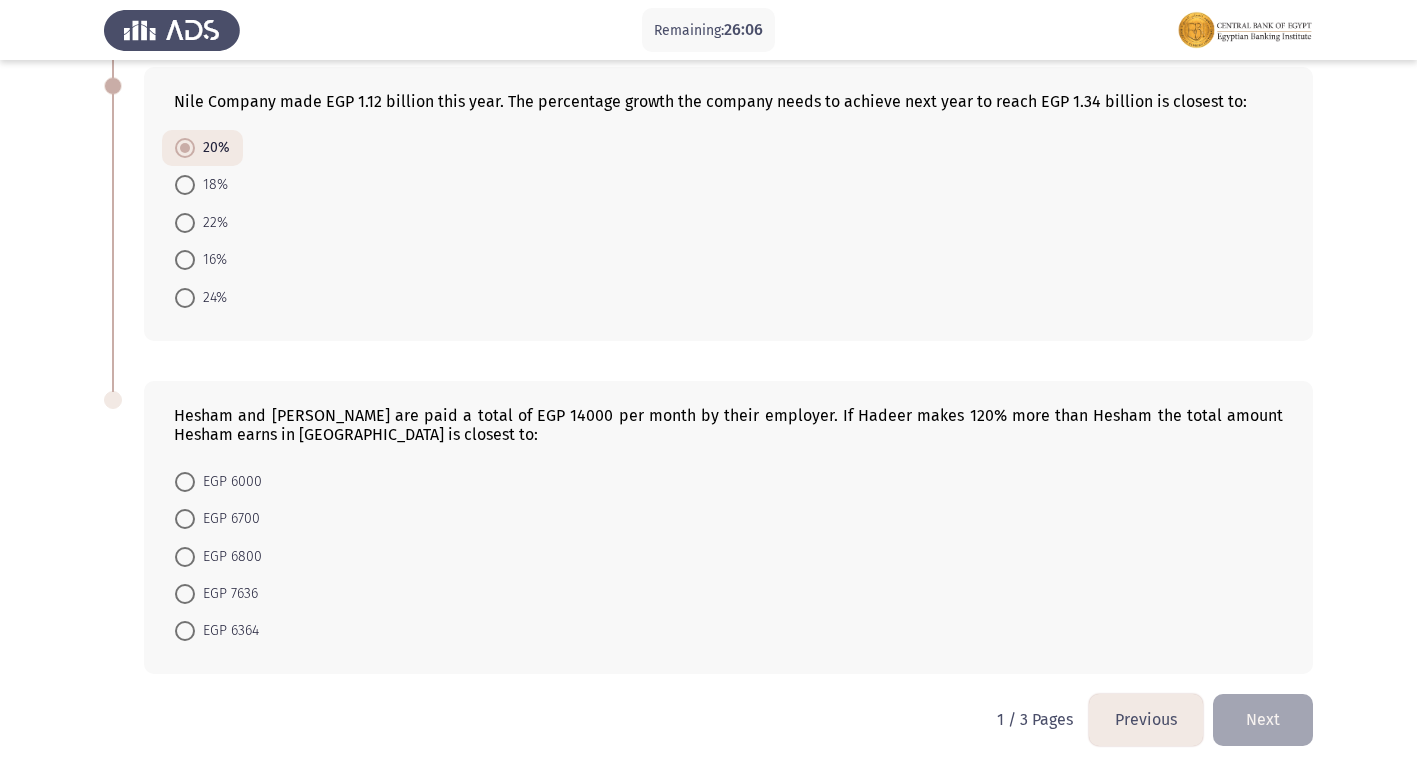 click at bounding box center (185, 557) 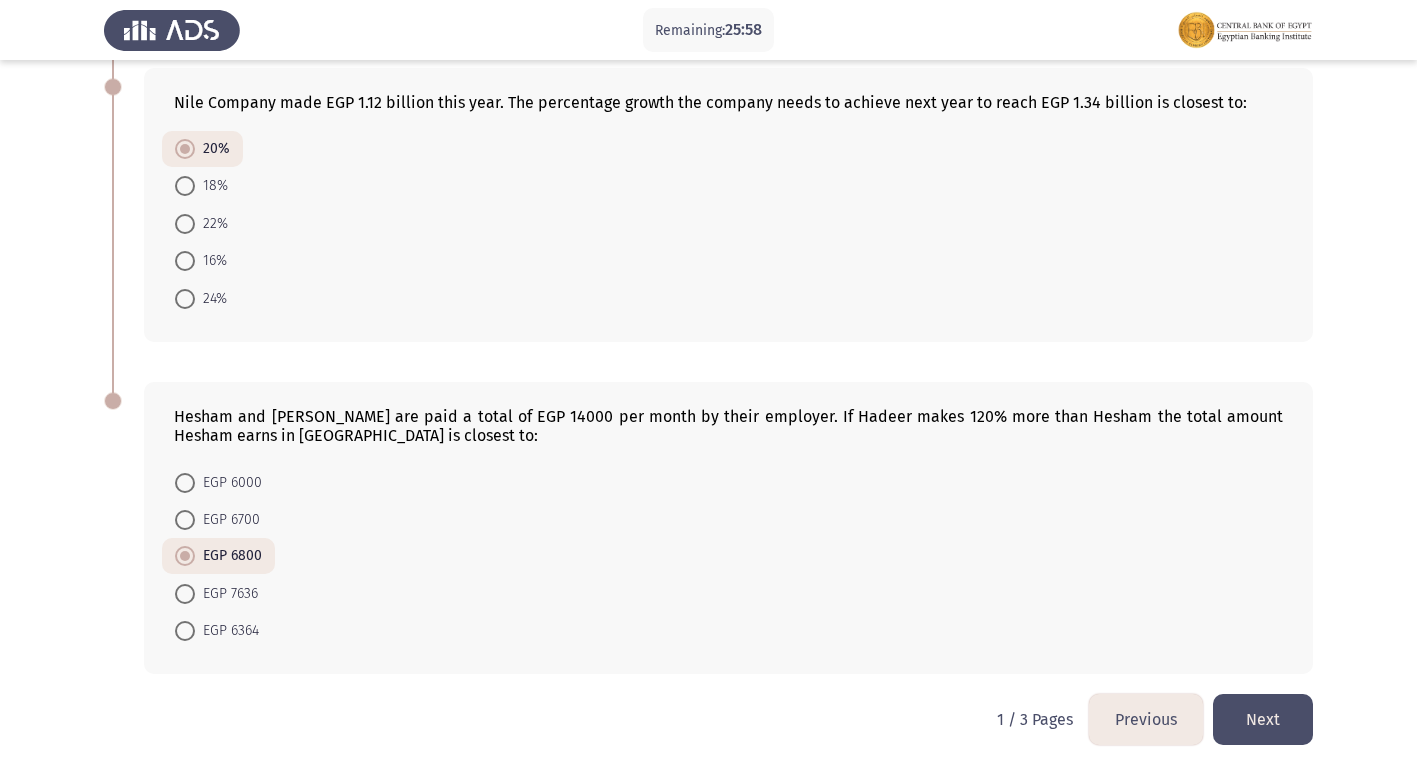 drag, startPoint x: 504, startPoint y: 413, endPoint x: 548, endPoint y: 413, distance: 44 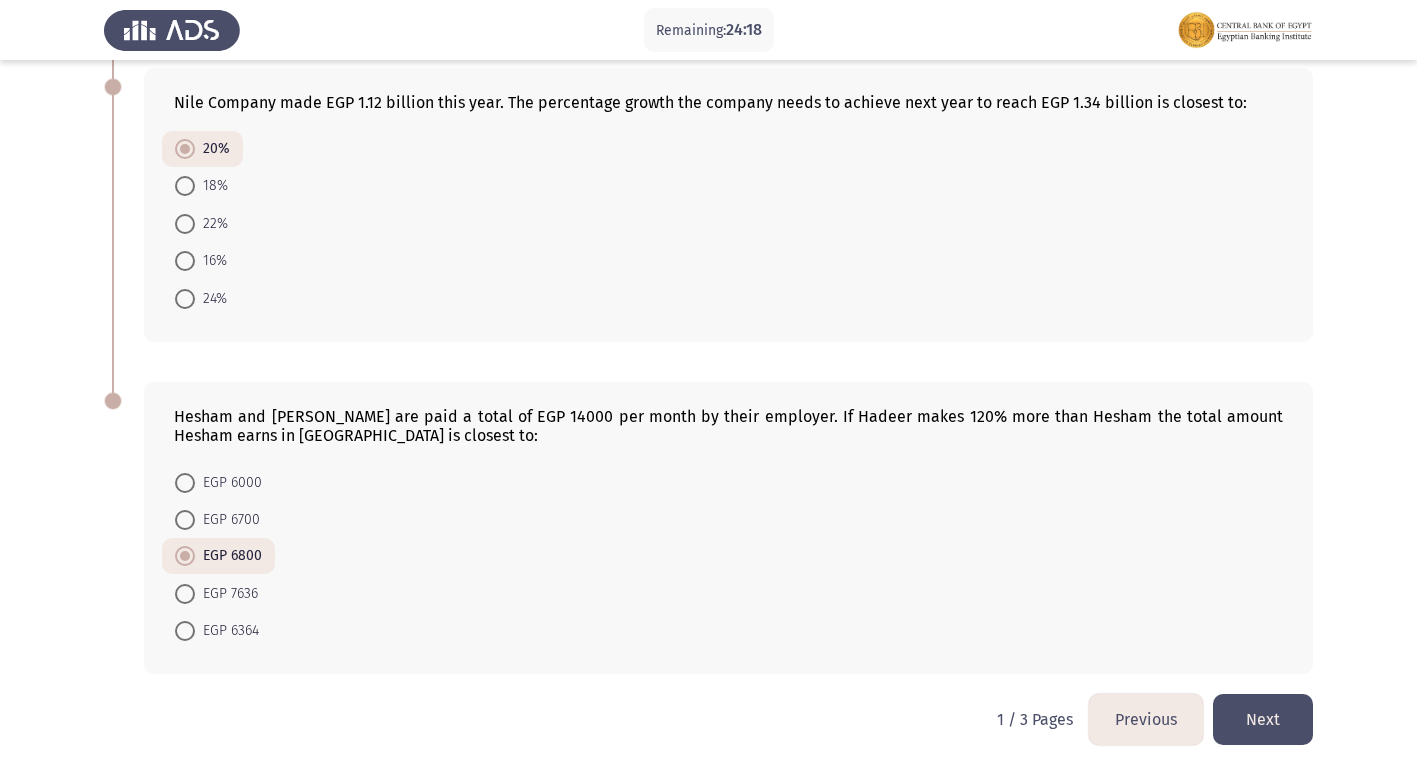 click at bounding box center [185, 483] 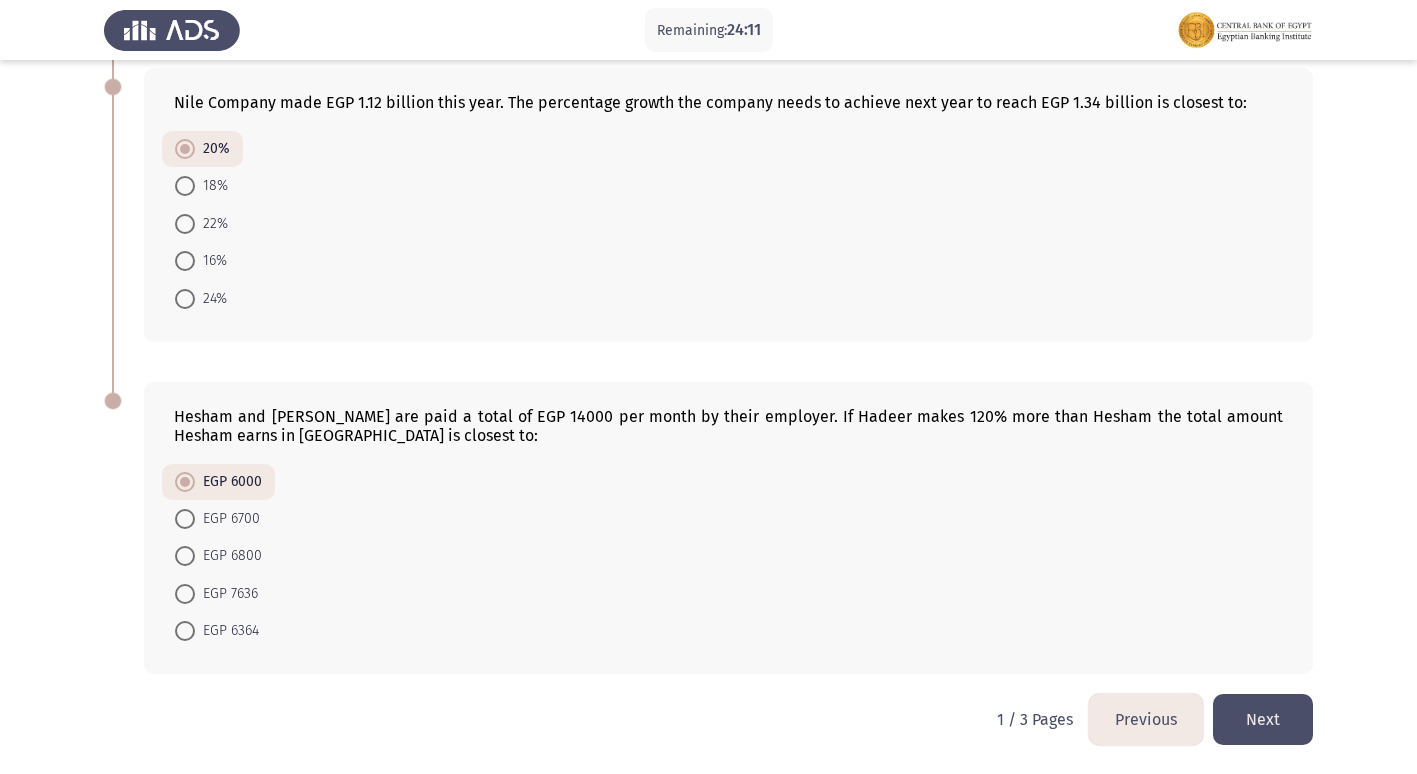 click at bounding box center (185, 556) 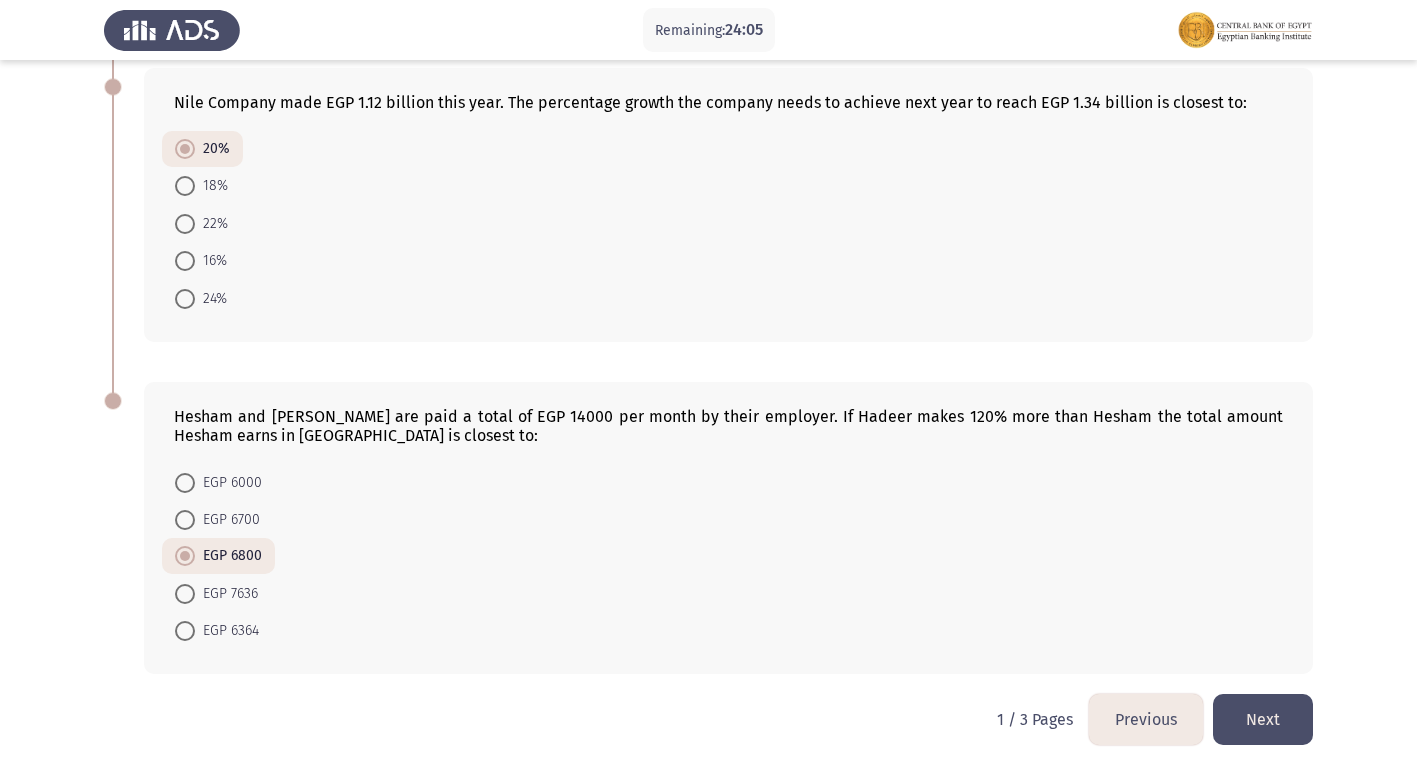 drag, startPoint x: 502, startPoint y: 418, endPoint x: 551, endPoint y: 421, distance: 49.09175 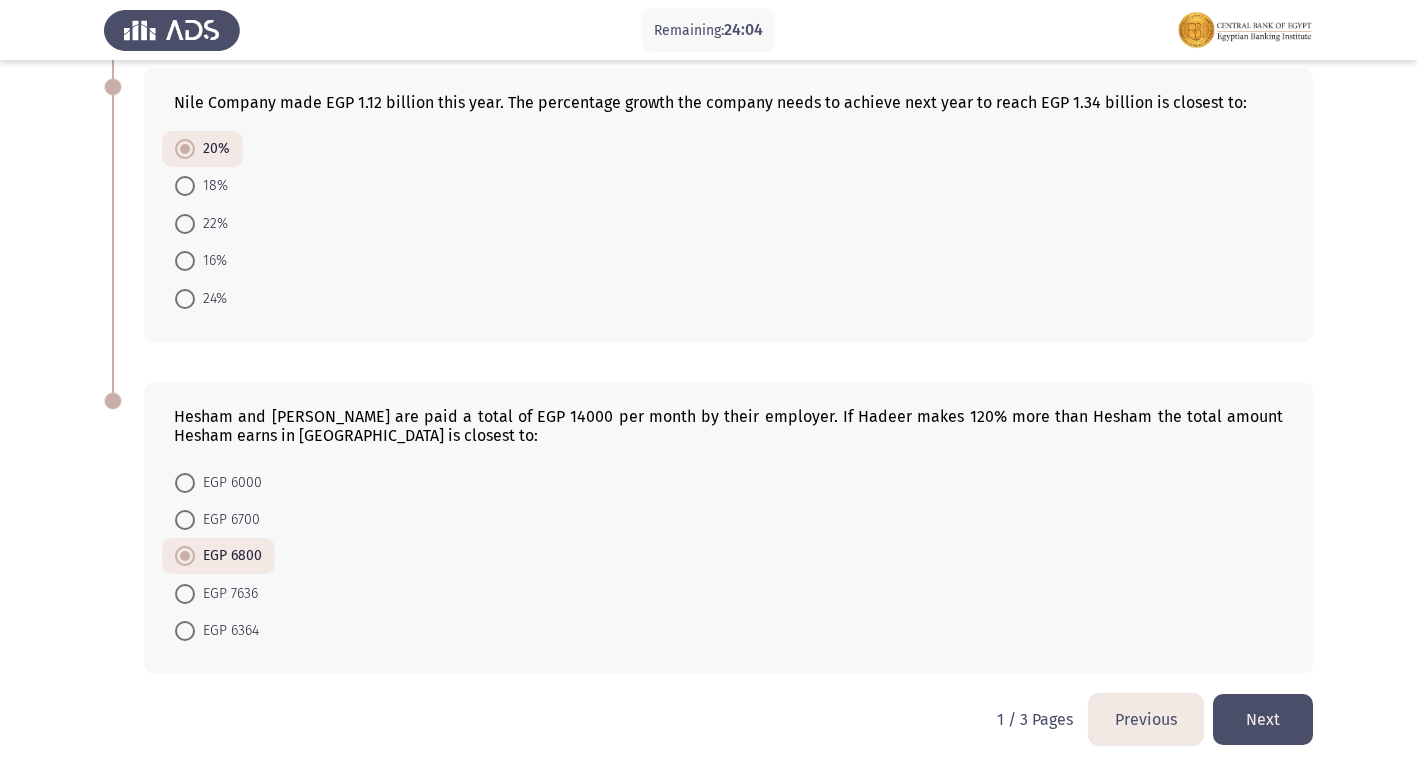 click on "EGP 6000     EGP 6700     EGP 6800     EGP 7636     EGP 6364" 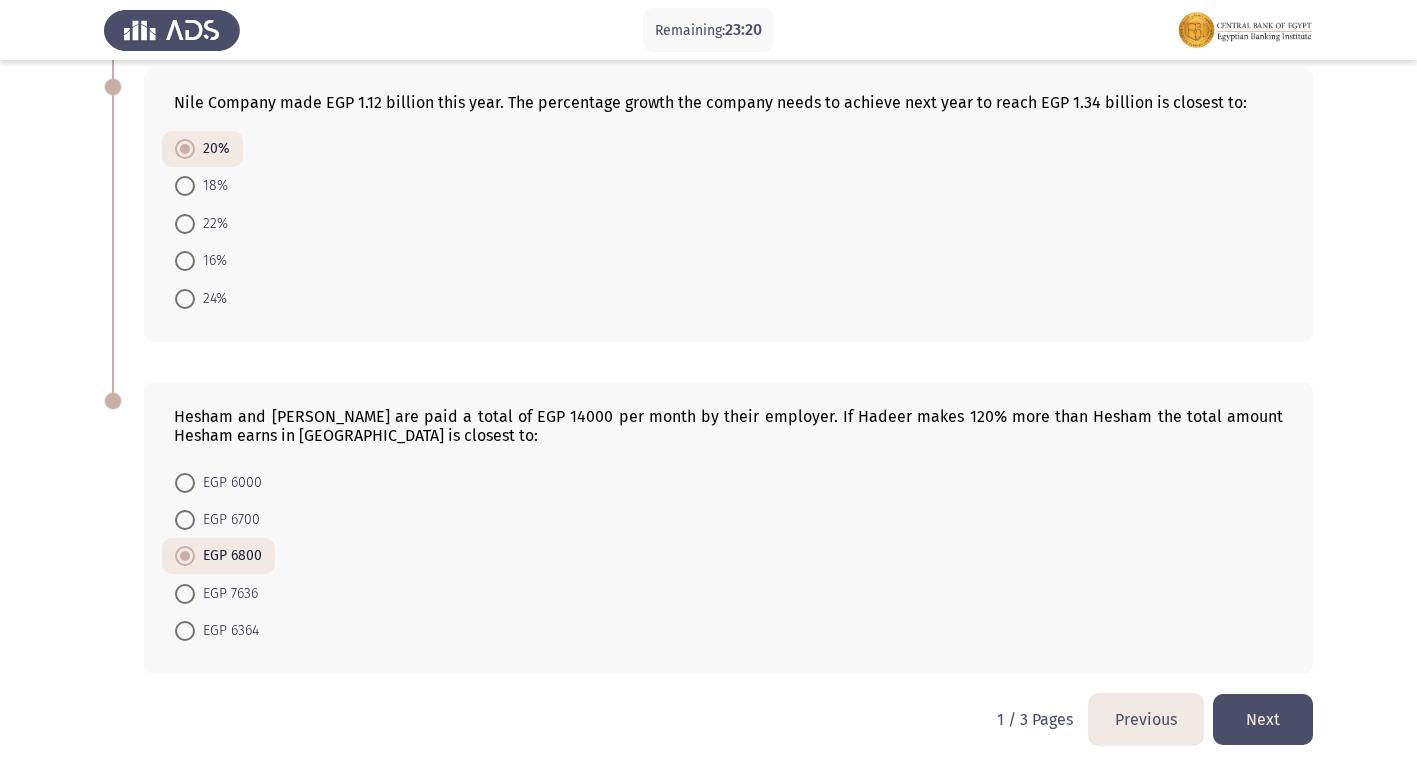 click at bounding box center [185, 556] 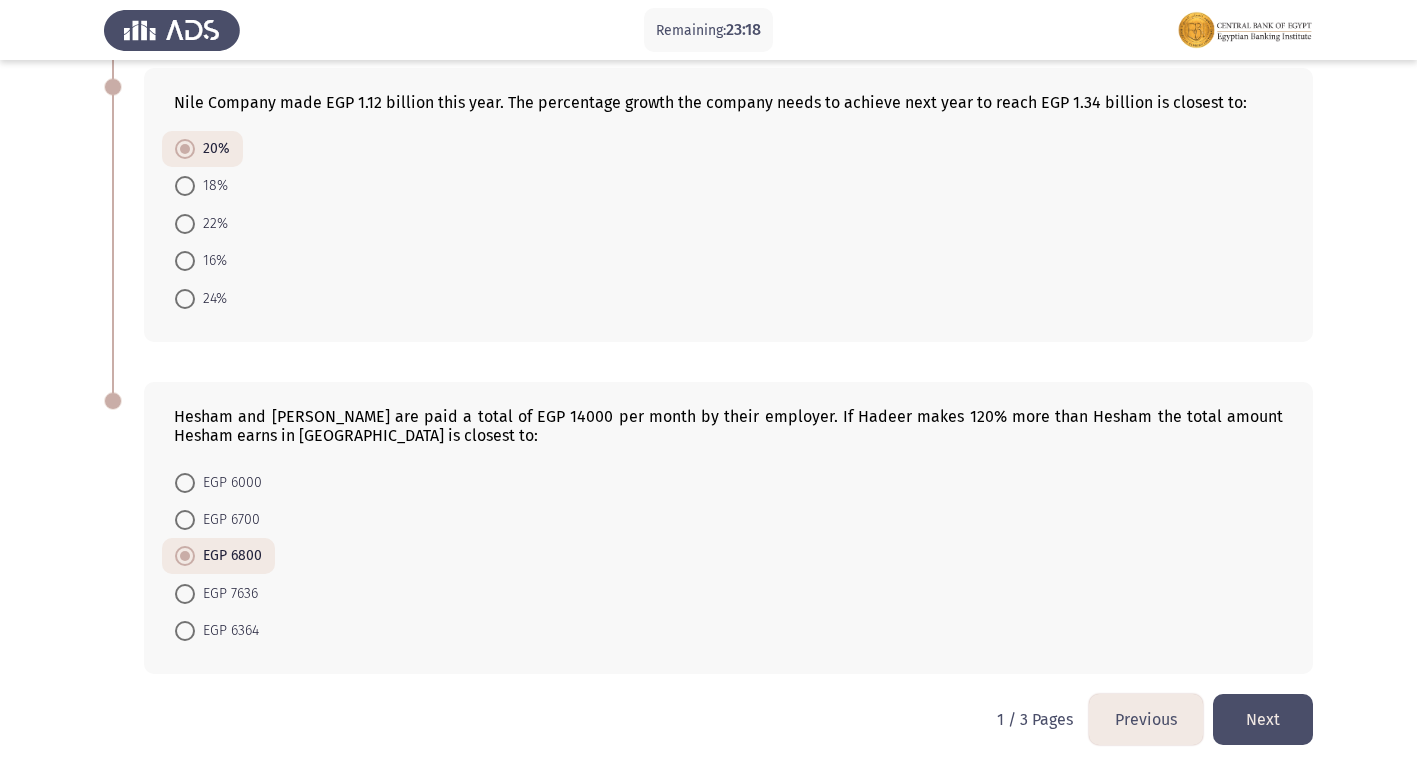 click on "Next" 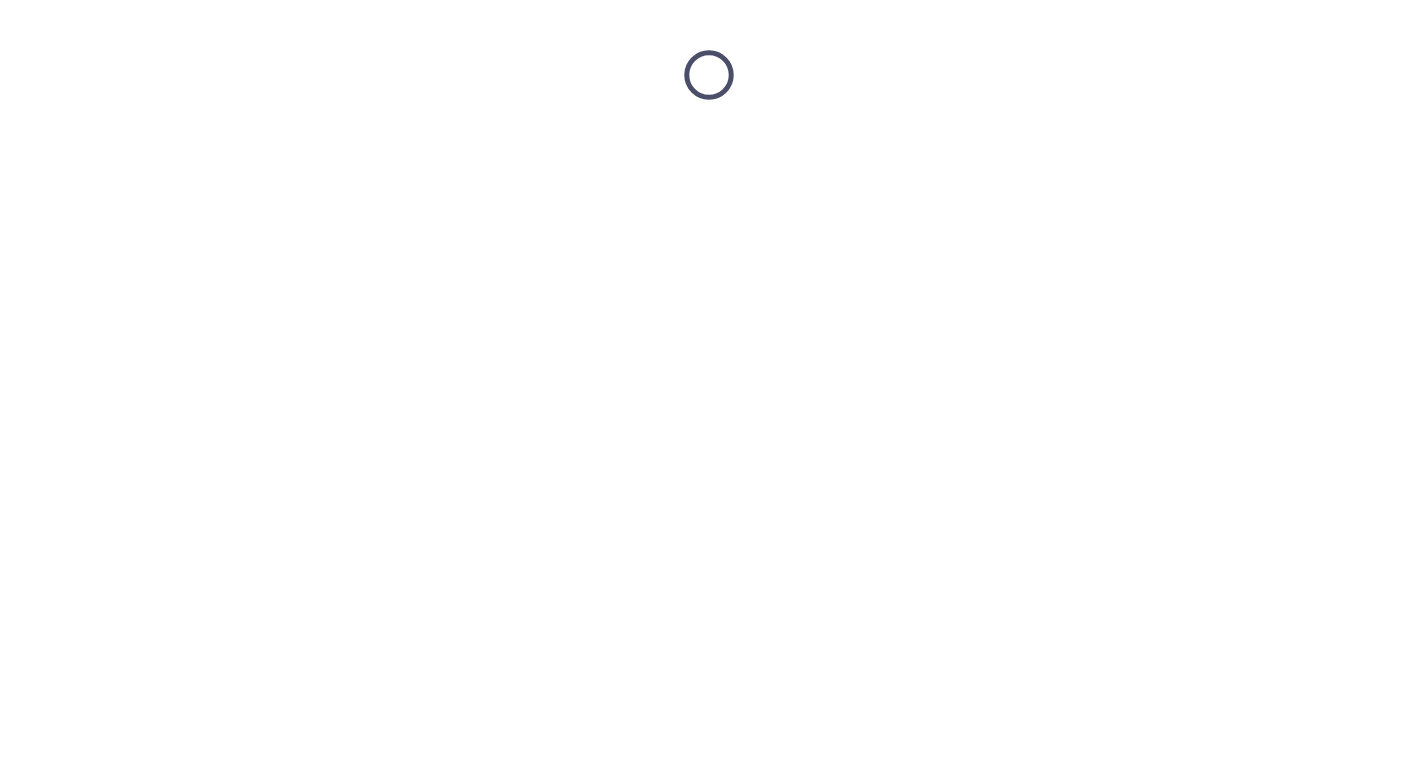 scroll, scrollTop: 0, scrollLeft: 0, axis: both 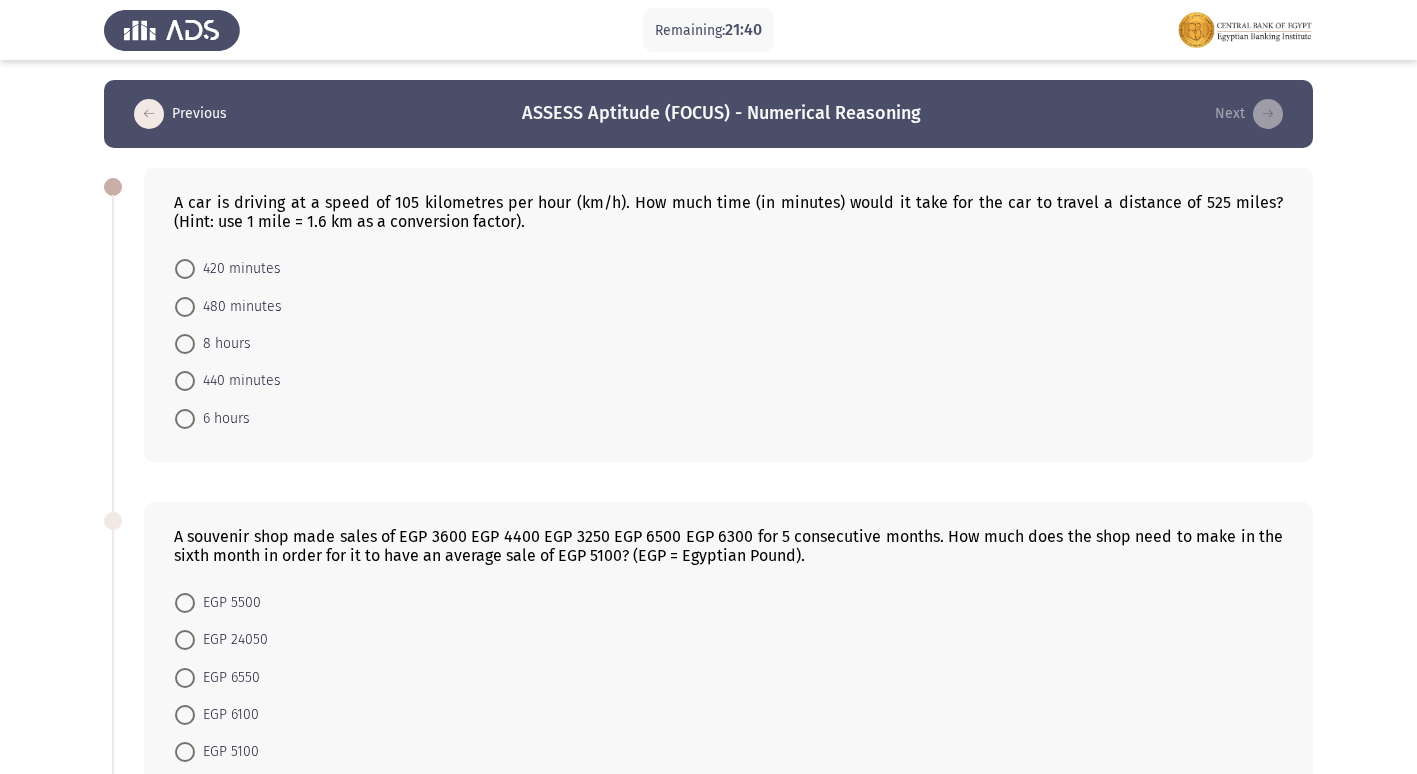 click at bounding box center (185, 307) 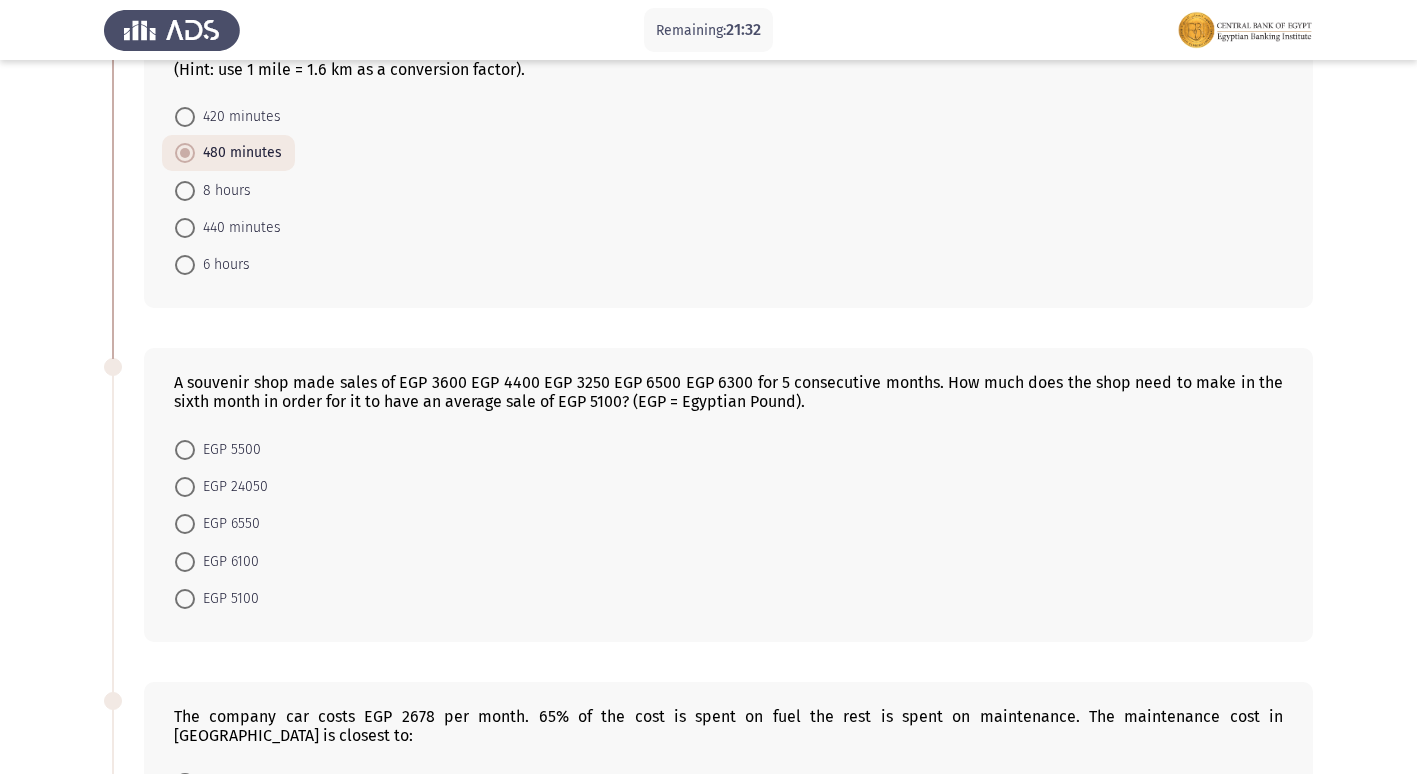 scroll, scrollTop: 200, scrollLeft: 0, axis: vertical 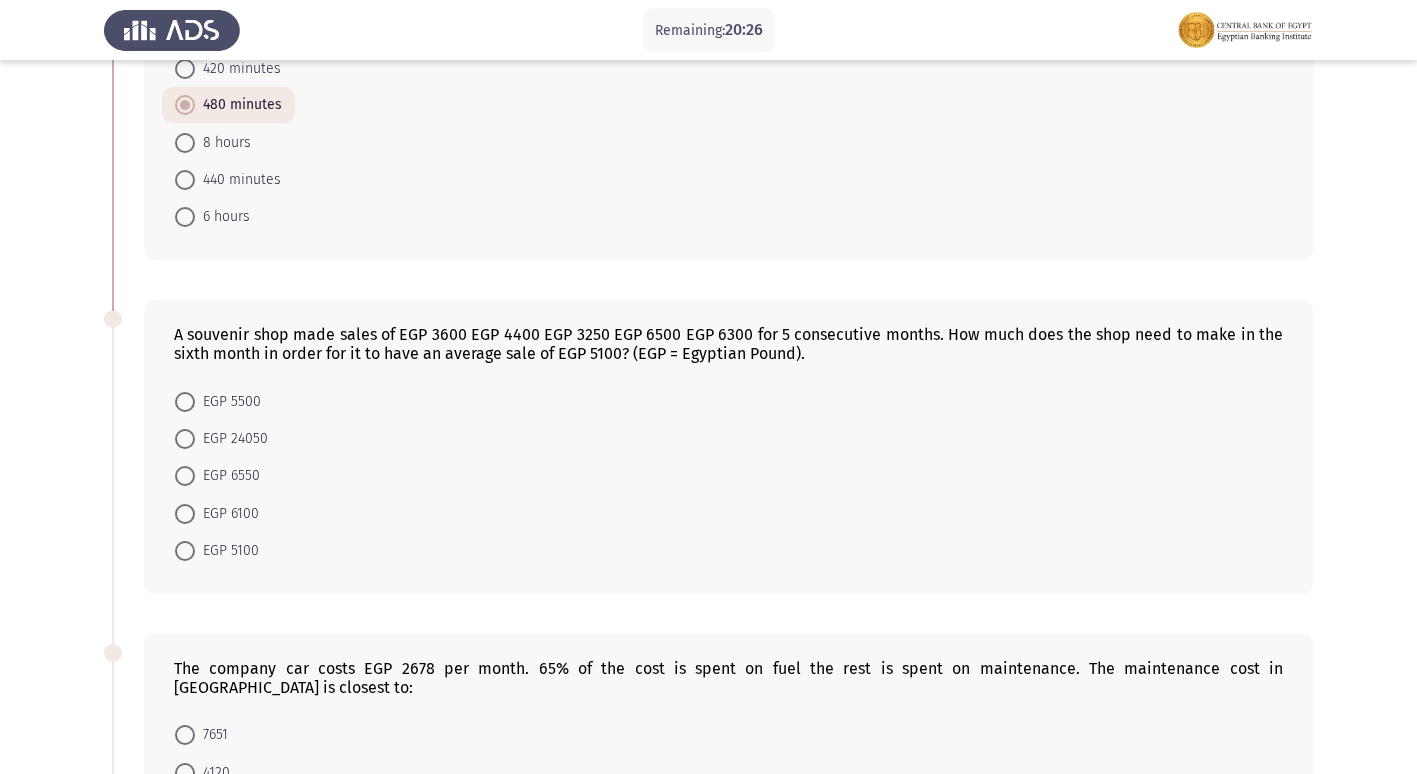 click at bounding box center [185, 439] 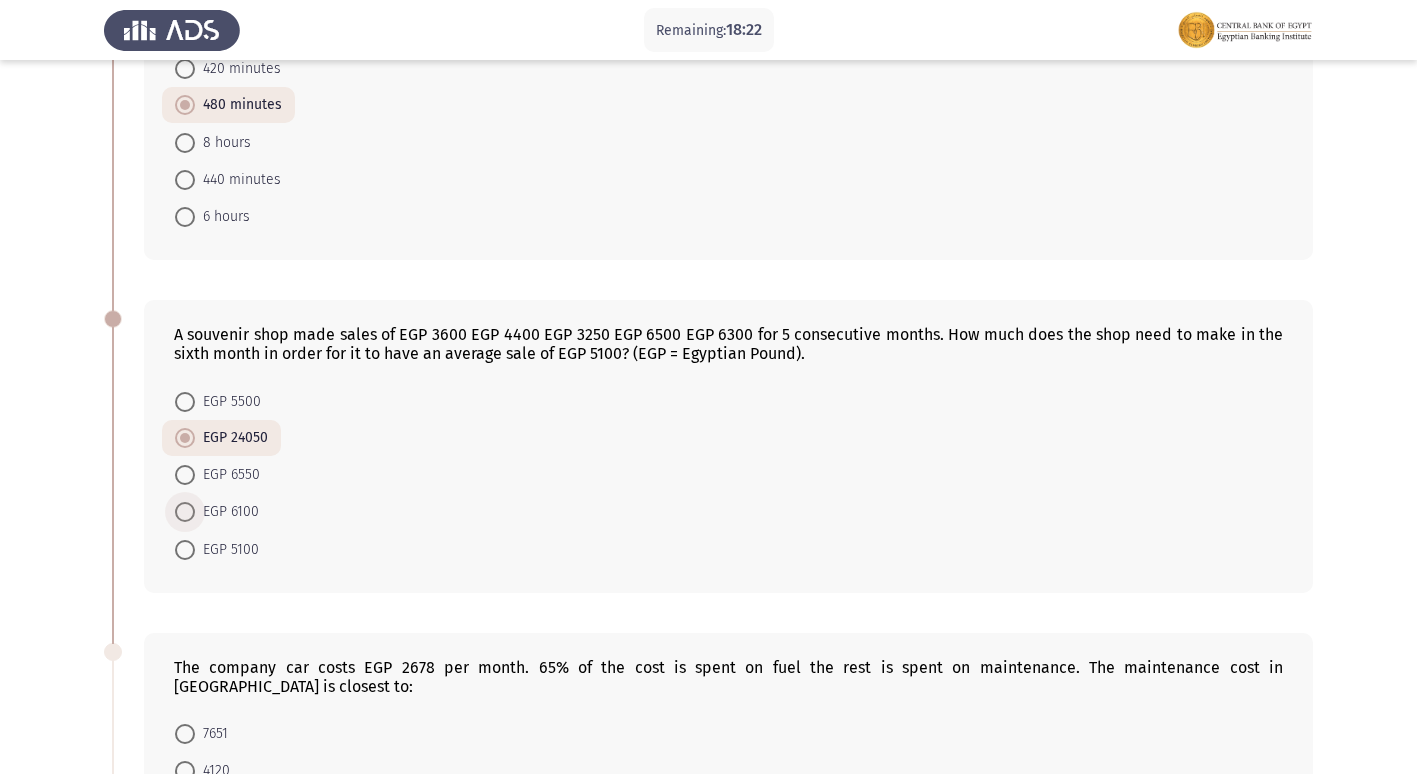 click on "EGP 6100" at bounding box center (227, 512) 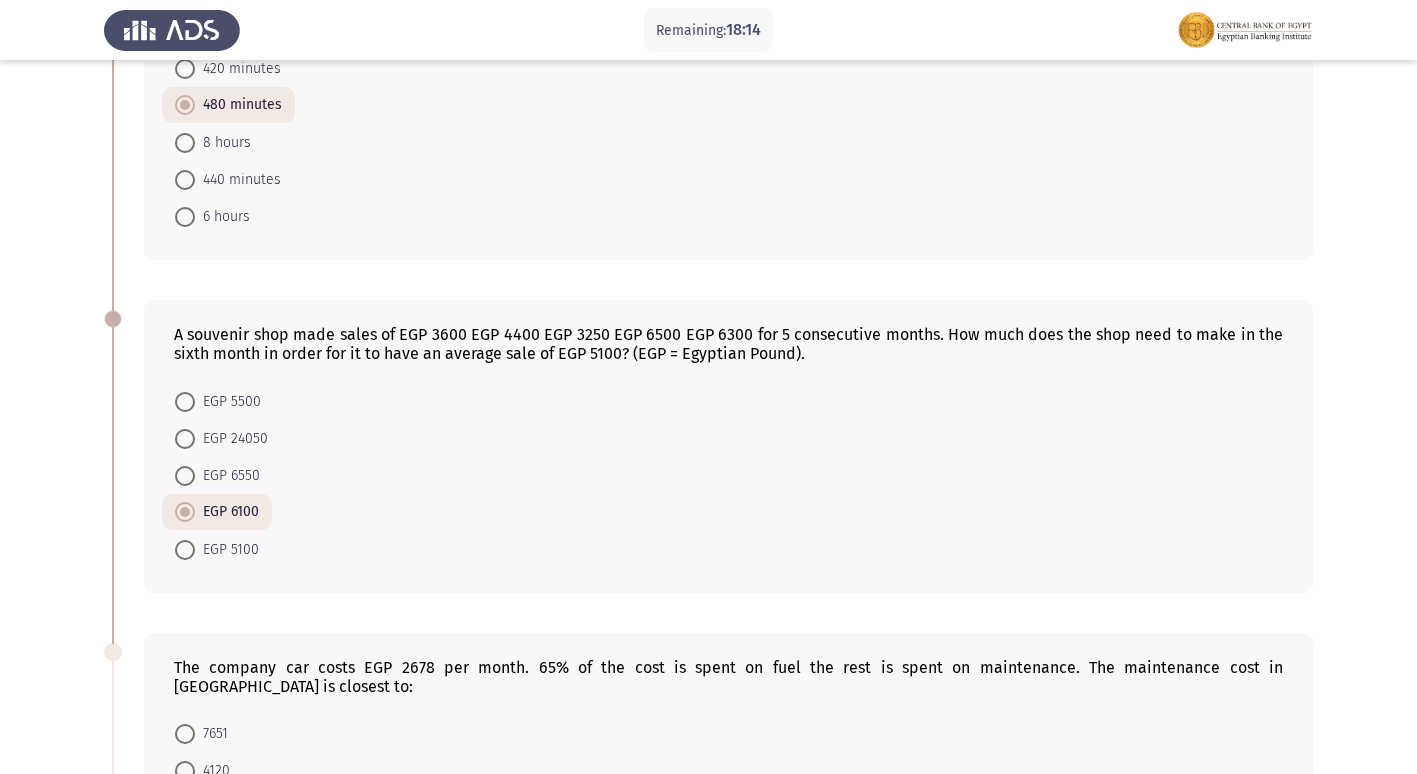 click at bounding box center (185, 476) 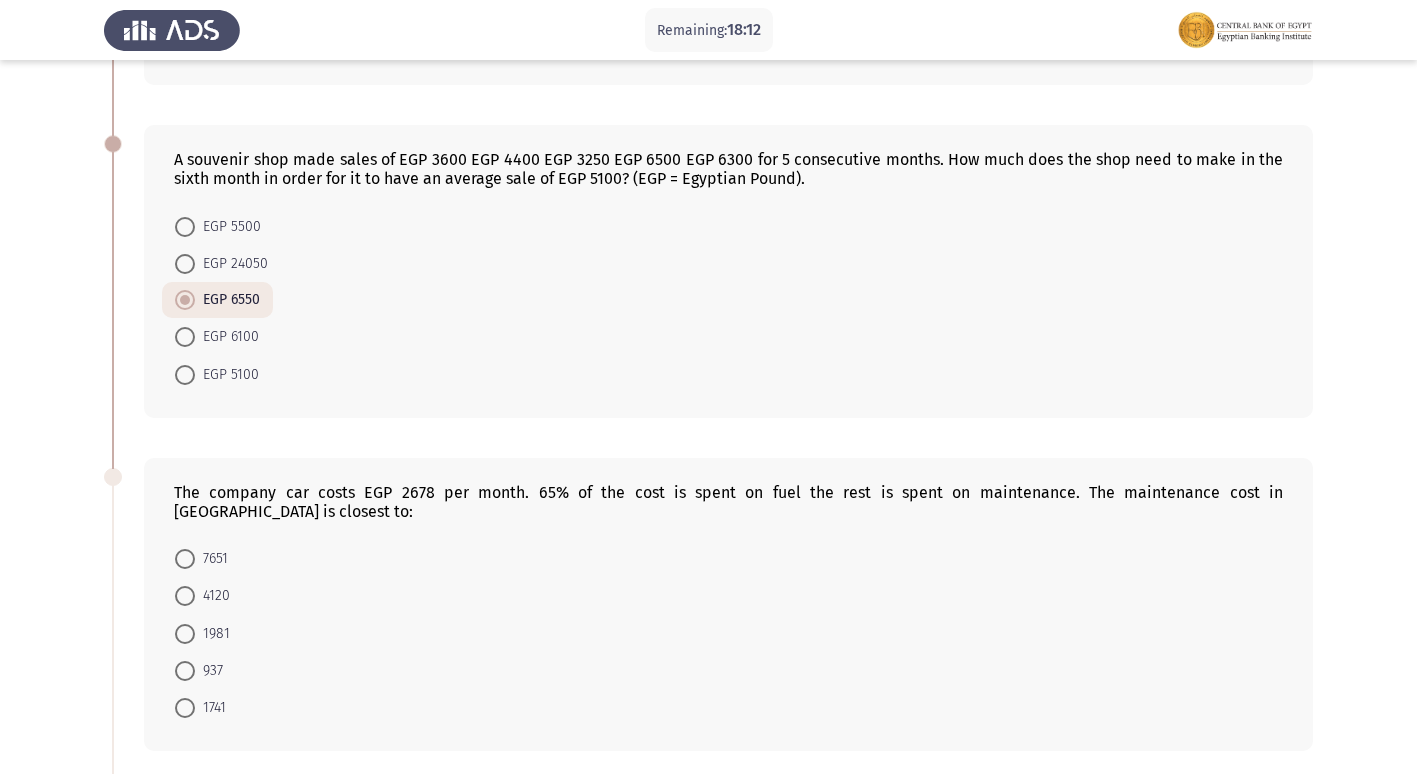 scroll, scrollTop: 400, scrollLeft: 0, axis: vertical 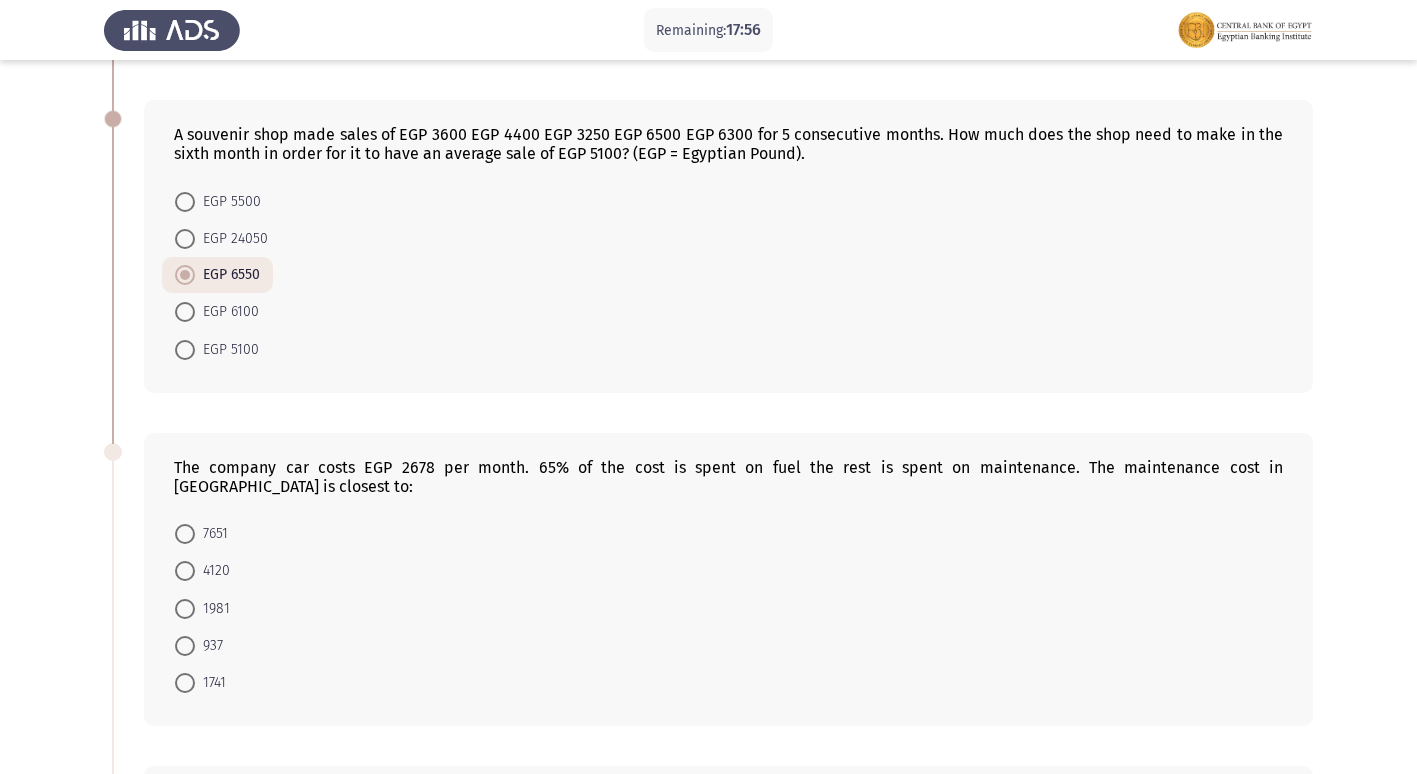 click on "EGP 5100" at bounding box center [227, 350] 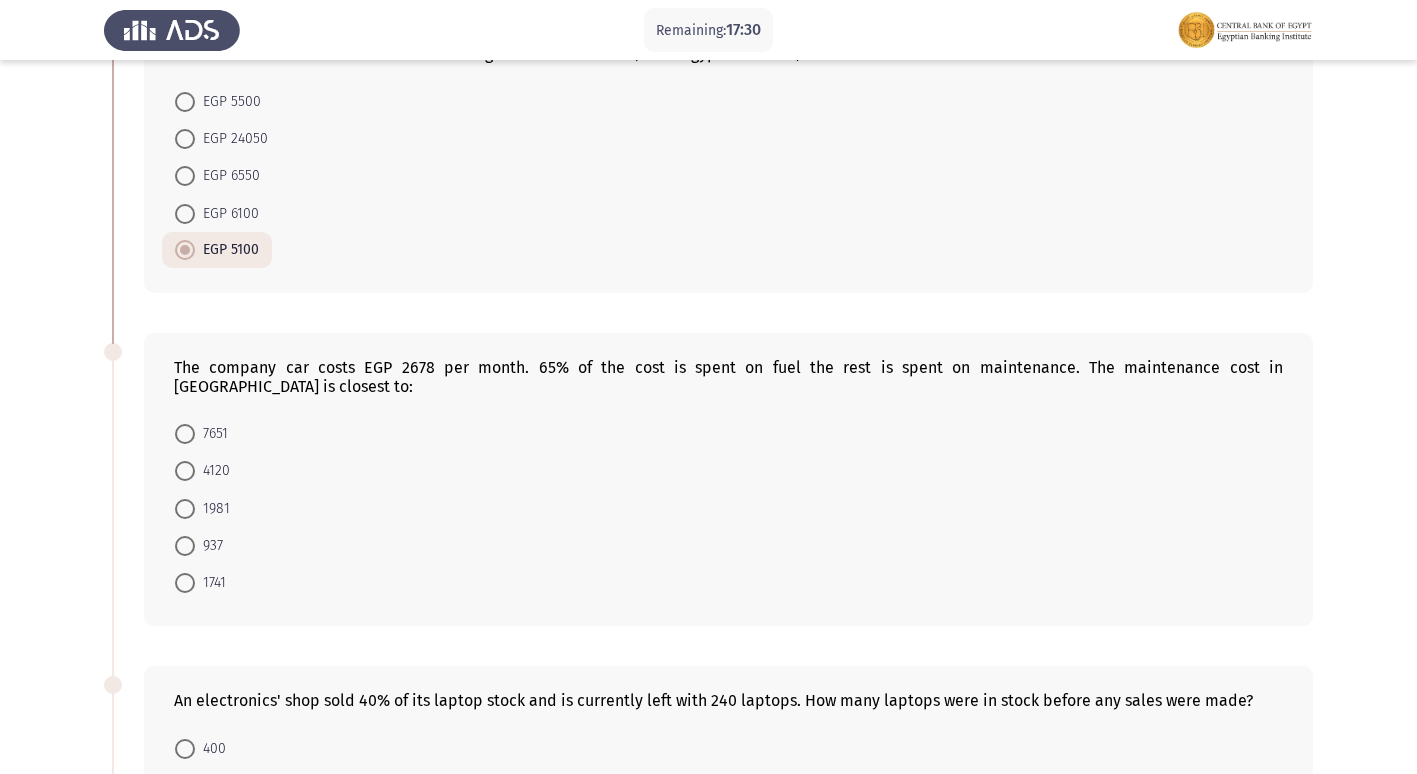 scroll, scrollTop: 400, scrollLeft: 0, axis: vertical 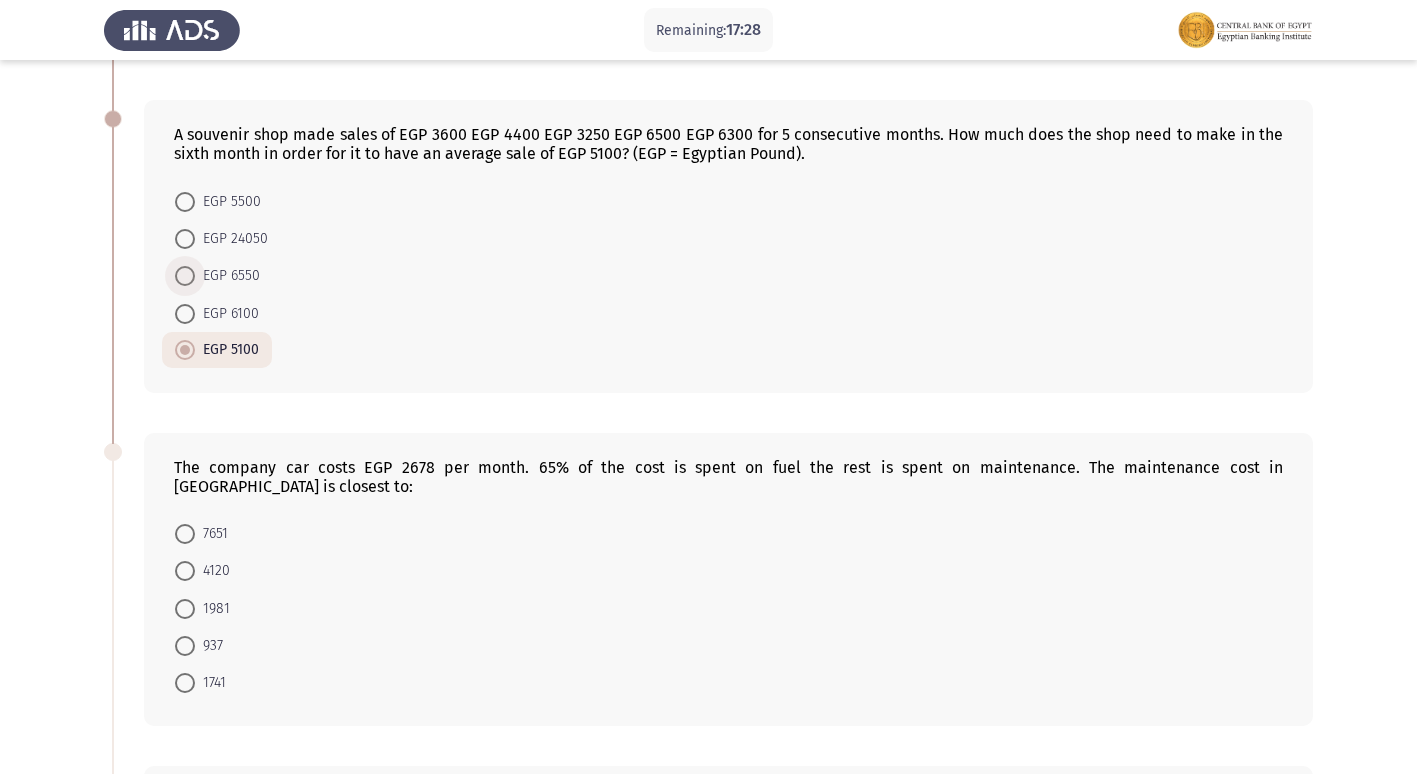 click on "EGP 6550" at bounding box center [227, 276] 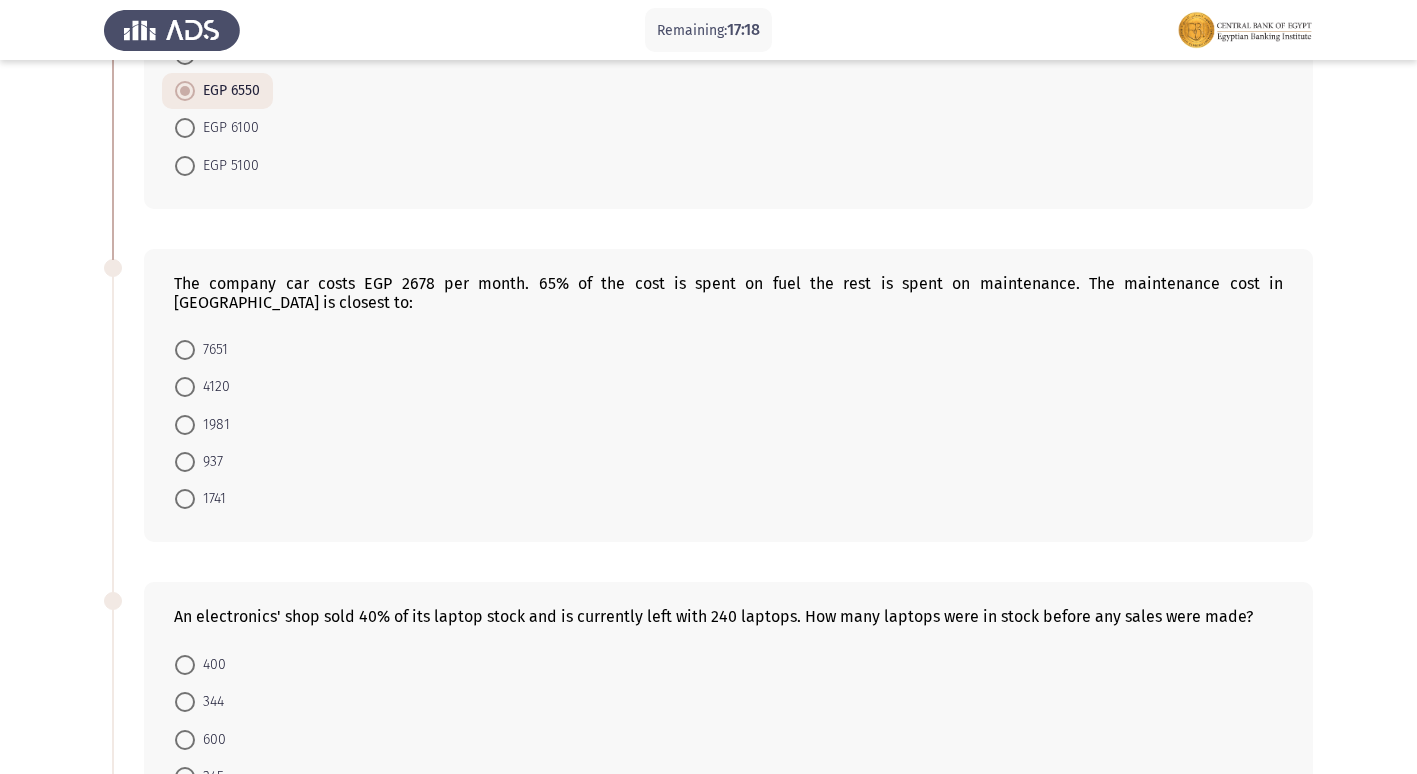 scroll, scrollTop: 482, scrollLeft: 0, axis: vertical 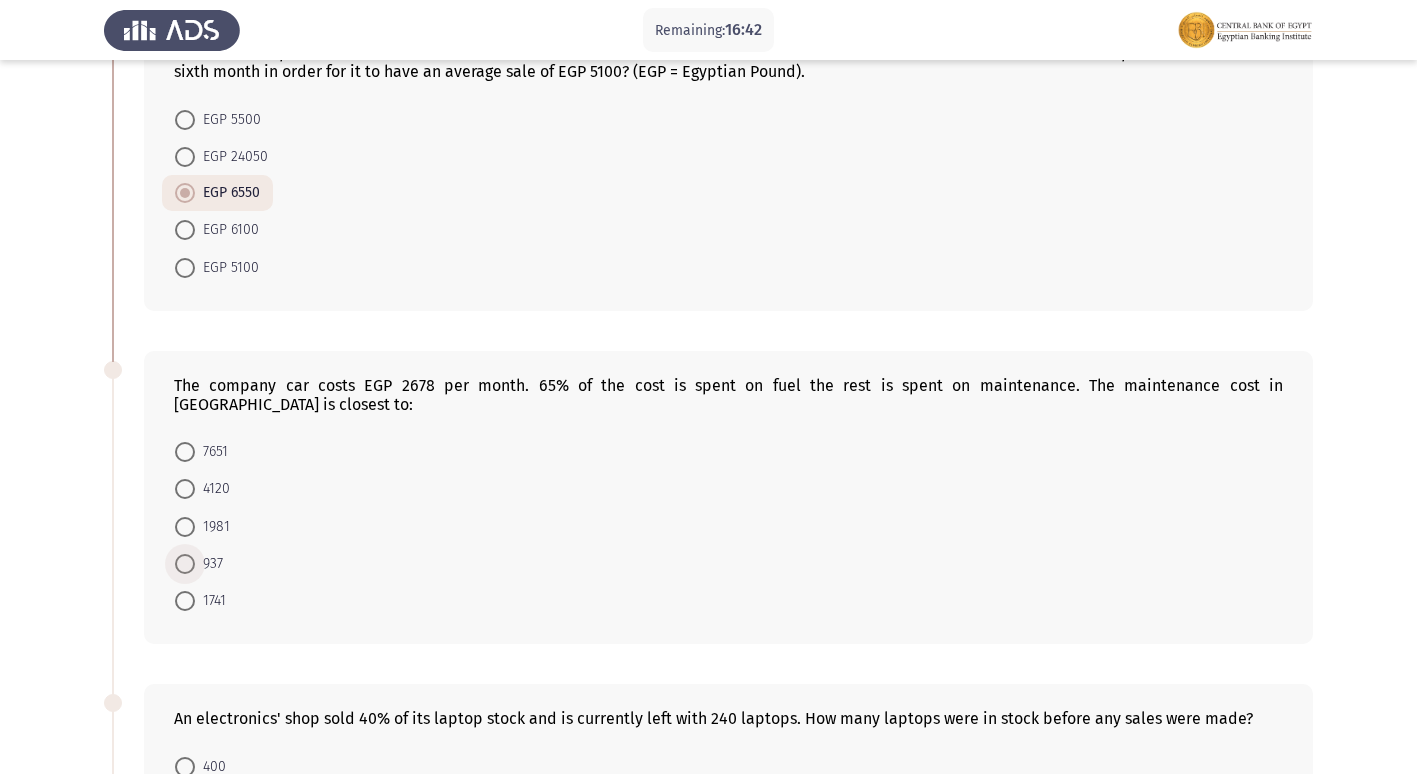 click at bounding box center (185, 564) 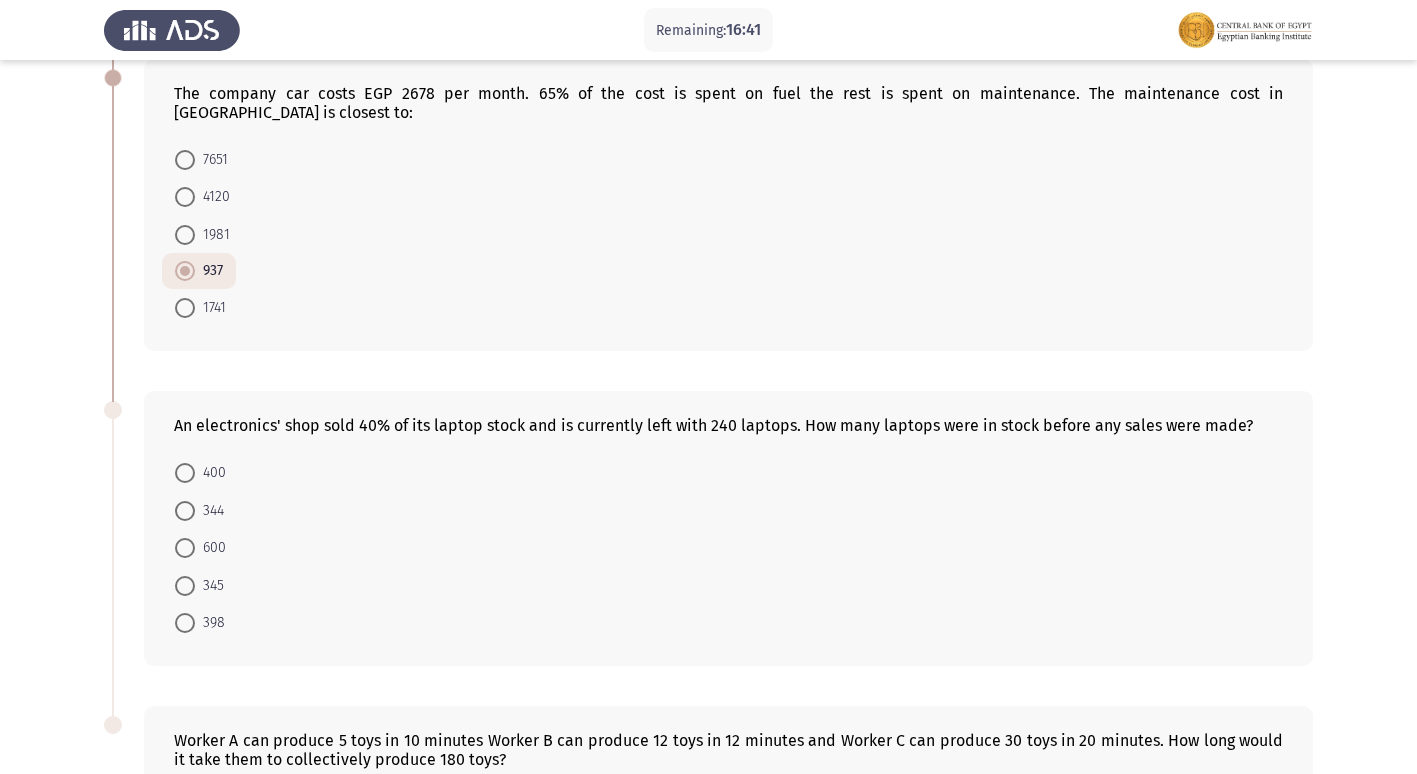 scroll, scrollTop: 782, scrollLeft: 0, axis: vertical 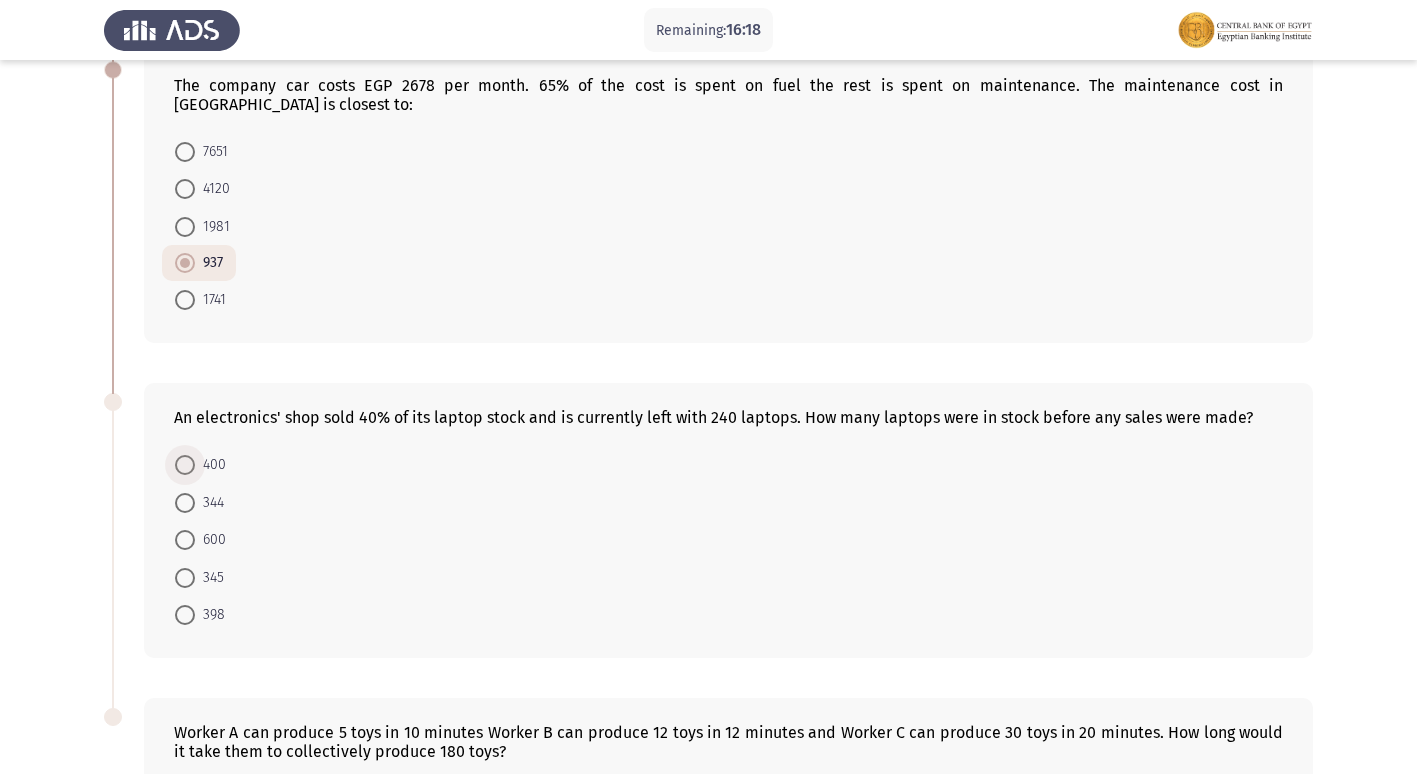 click on "400" at bounding box center (210, 465) 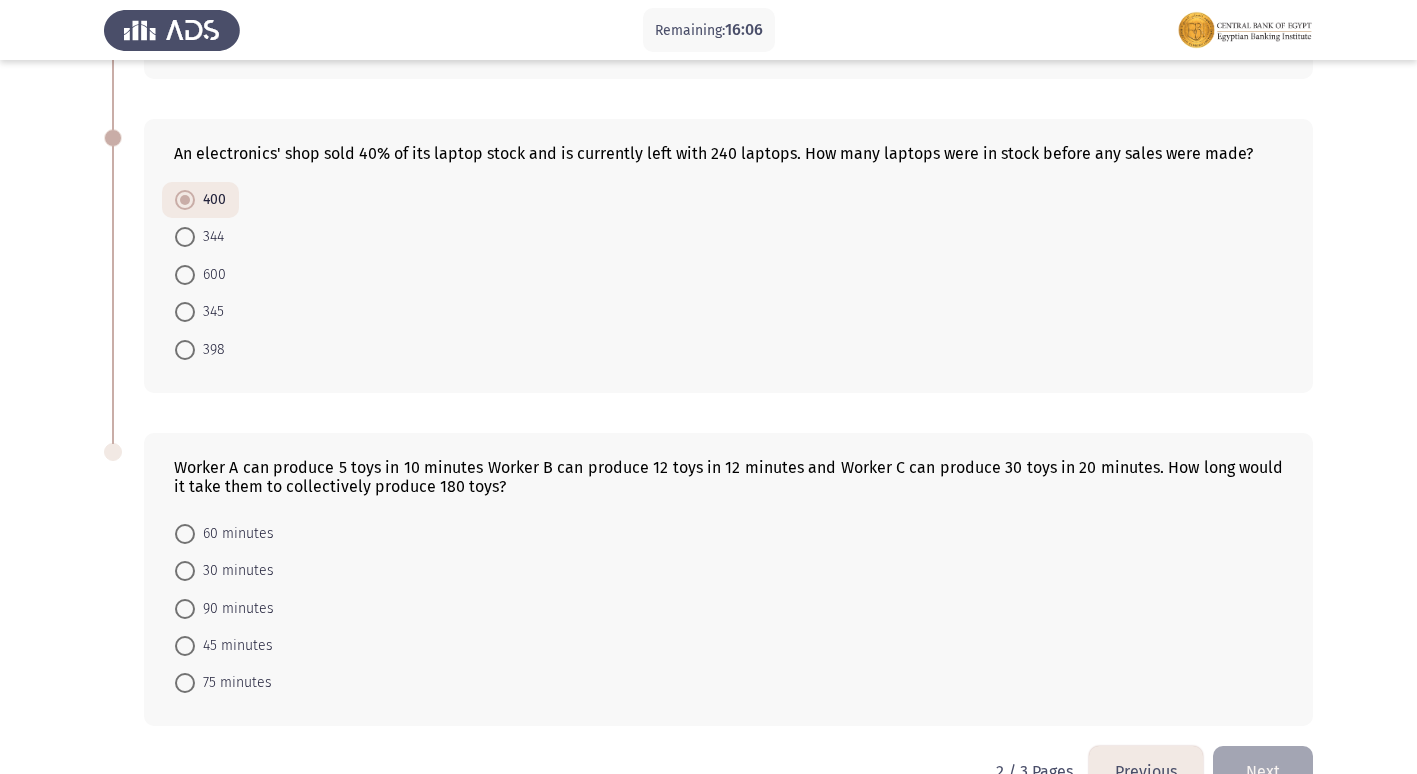 scroll, scrollTop: 1079, scrollLeft: 0, axis: vertical 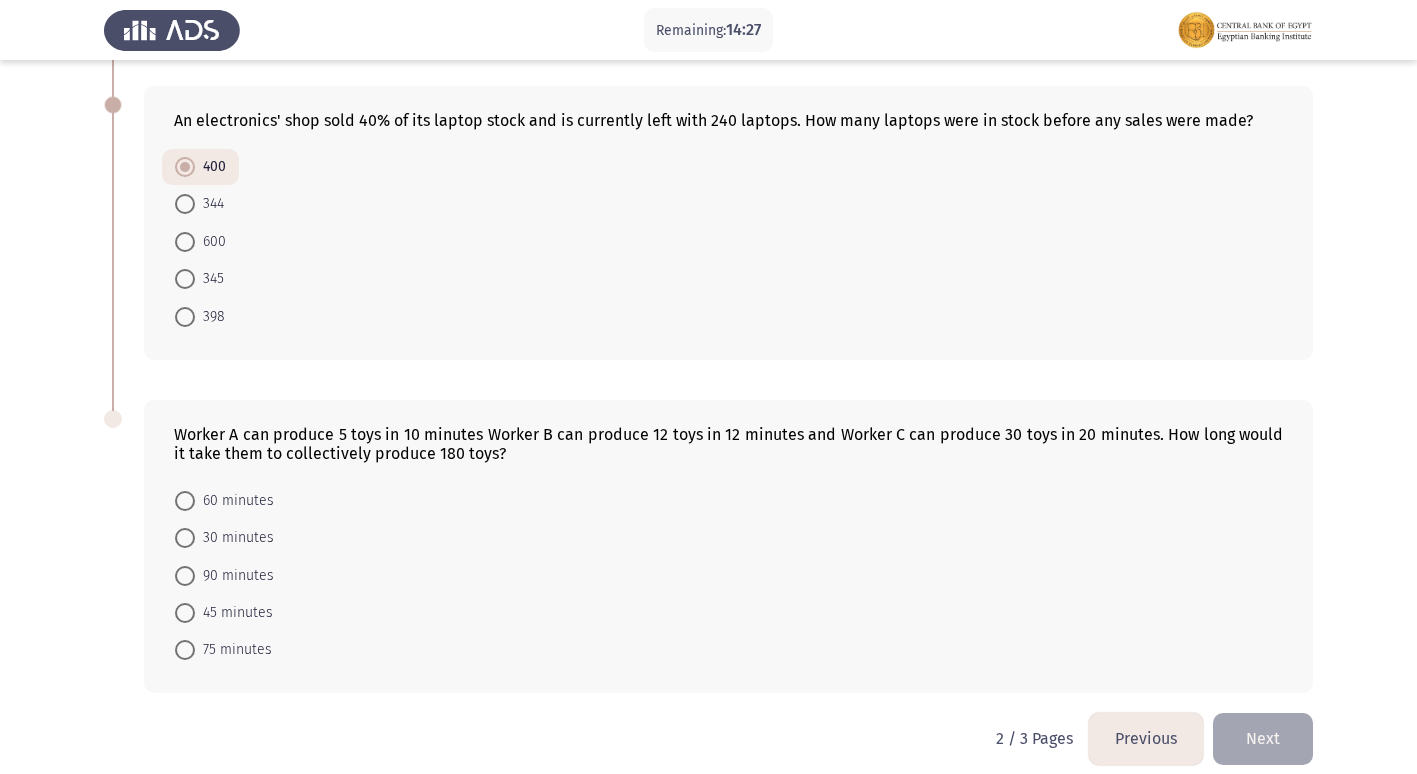 click at bounding box center (185, 613) 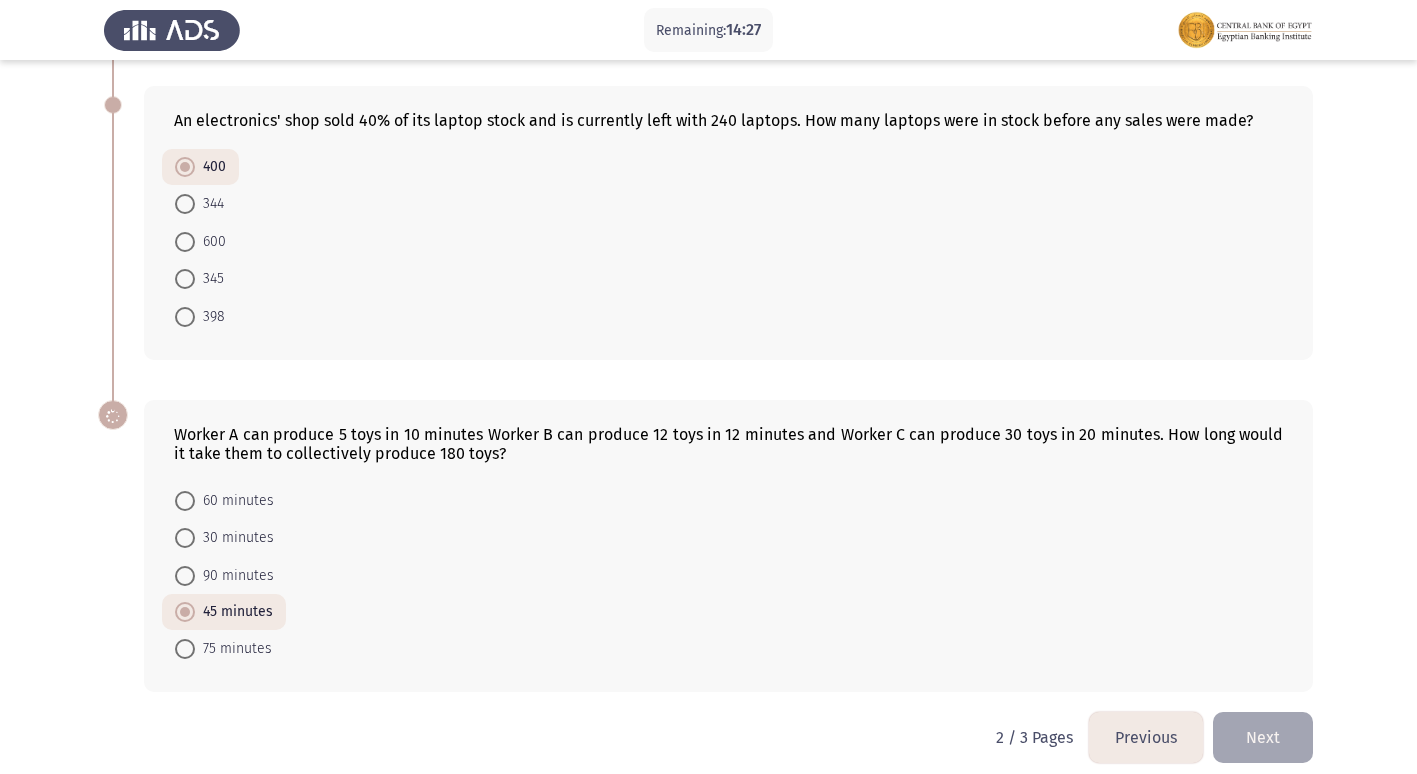 scroll, scrollTop: 1078, scrollLeft: 0, axis: vertical 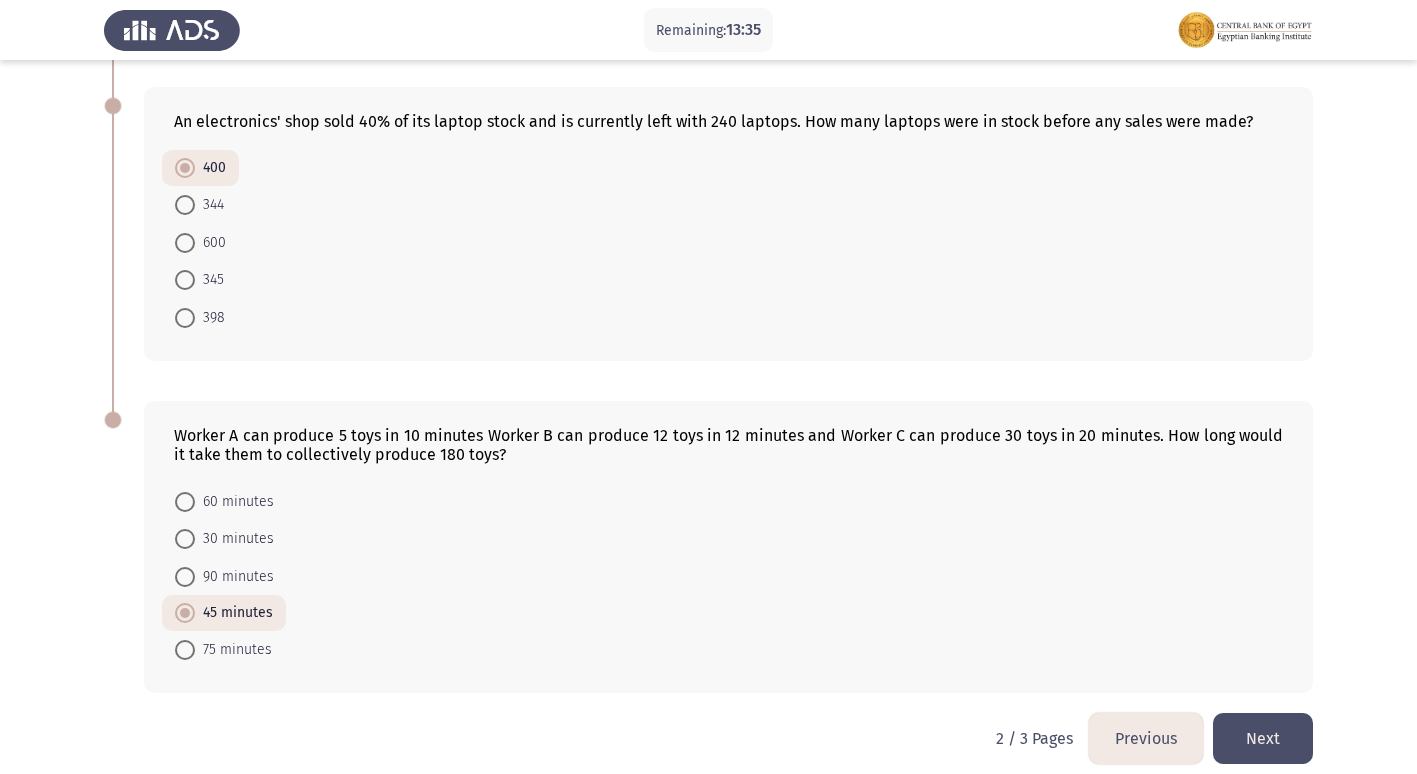 click at bounding box center [185, 539] 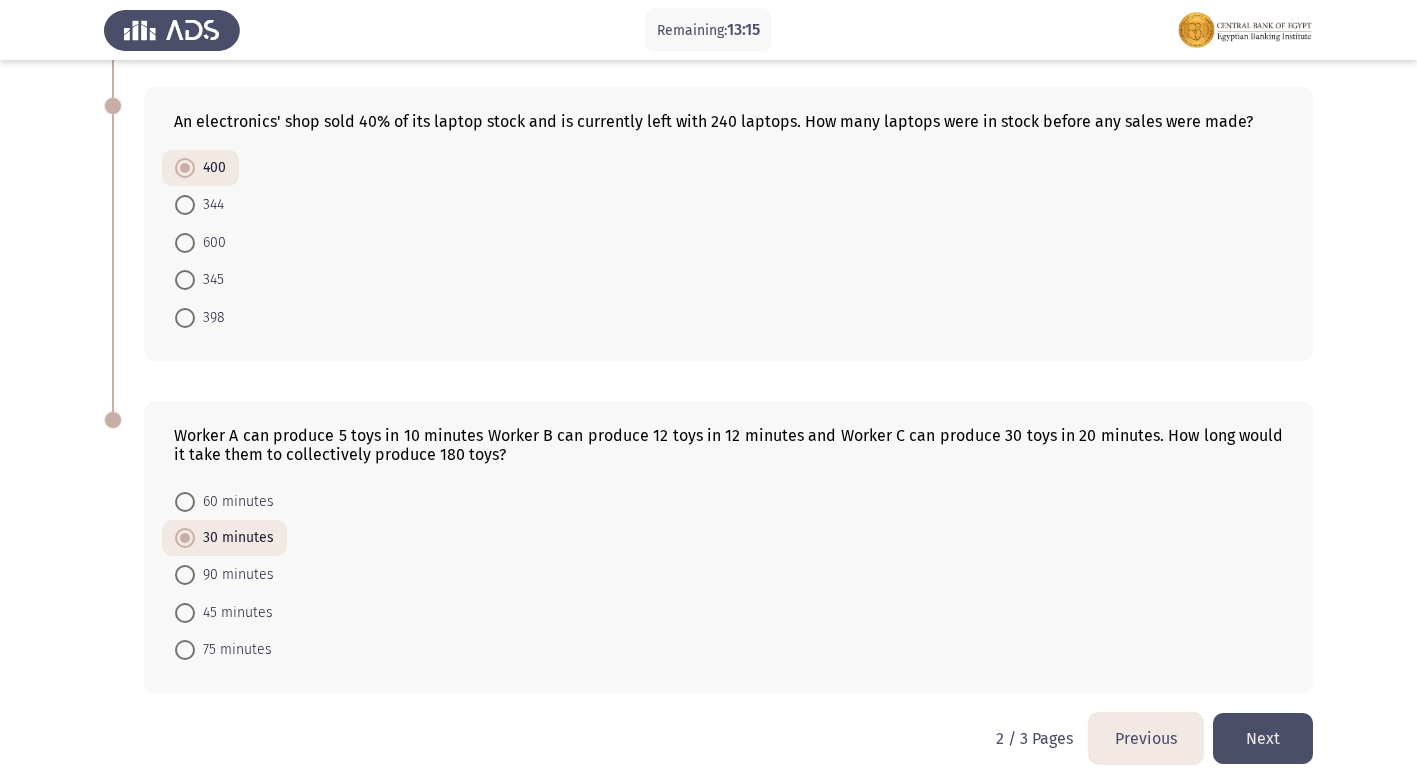 click at bounding box center [185, 613] 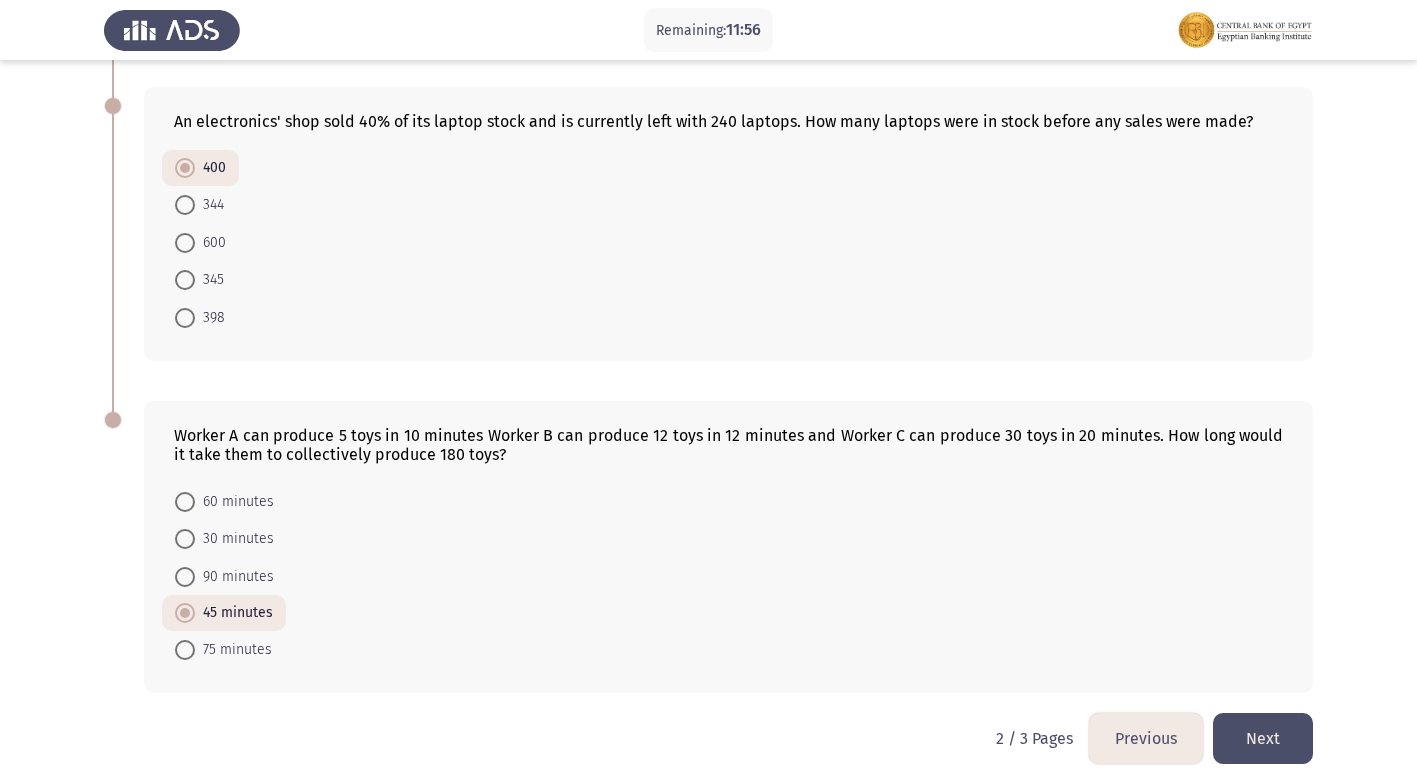 click on "Next" 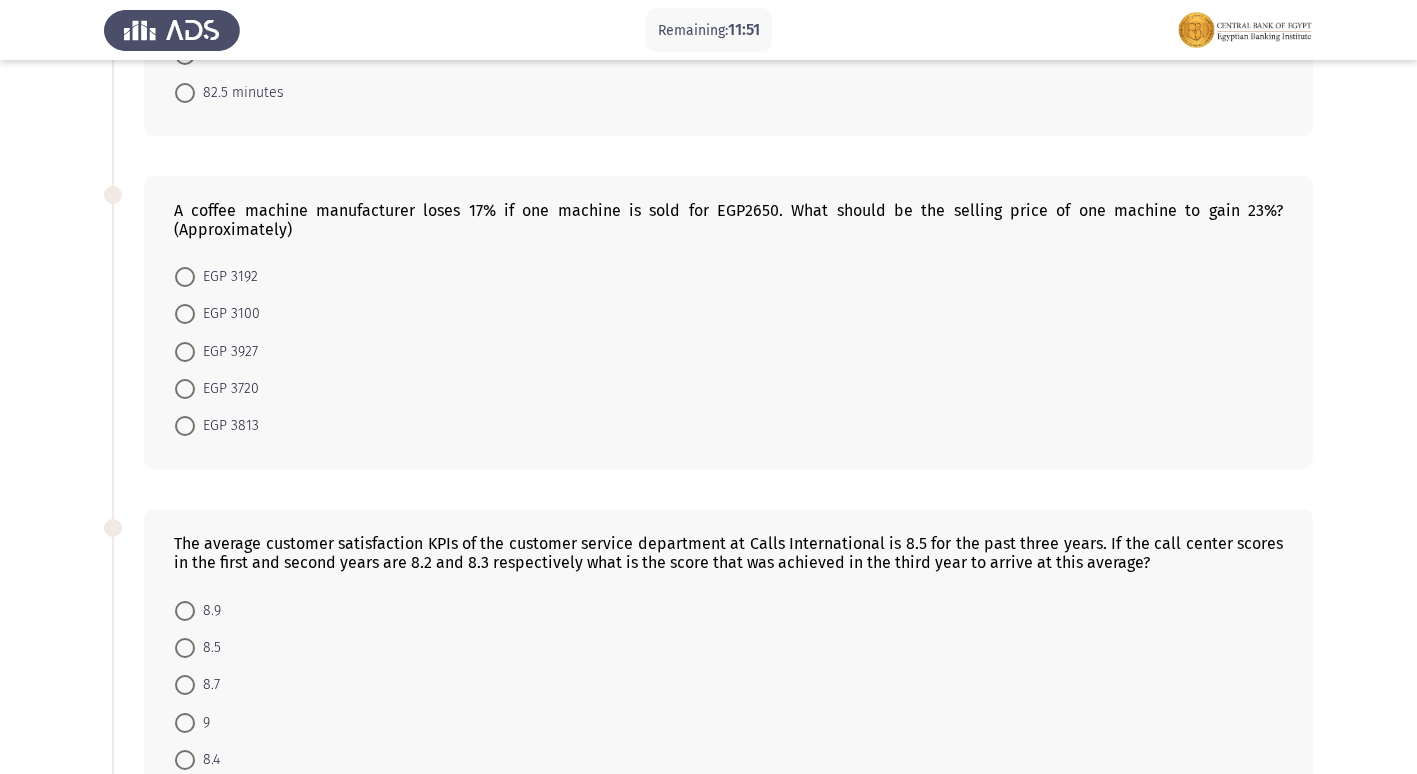scroll, scrollTop: 0, scrollLeft: 0, axis: both 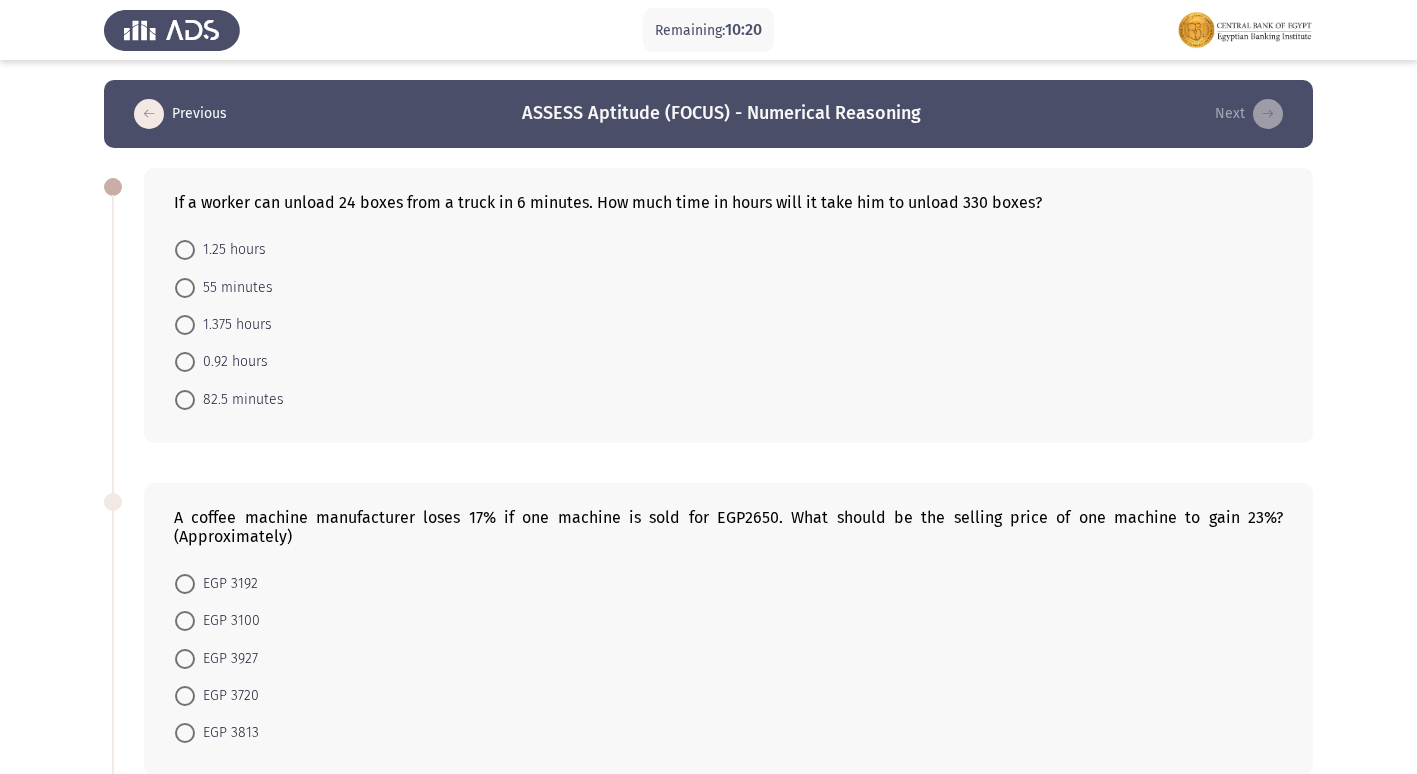 click at bounding box center (185, 288) 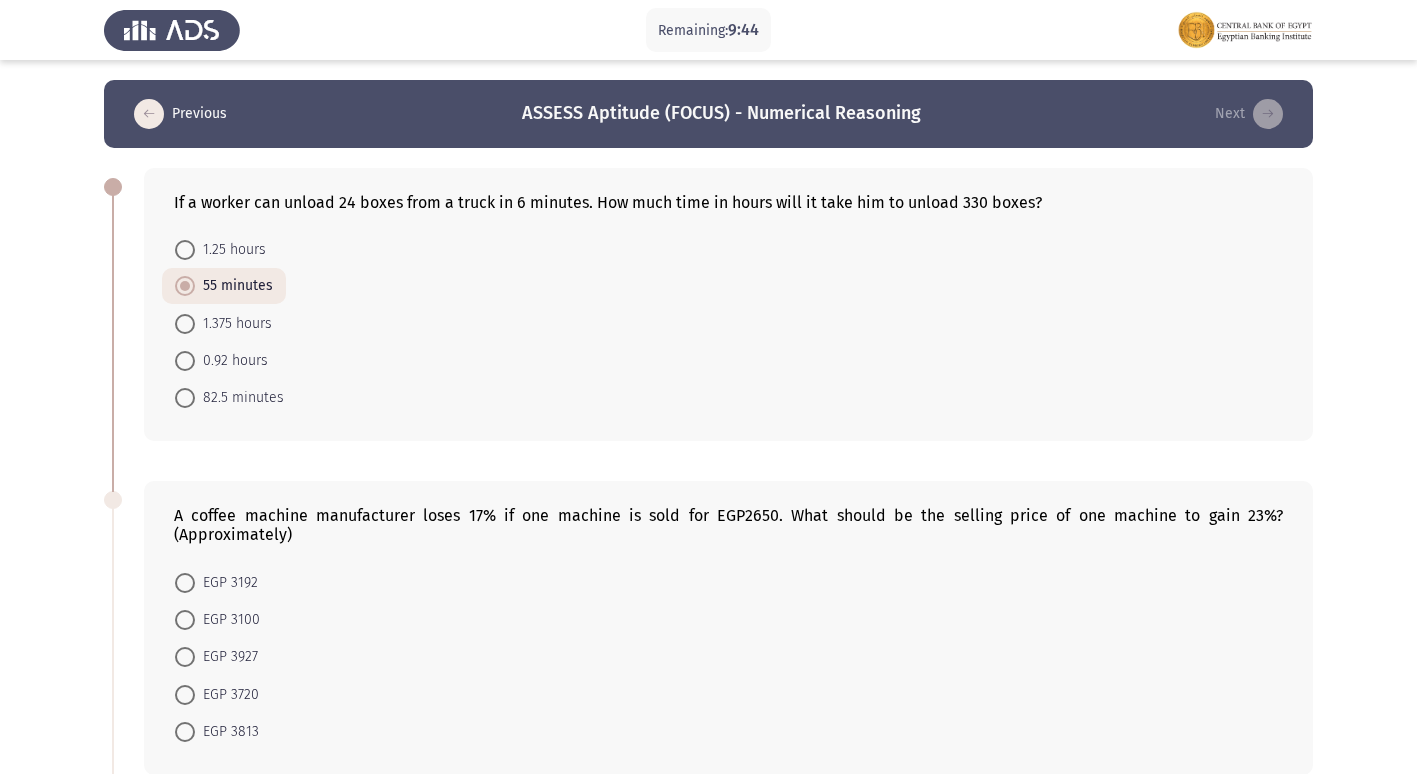 click at bounding box center [185, 324] 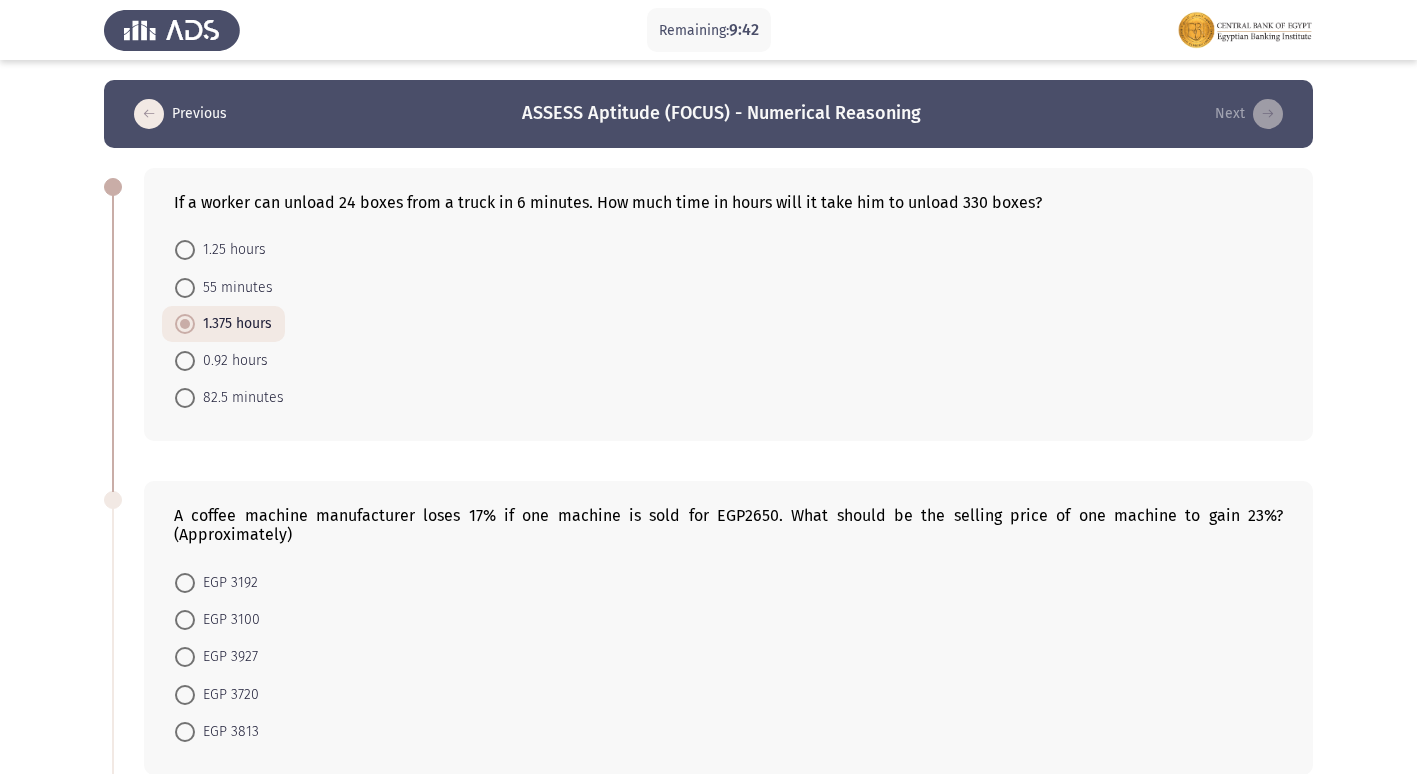 click at bounding box center [185, 250] 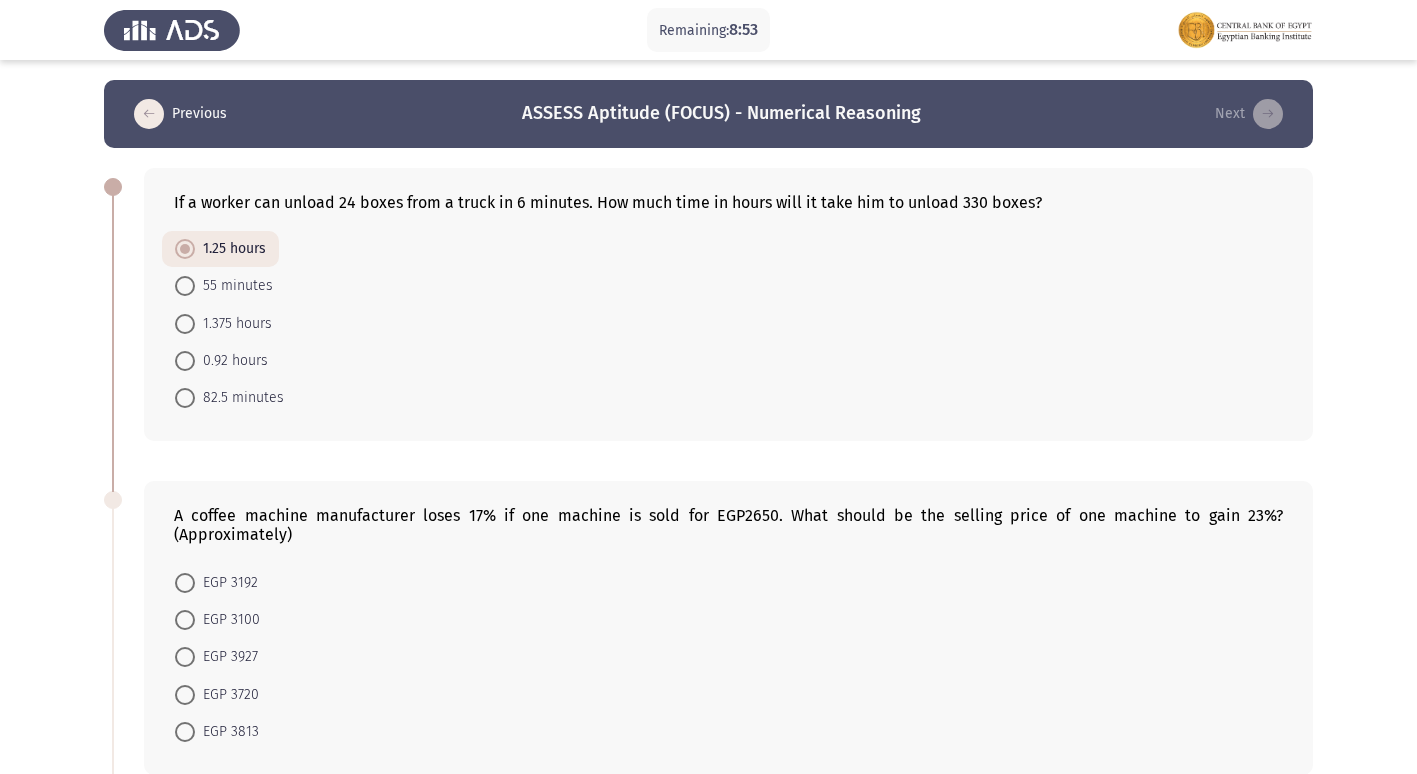 click on "1.375 hours" at bounding box center (233, 324) 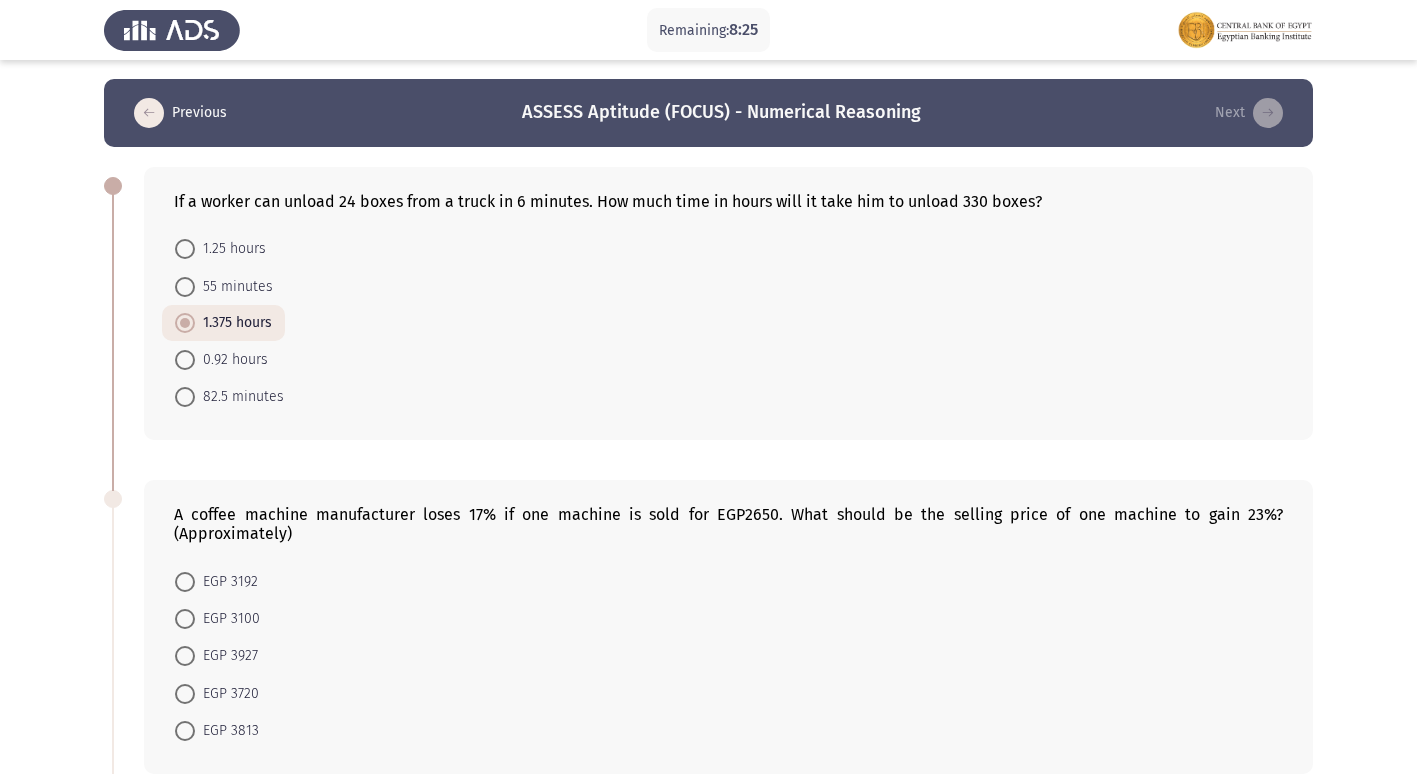 scroll, scrollTop: 0, scrollLeft: 0, axis: both 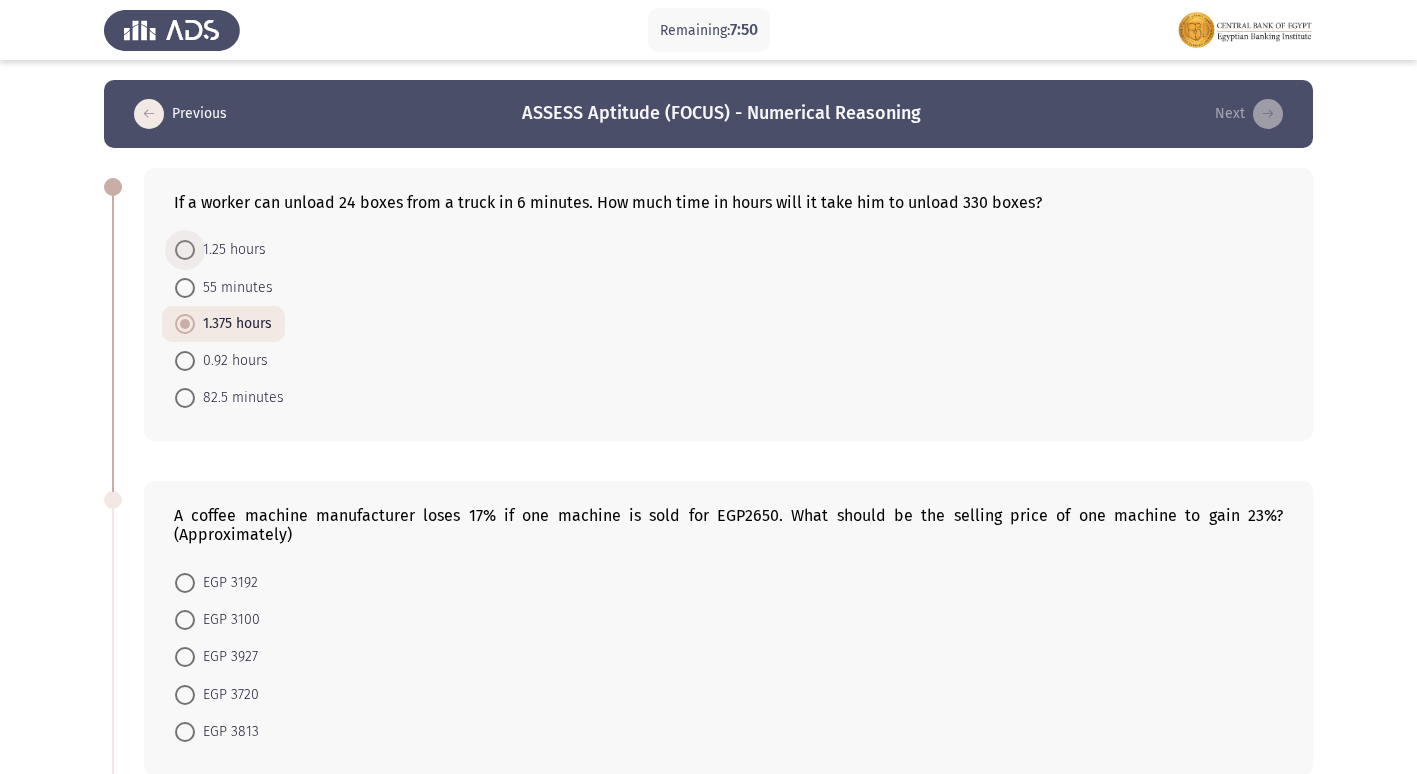 click at bounding box center (185, 250) 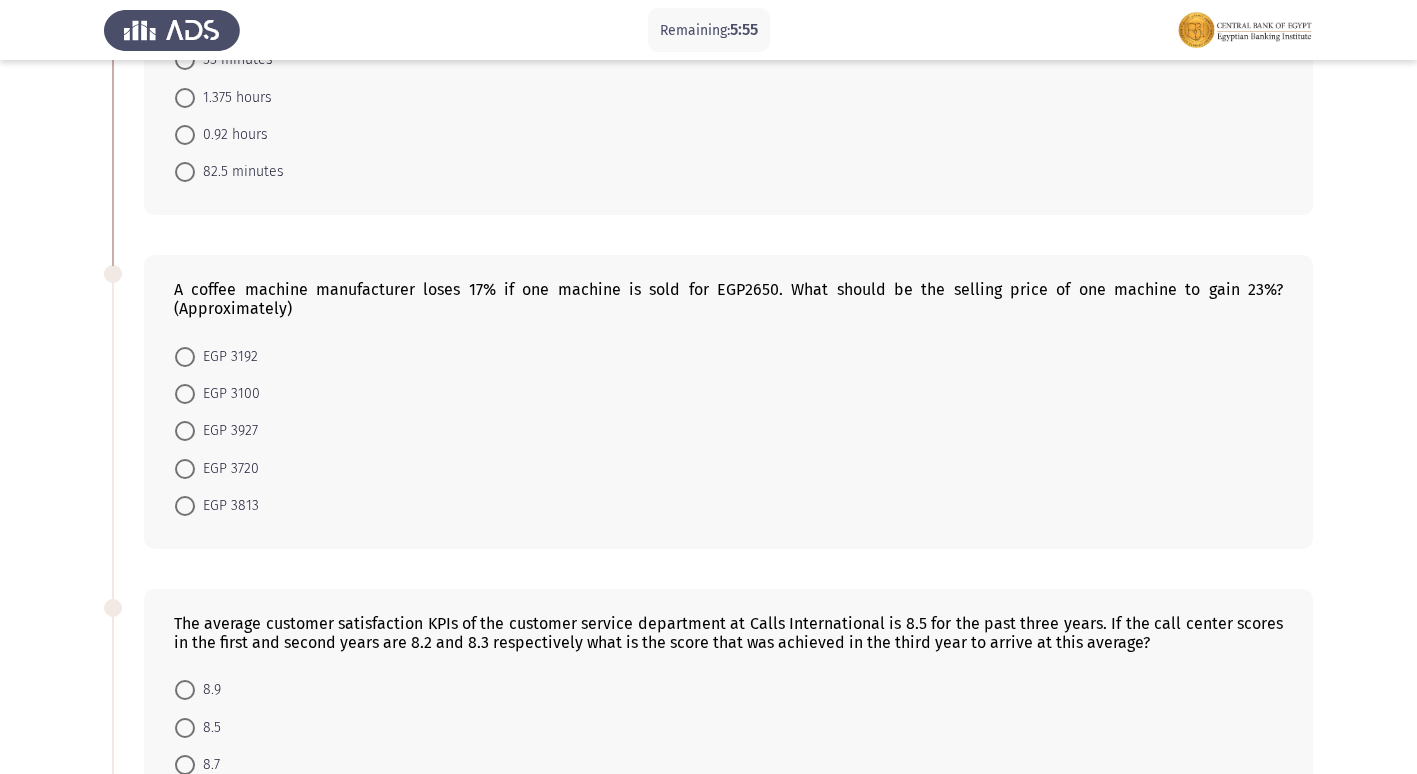 scroll, scrollTop: 300, scrollLeft: 0, axis: vertical 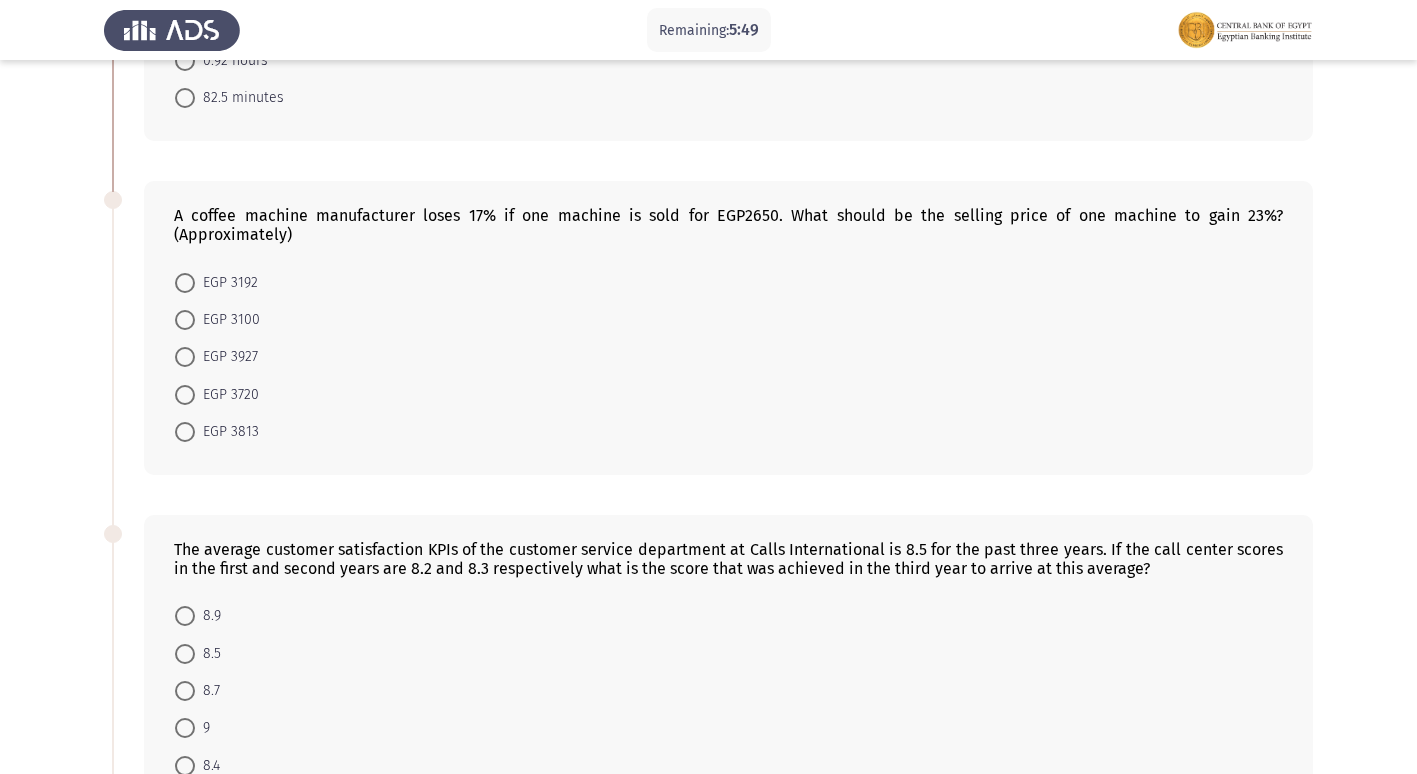 drag, startPoint x: 464, startPoint y: 218, endPoint x: 542, endPoint y: 222, distance: 78.10249 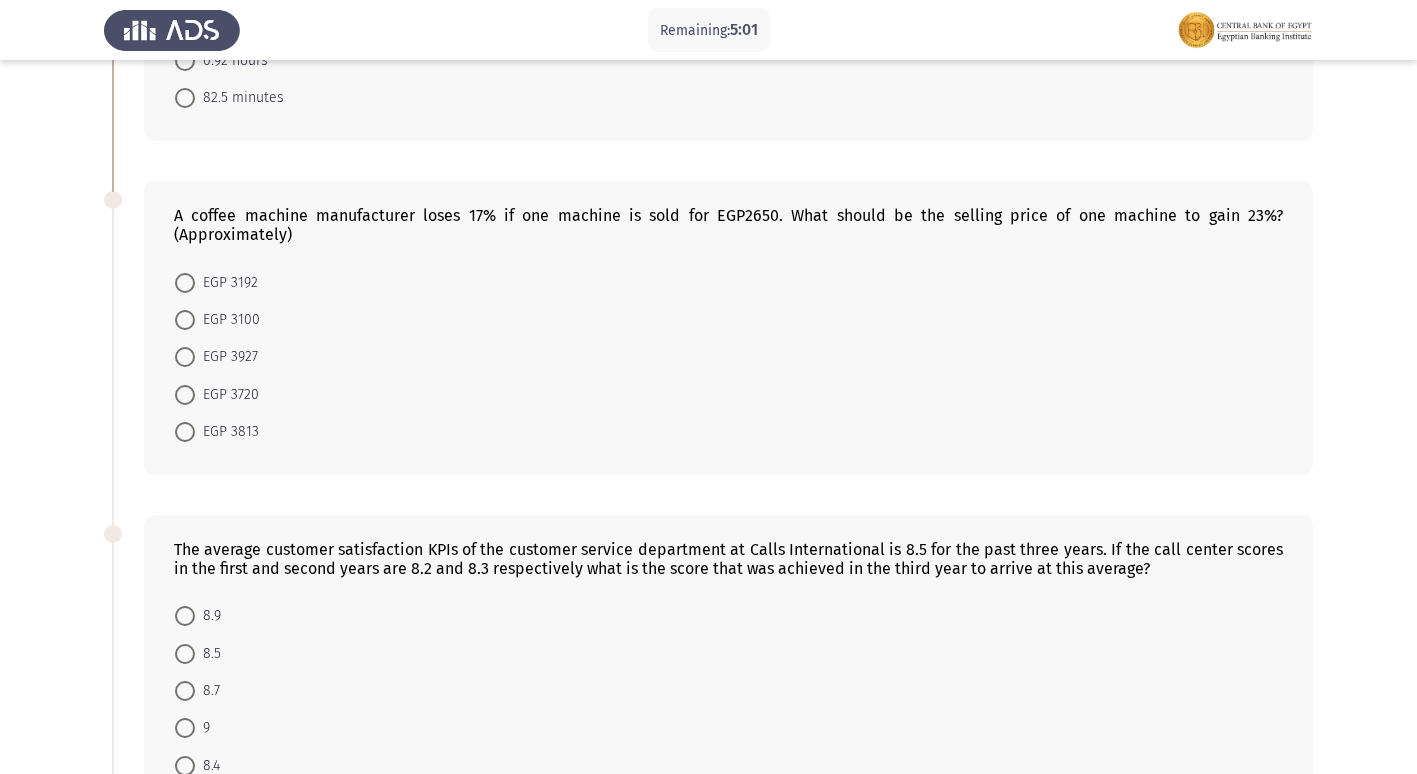 click at bounding box center [185, 320] 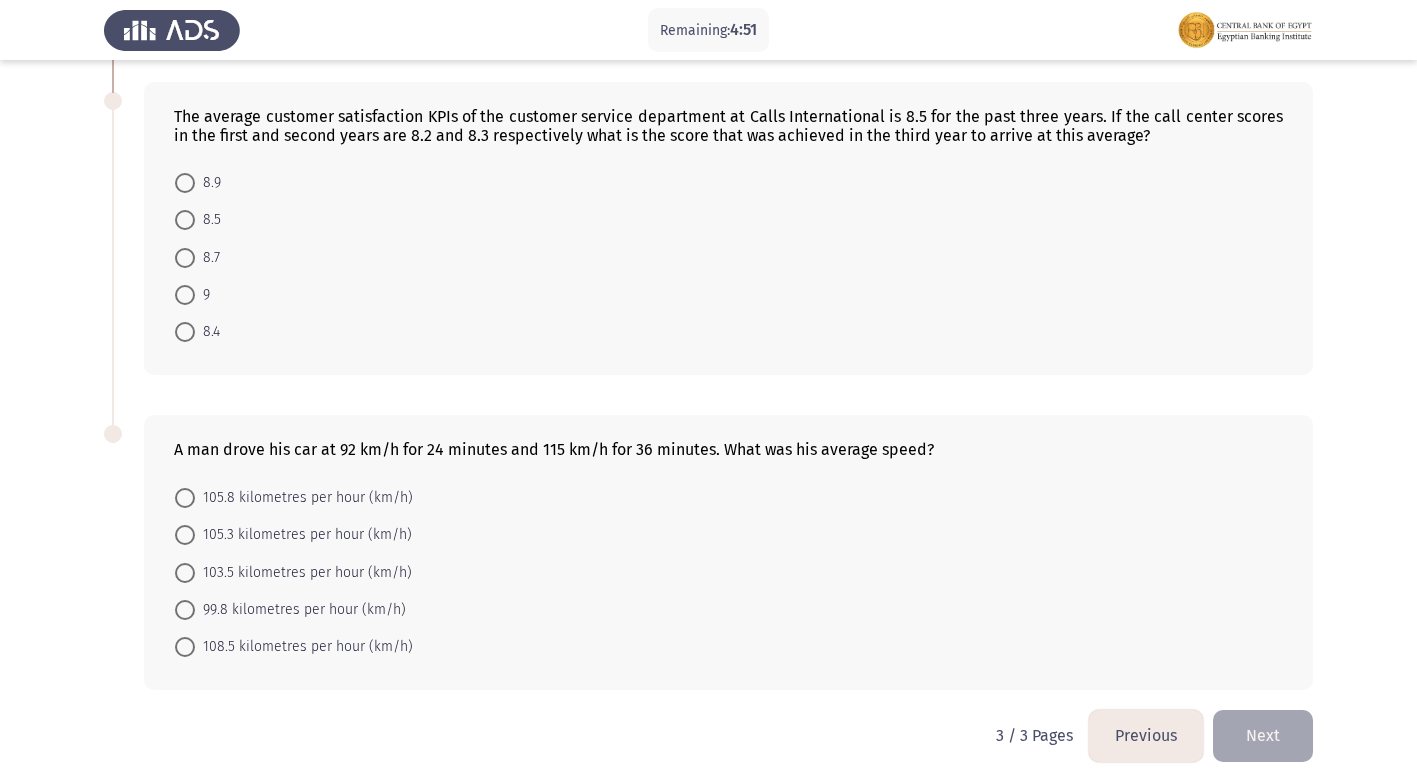 scroll, scrollTop: 748, scrollLeft: 0, axis: vertical 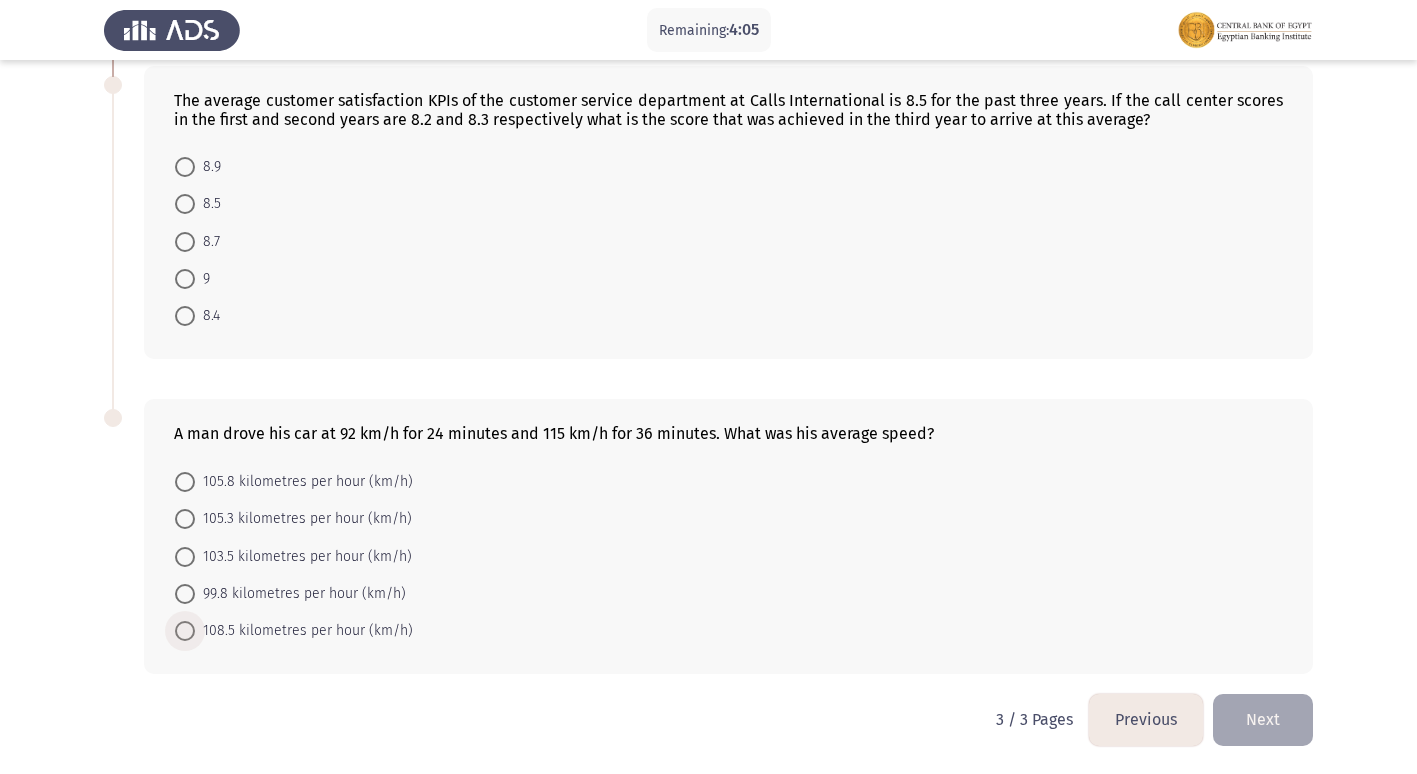 click at bounding box center (185, 631) 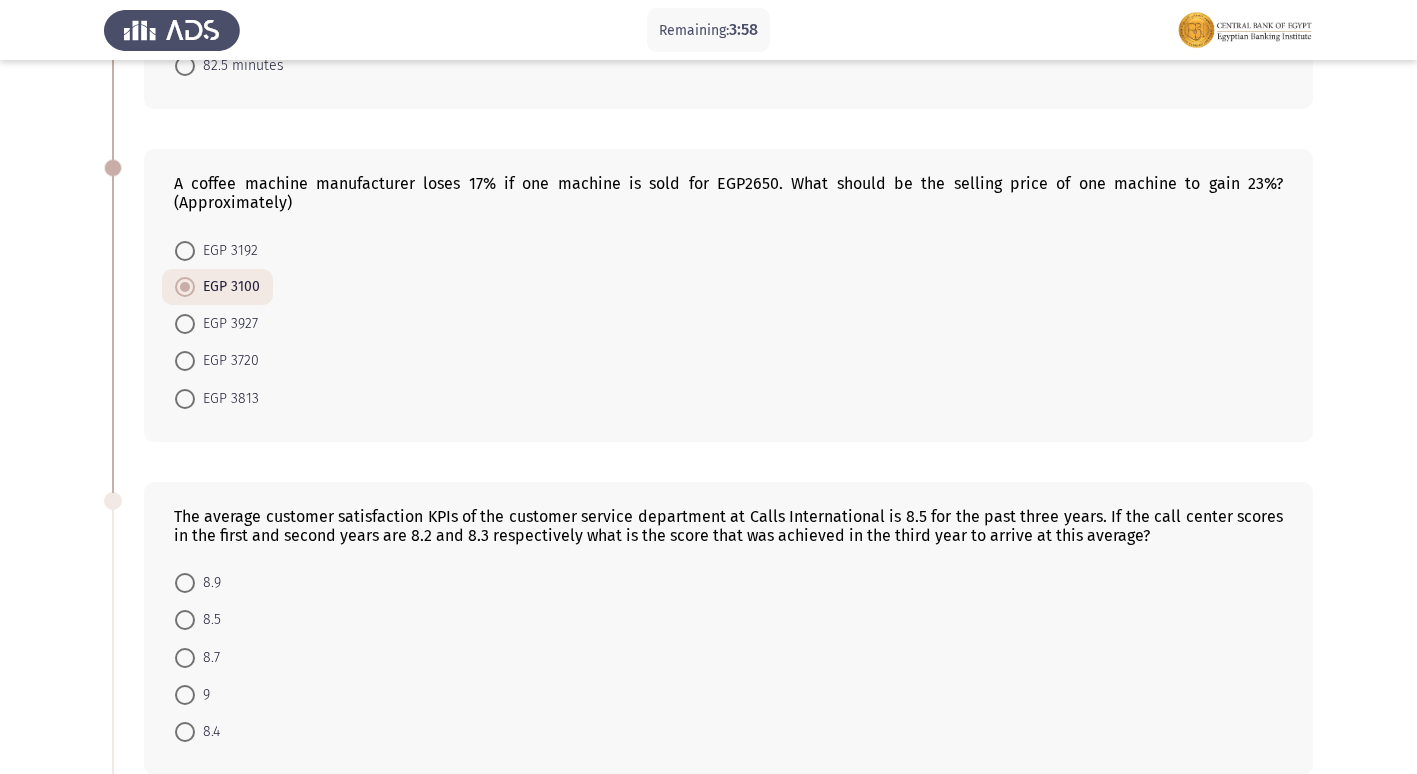 scroll, scrollTop: 447, scrollLeft: 0, axis: vertical 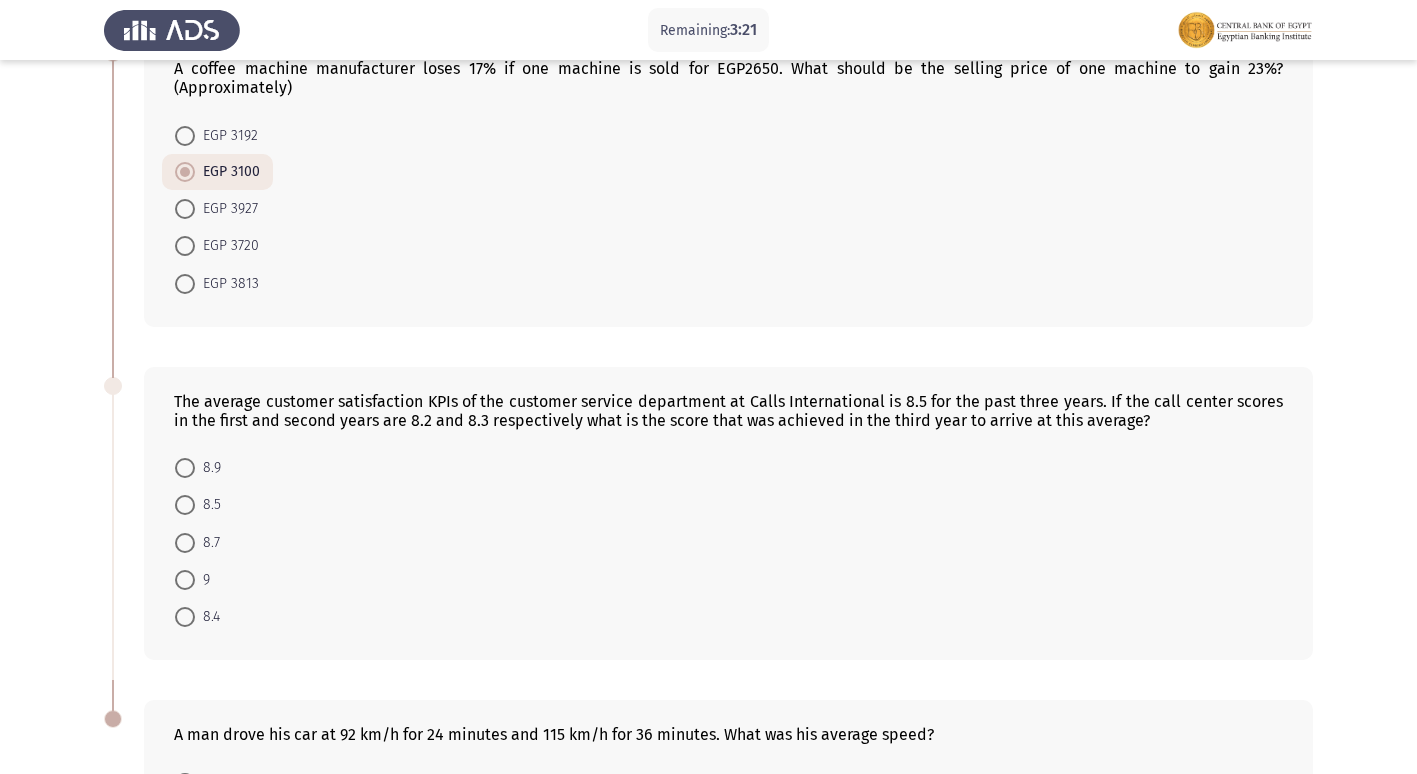 click at bounding box center (185, 505) 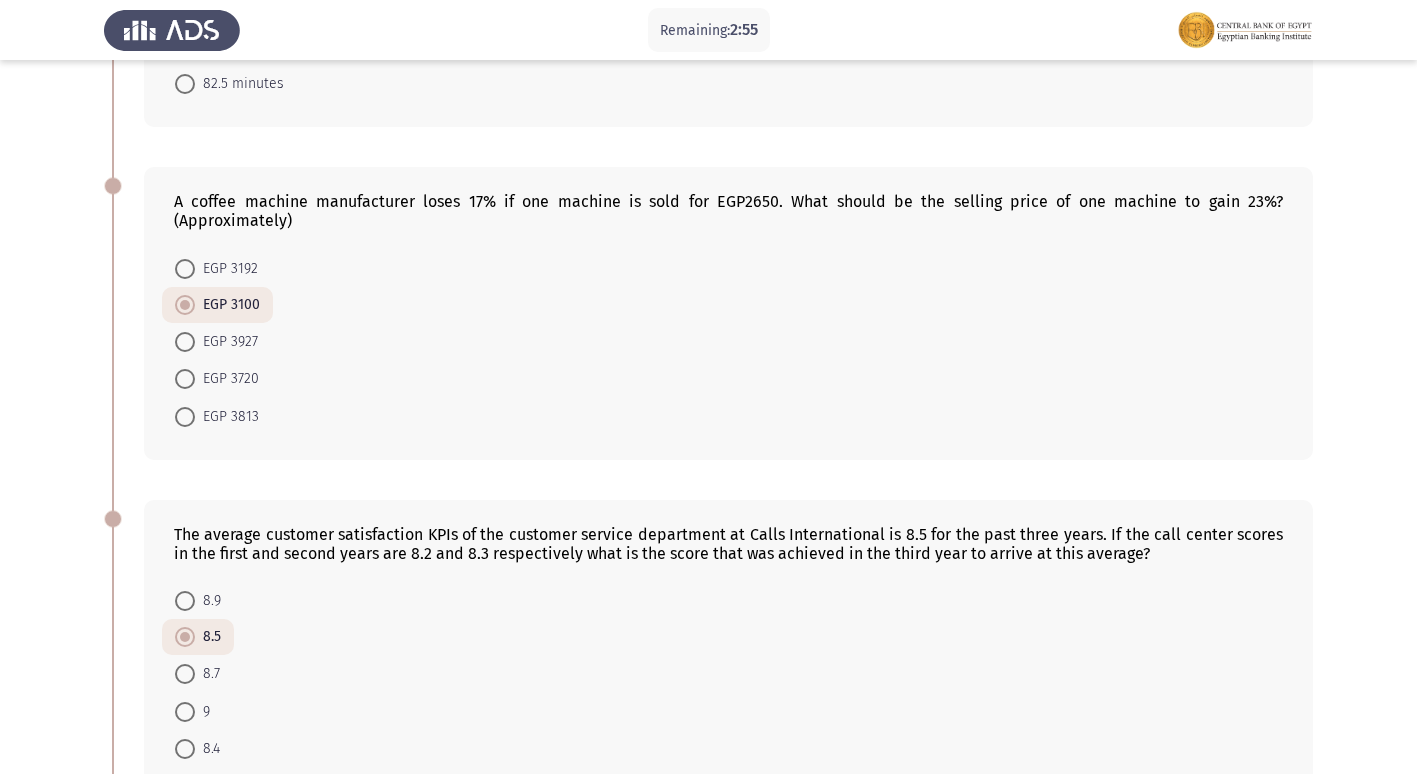 scroll, scrollTop: 347, scrollLeft: 0, axis: vertical 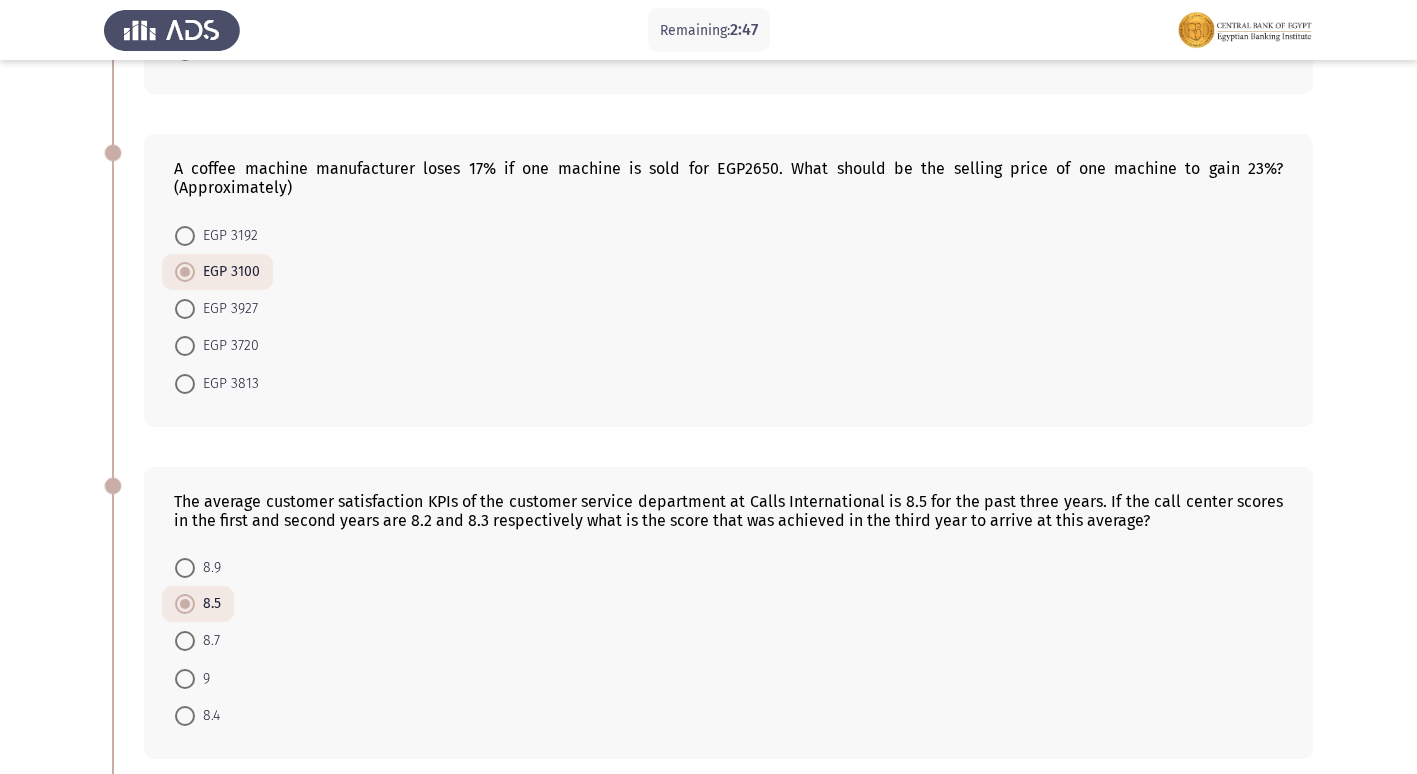 click at bounding box center [185, 716] 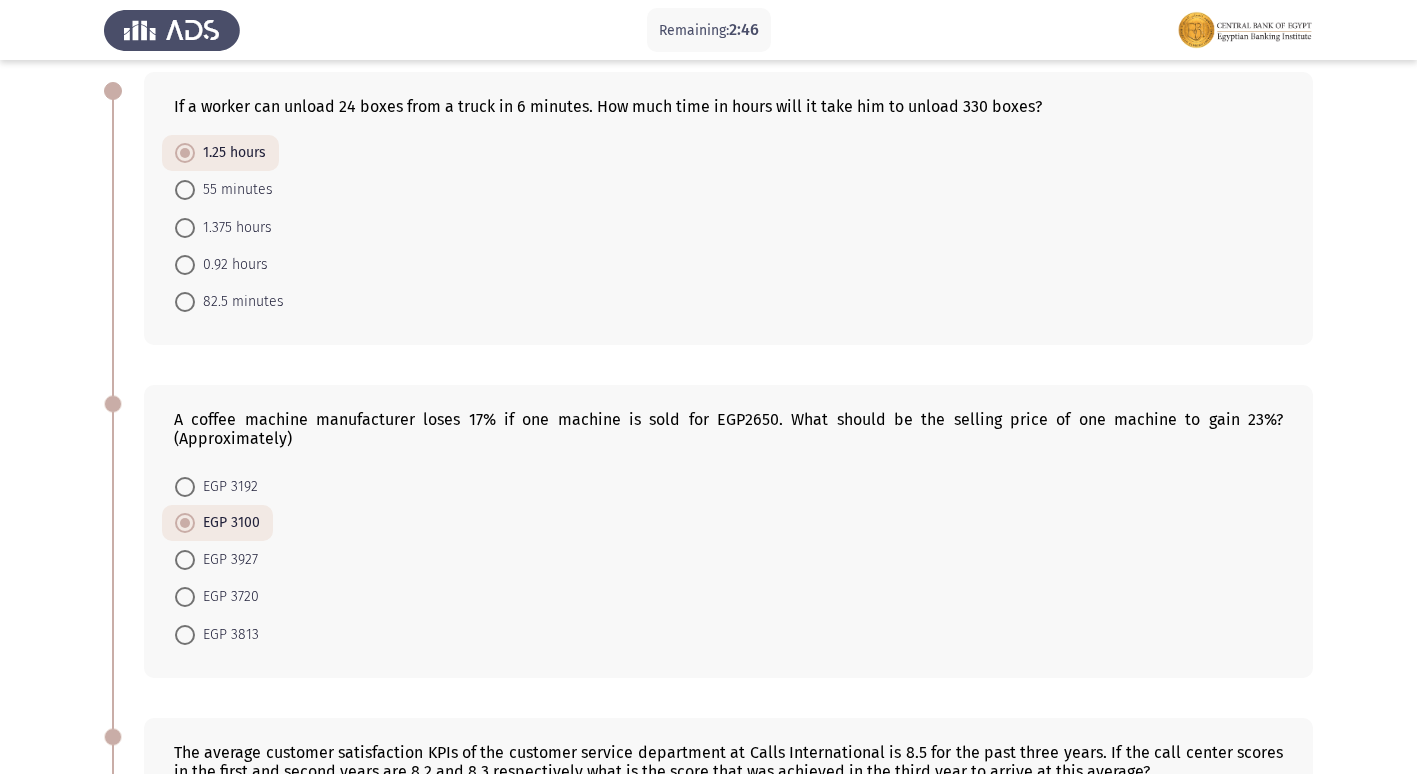 scroll, scrollTop: 200, scrollLeft: 0, axis: vertical 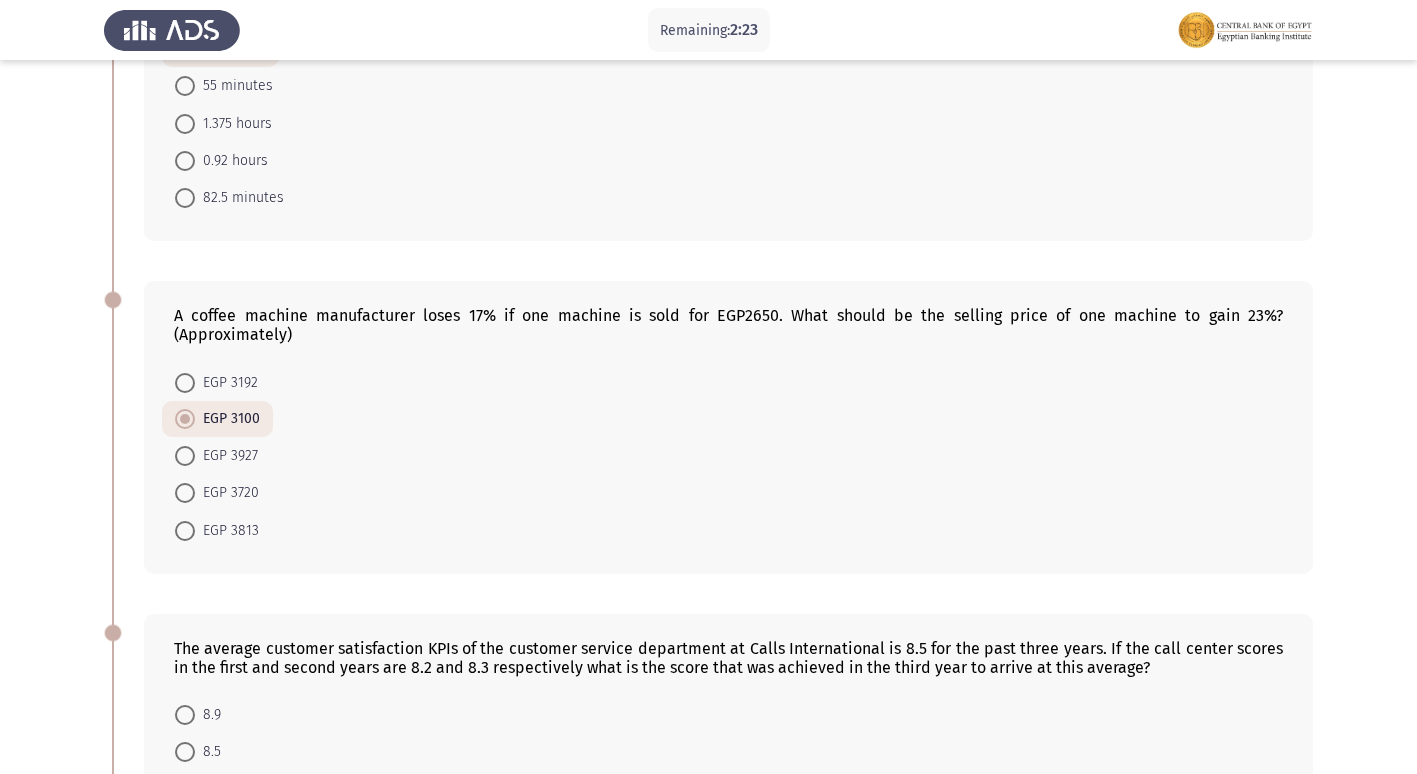 click on "EGP 3720" at bounding box center (227, 493) 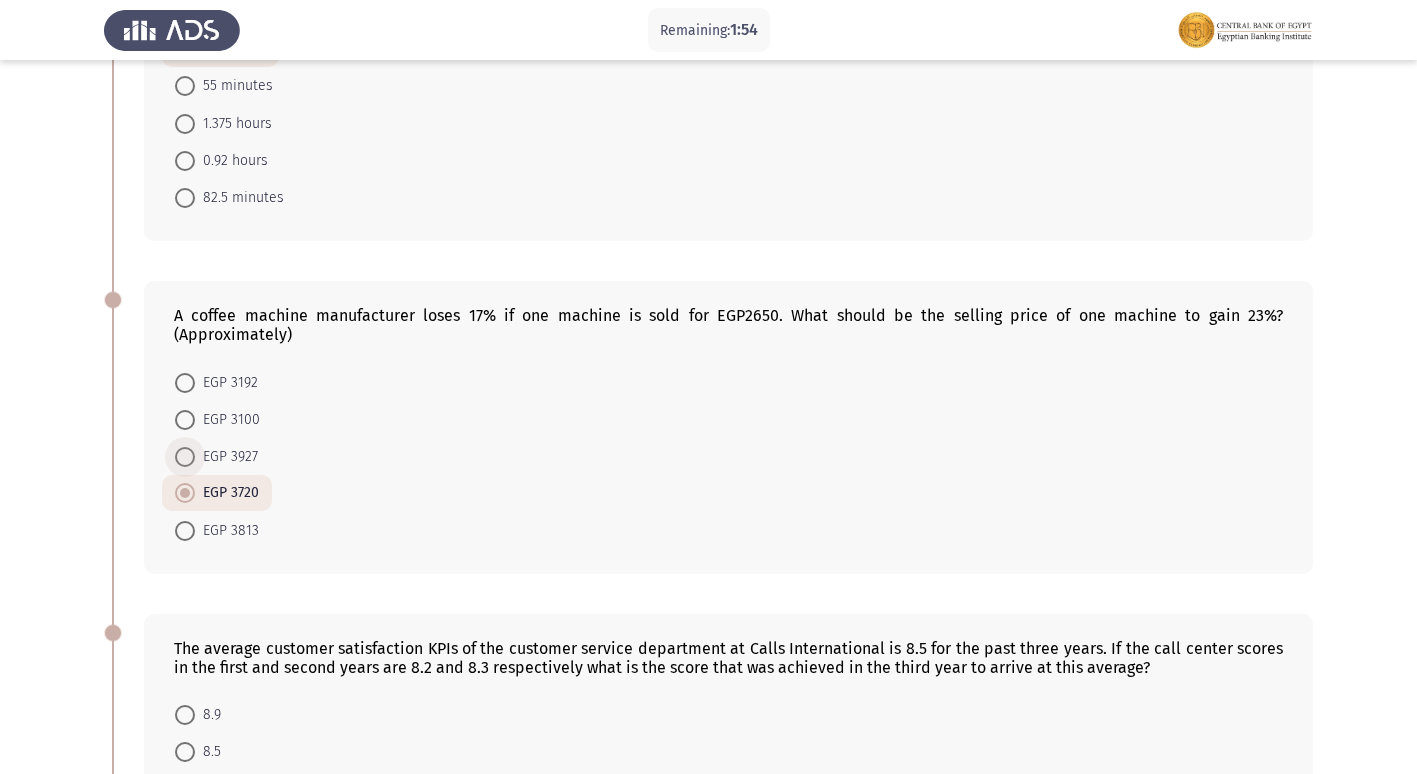 click at bounding box center [185, 457] 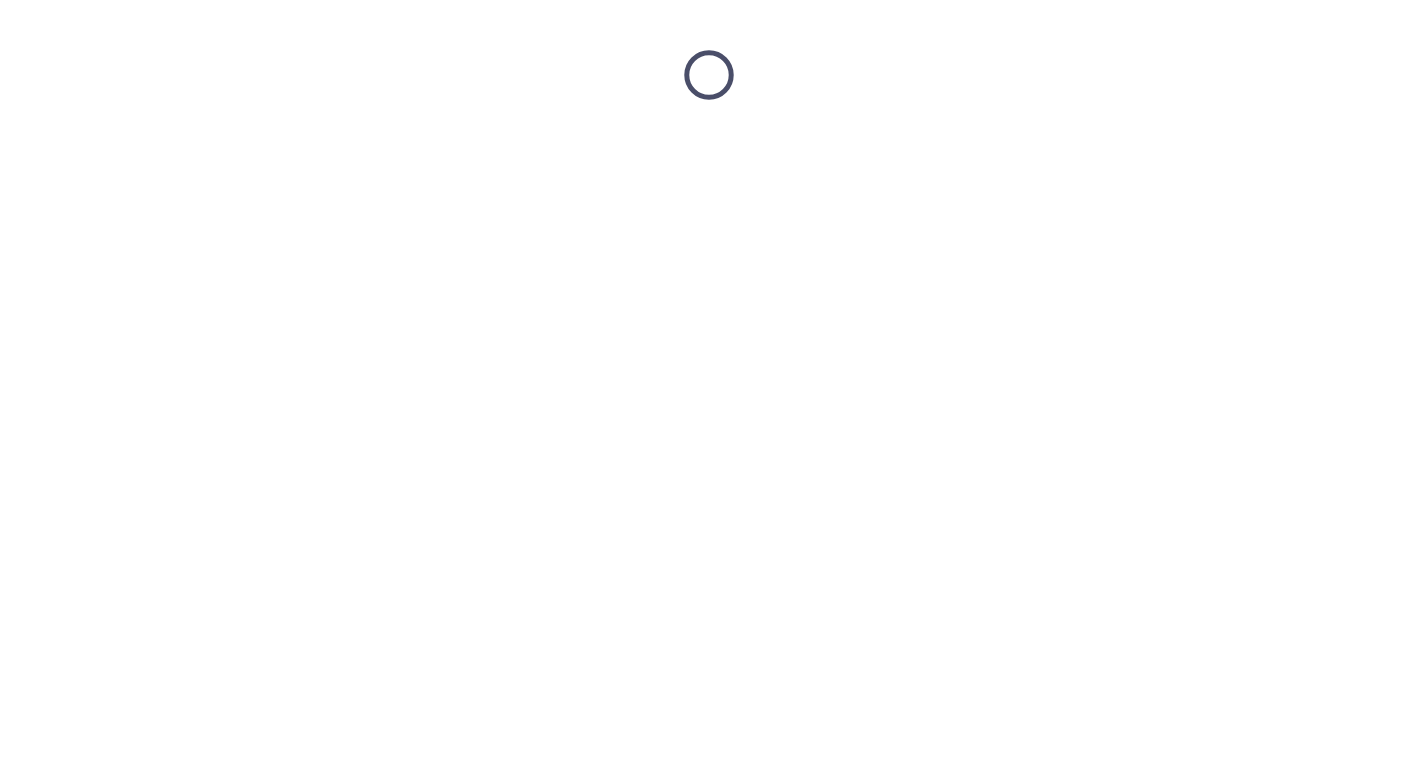 scroll, scrollTop: 0, scrollLeft: 0, axis: both 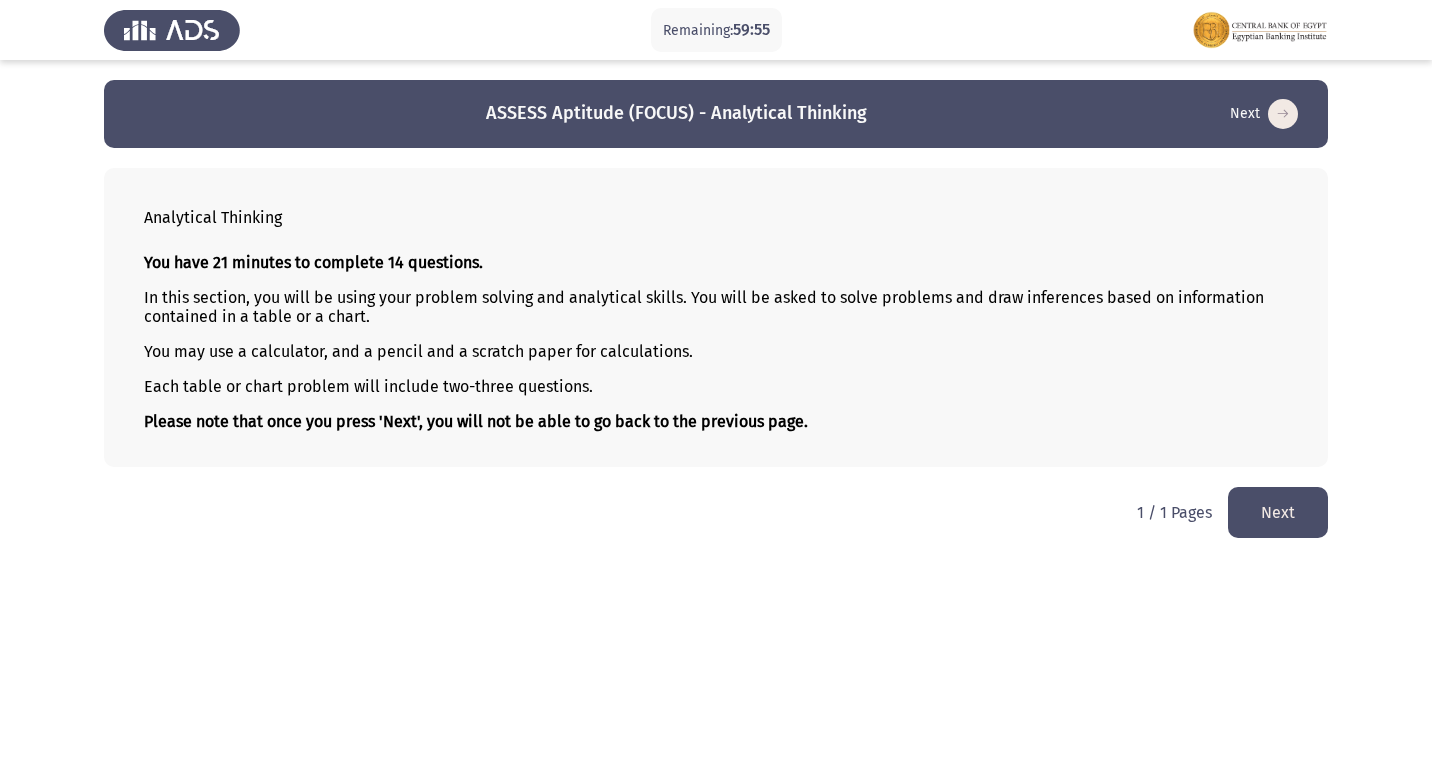 click on "Next" 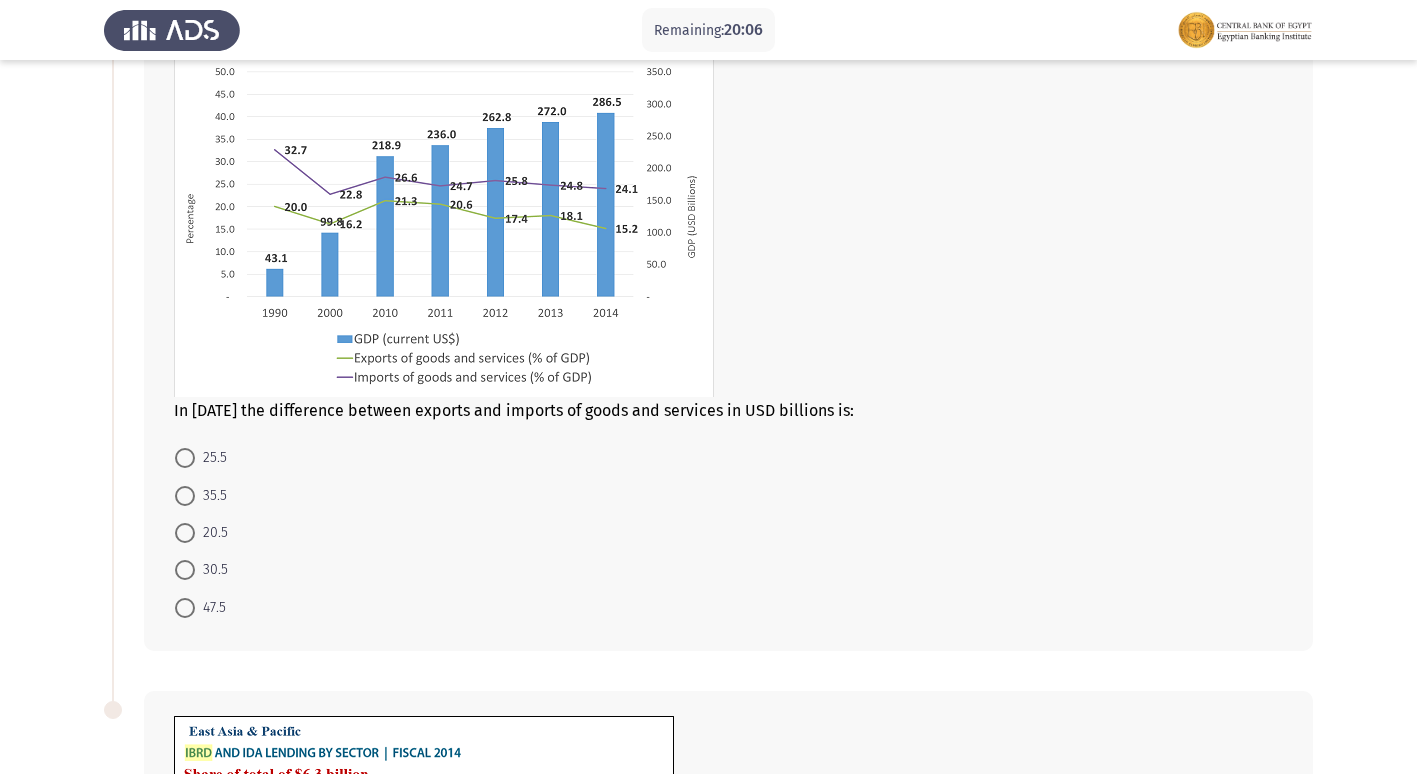 scroll, scrollTop: 100, scrollLeft: 0, axis: vertical 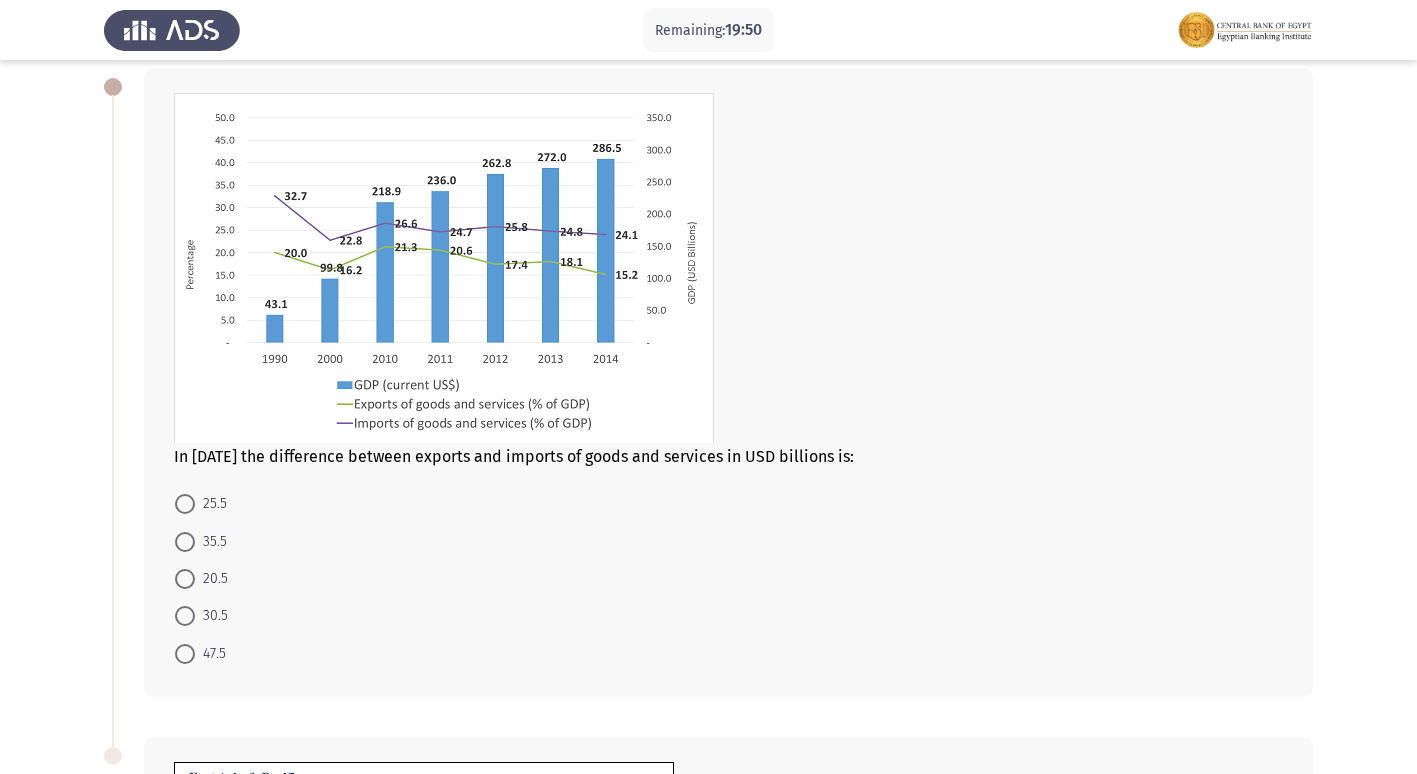 click at bounding box center (185, 504) 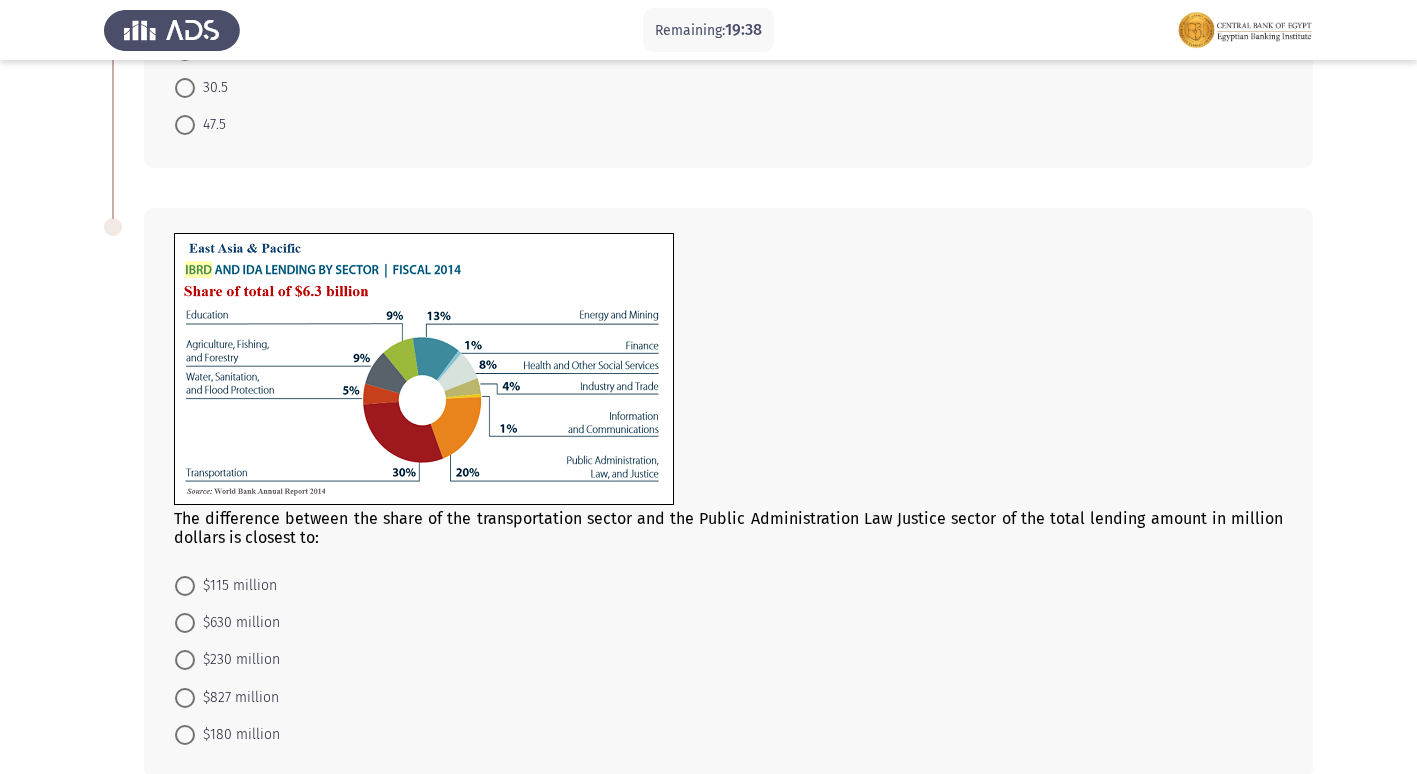 scroll, scrollTop: 631, scrollLeft: 0, axis: vertical 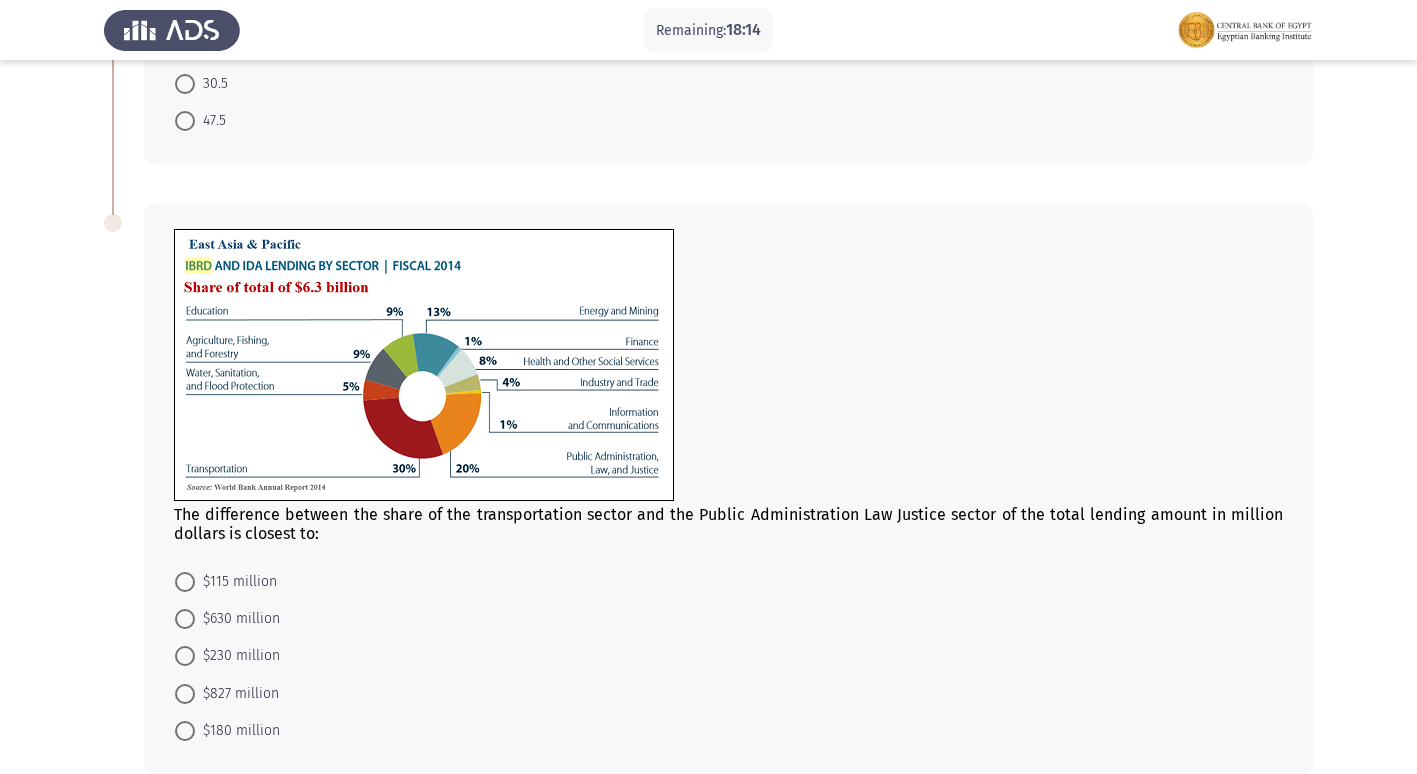 click at bounding box center [185, 619] 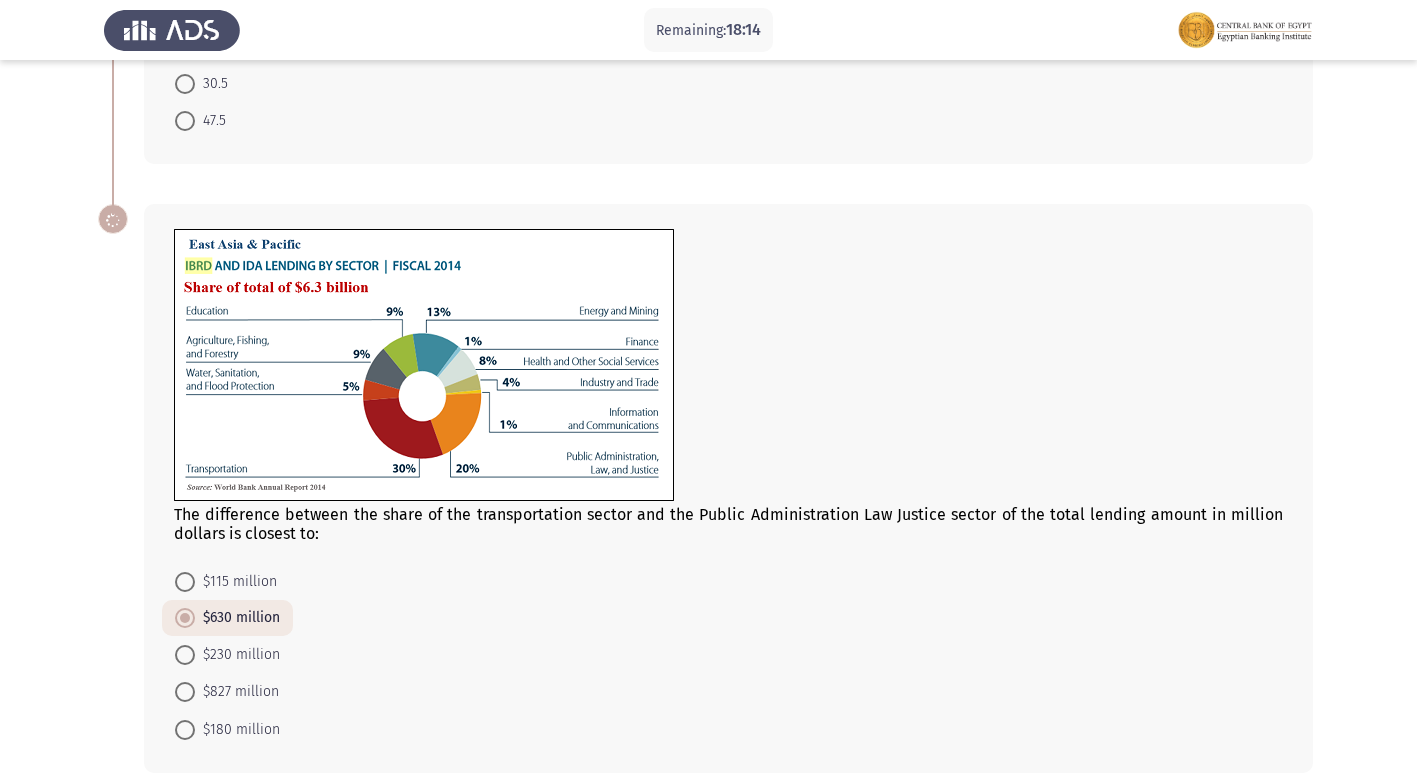 scroll, scrollTop: 730, scrollLeft: 0, axis: vertical 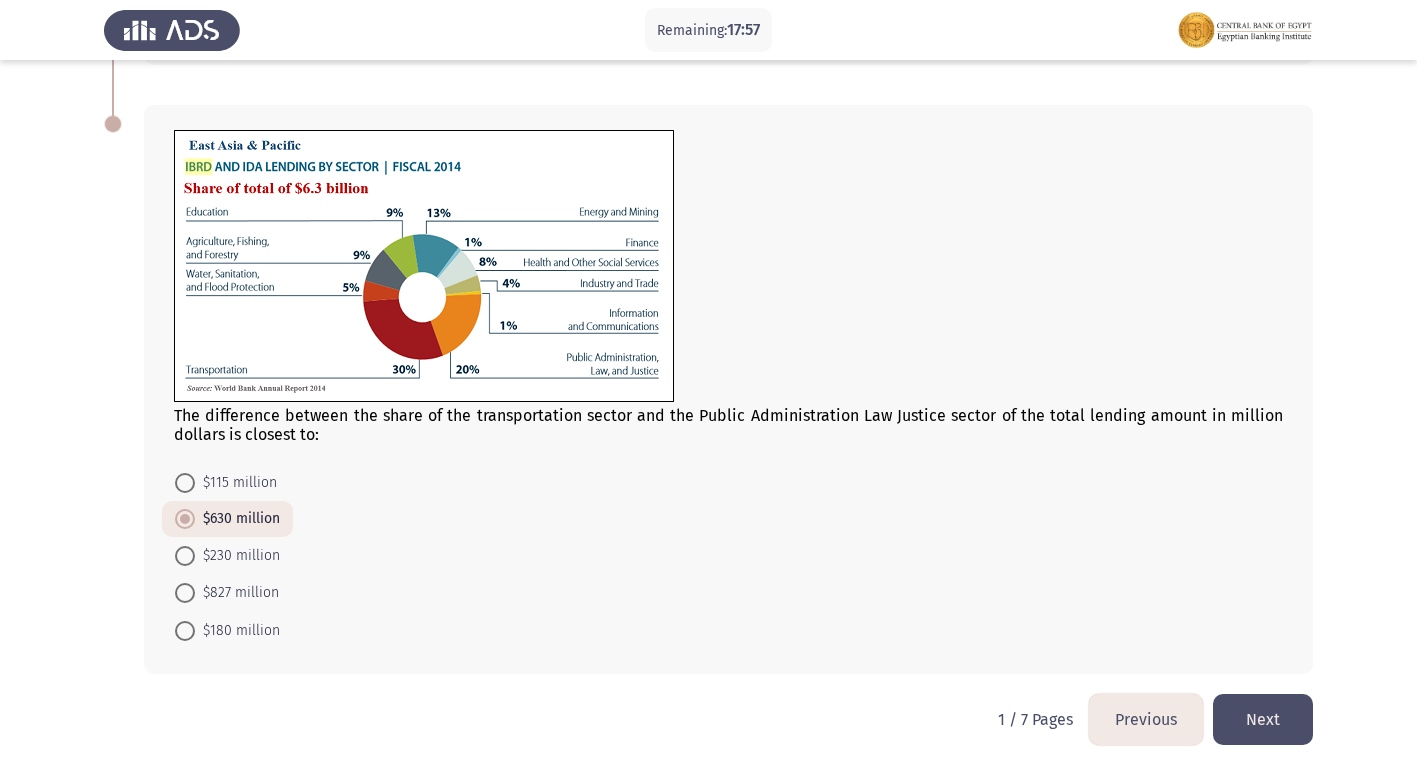 click on "Next" 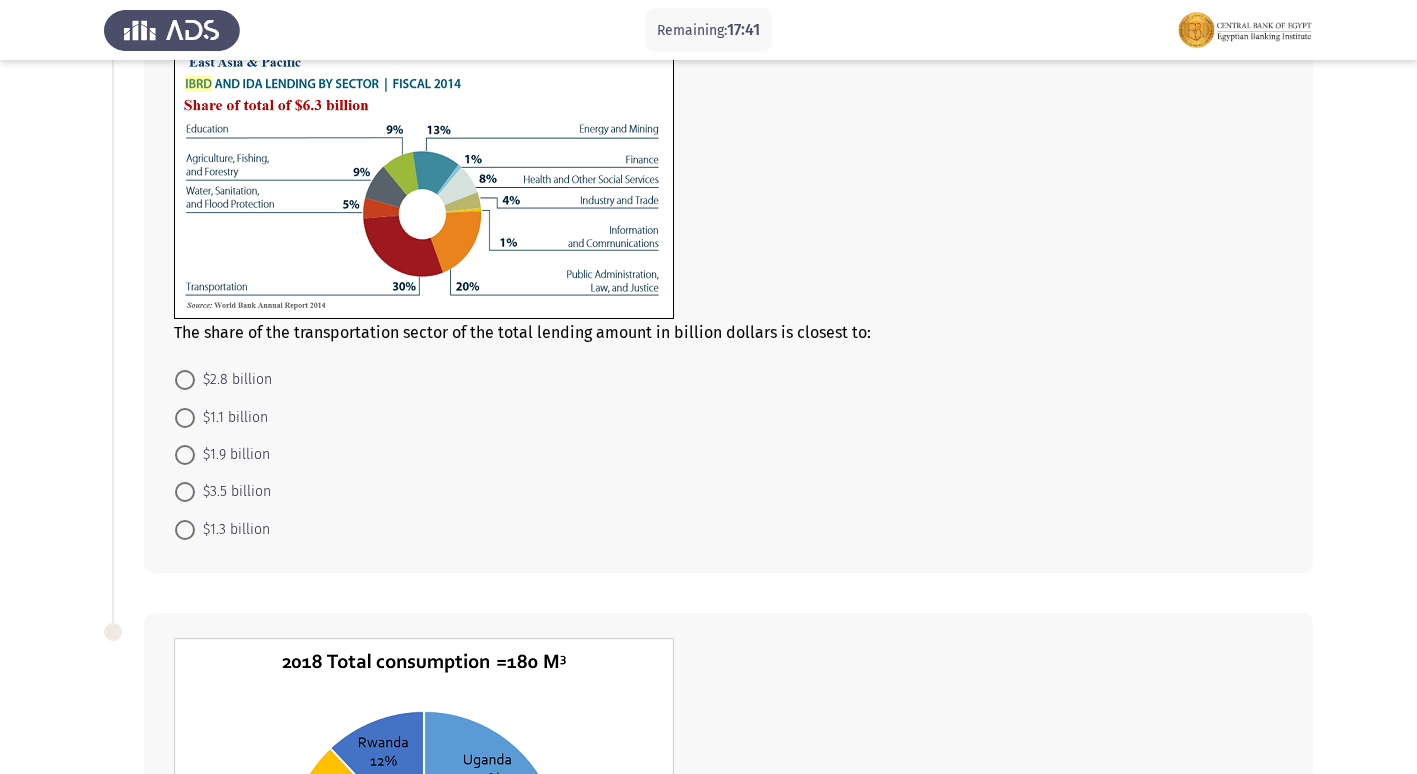 scroll, scrollTop: 46, scrollLeft: 0, axis: vertical 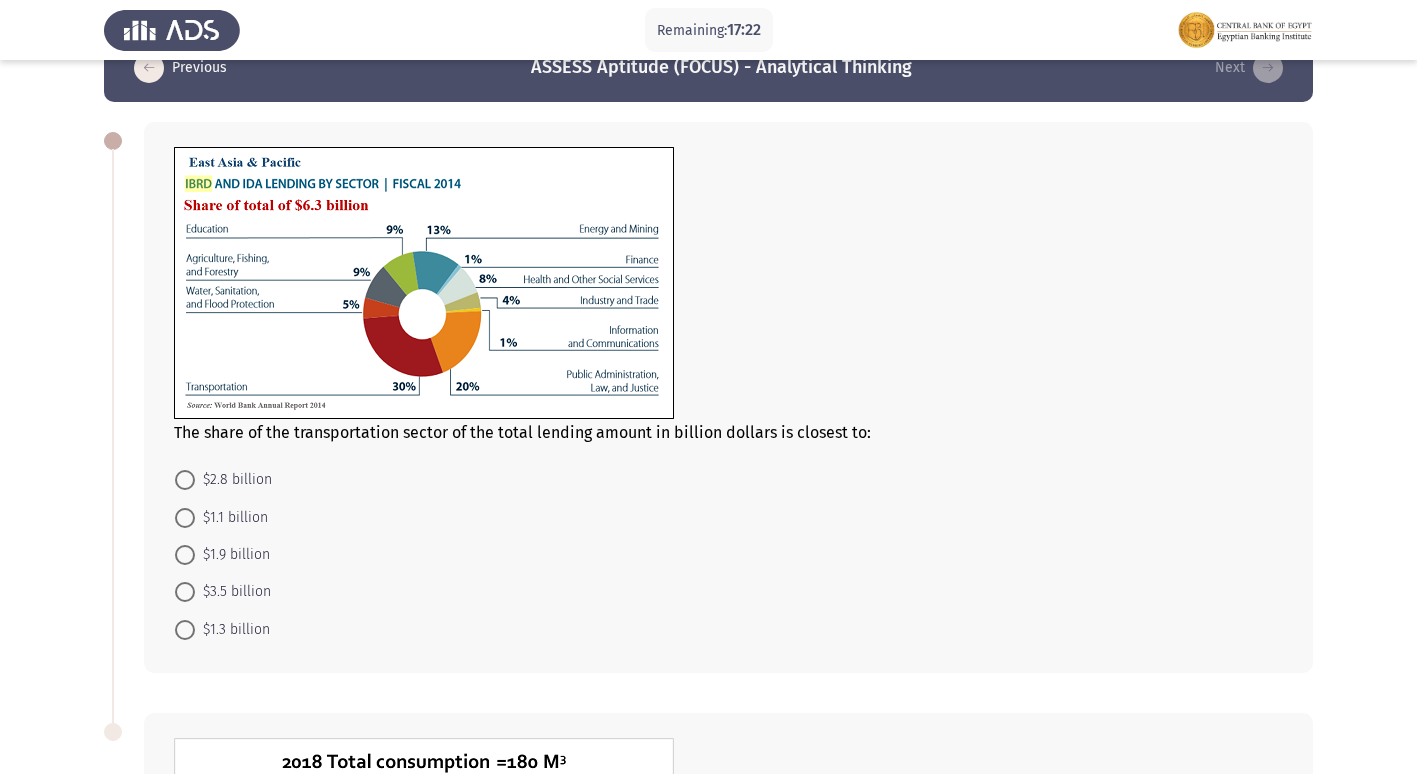 click at bounding box center [185, 555] 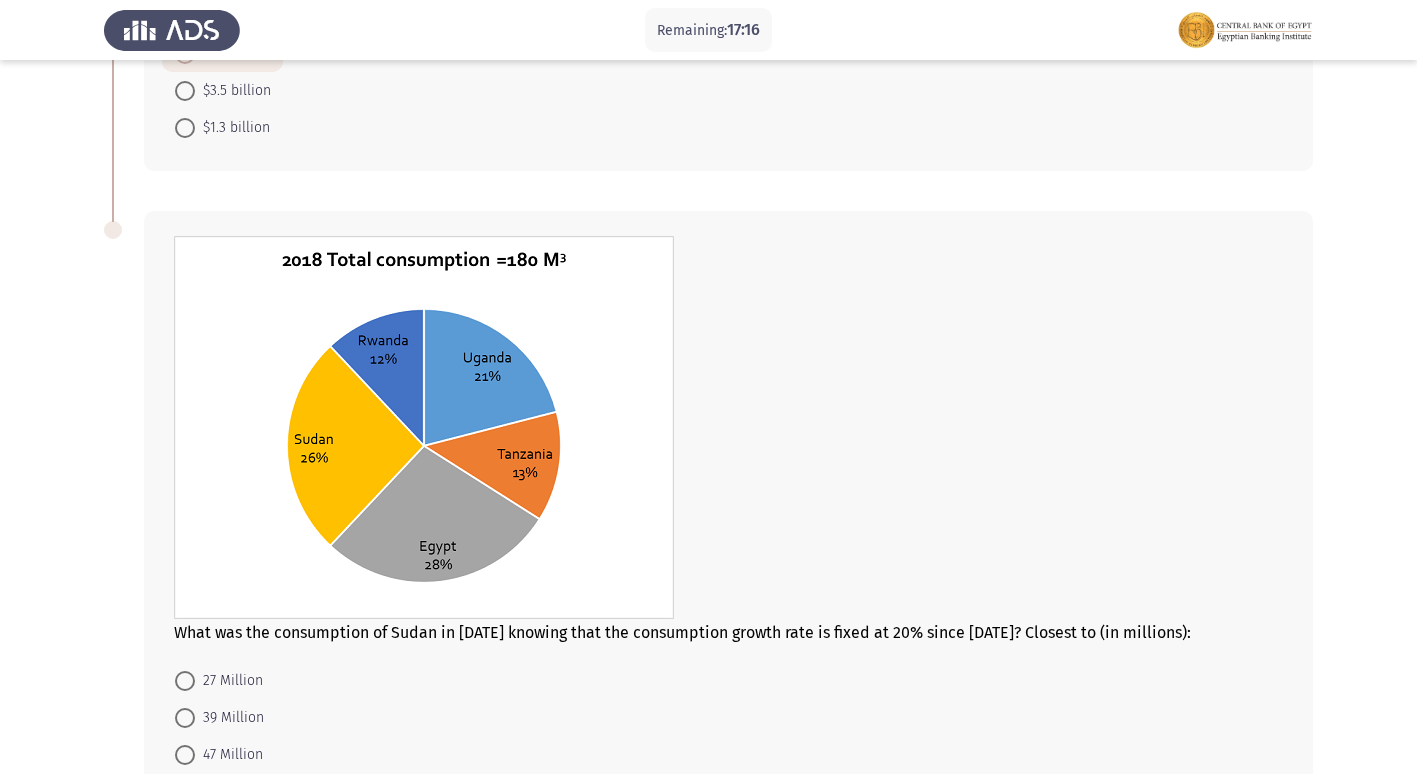 scroll, scrollTop: 646, scrollLeft: 0, axis: vertical 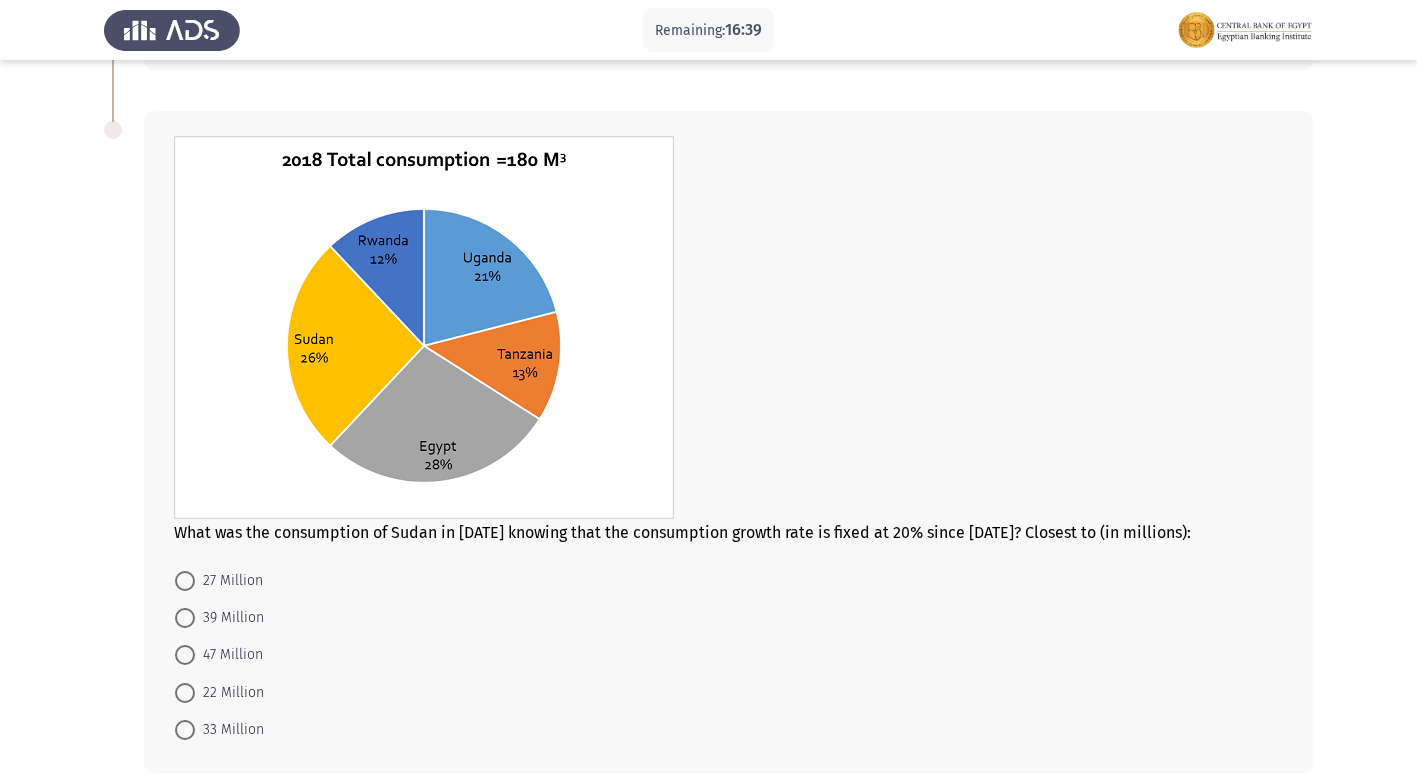 click at bounding box center [185, 655] 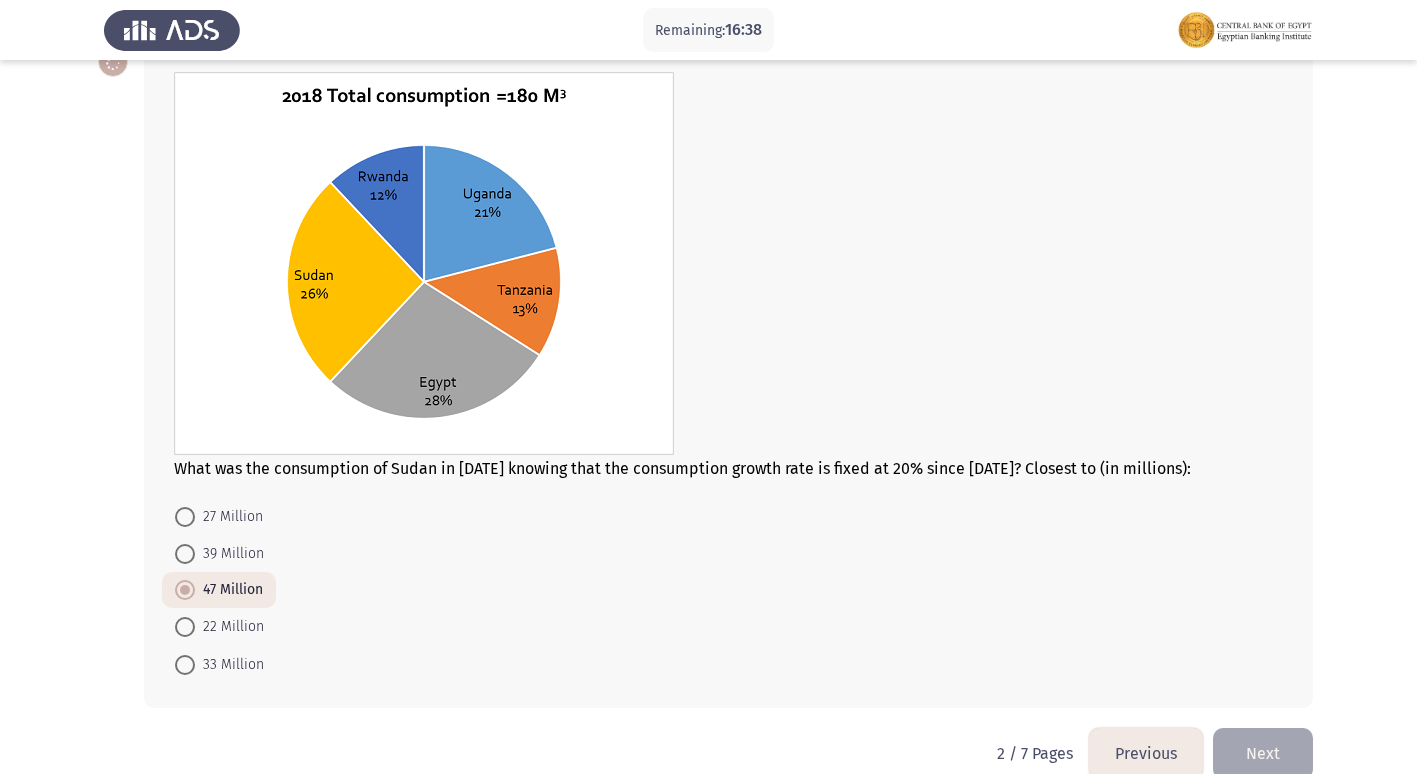 scroll, scrollTop: 744, scrollLeft: 0, axis: vertical 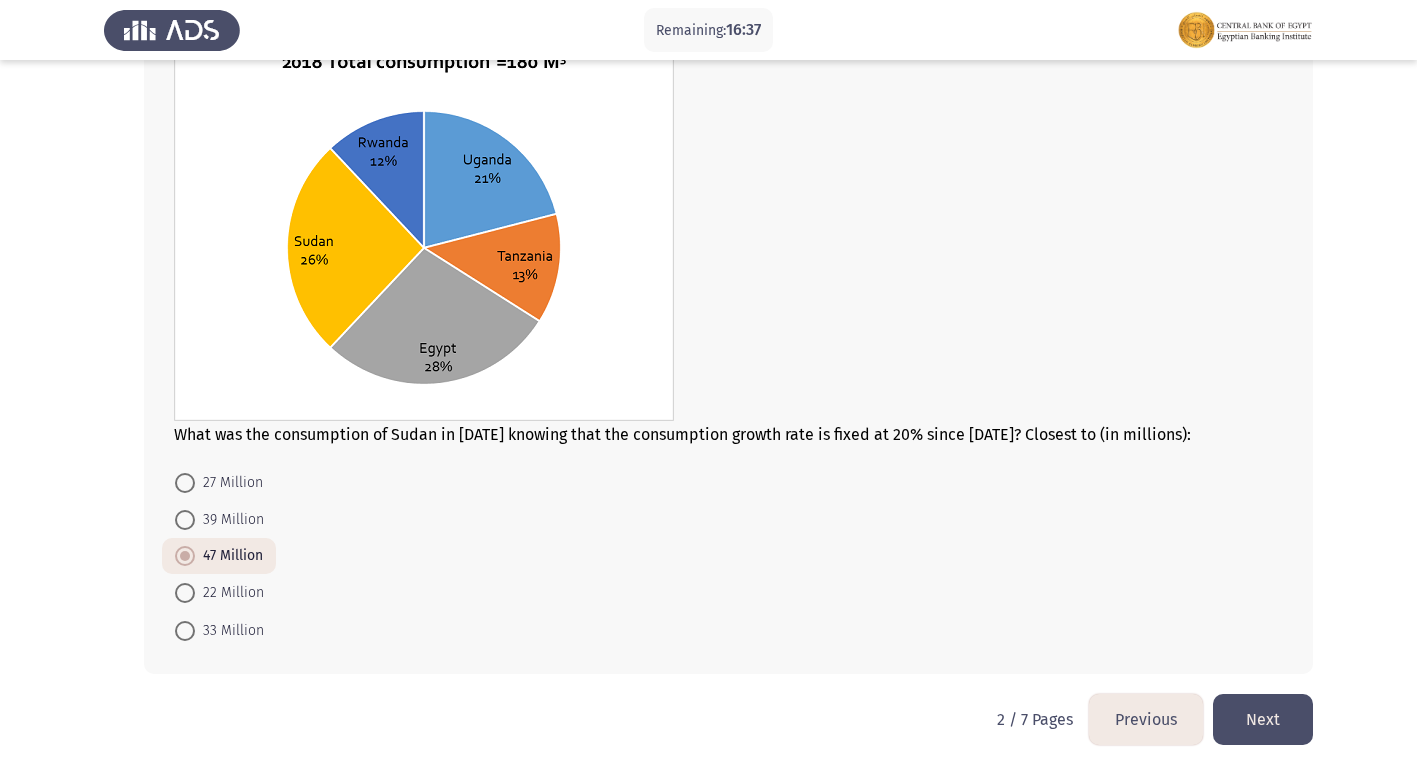 click on "Next" 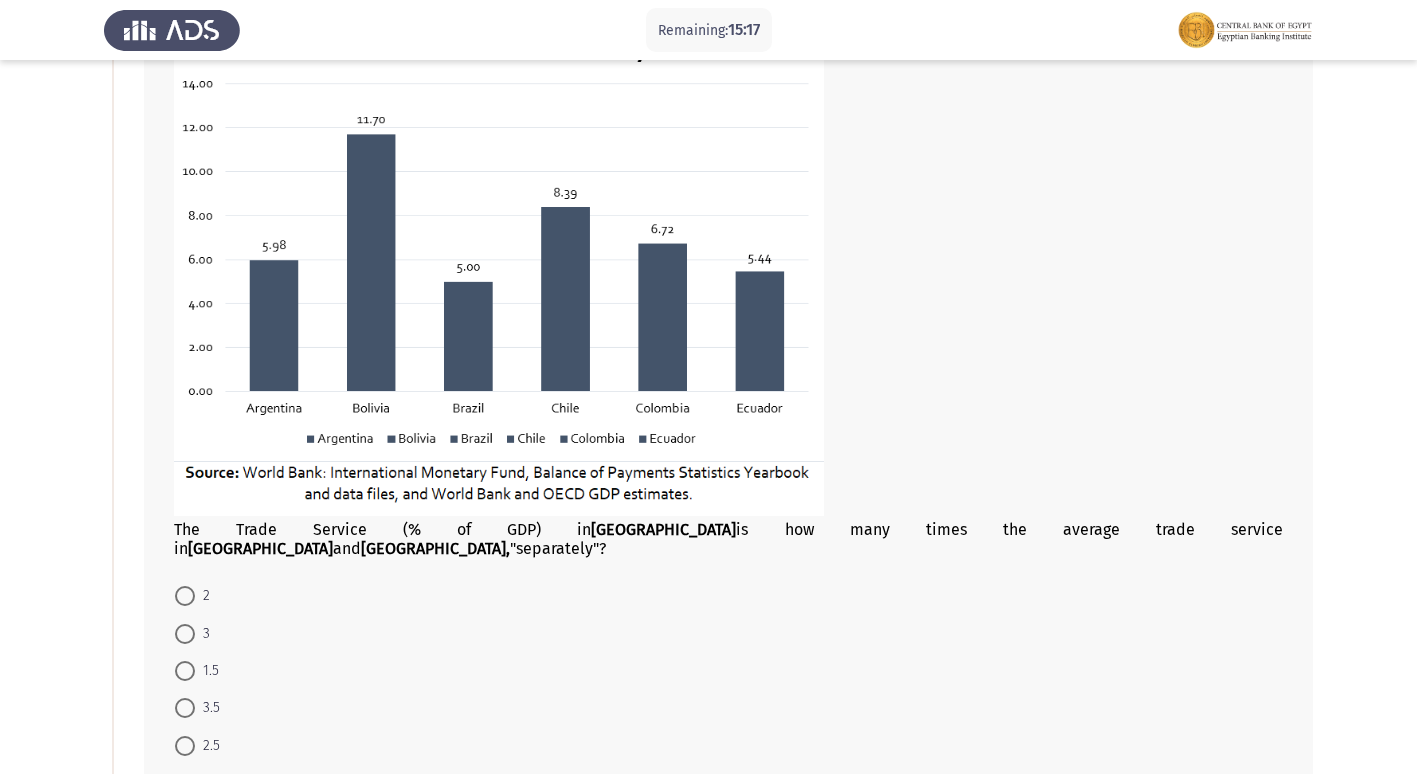 scroll, scrollTop: 200, scrollLeft: 0, axis: vertical 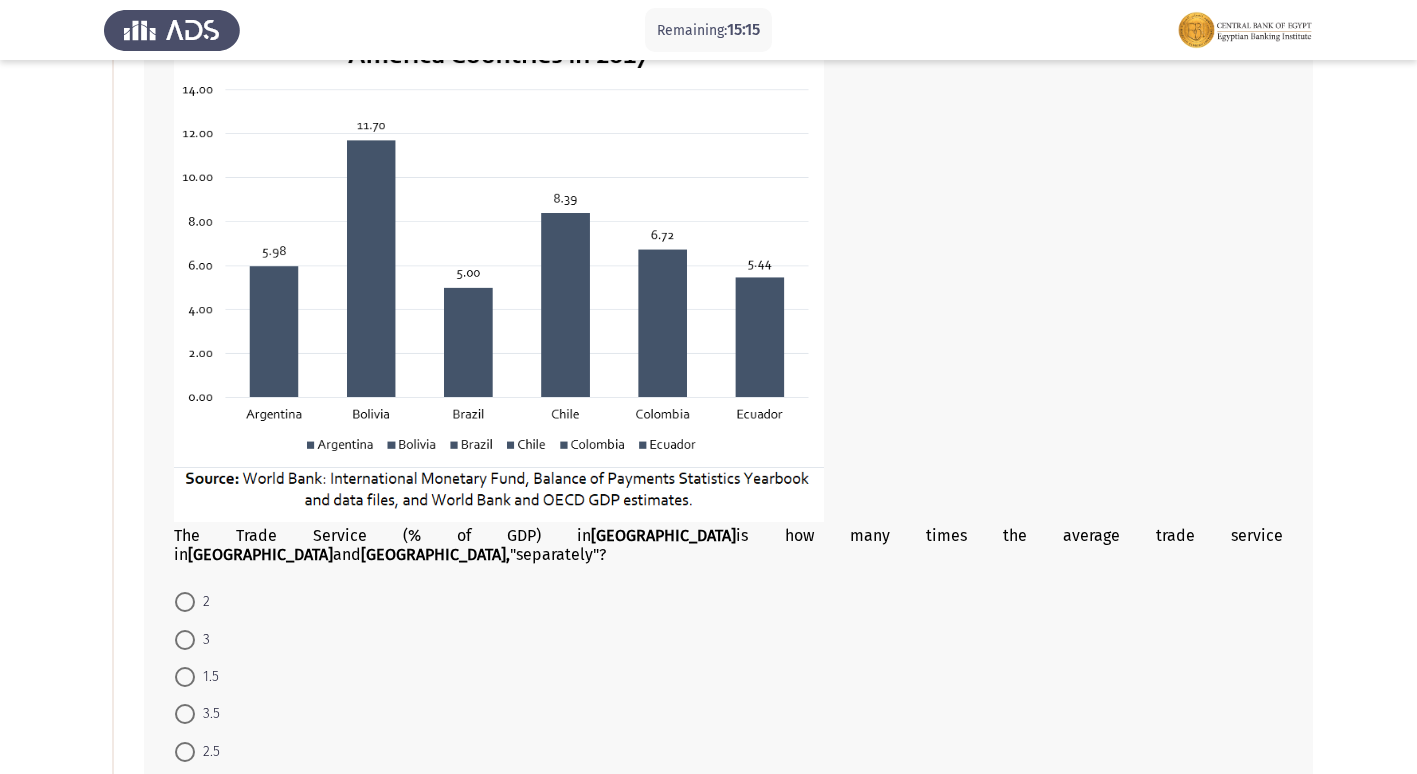 click on "3" at bounding box center [192, 640] 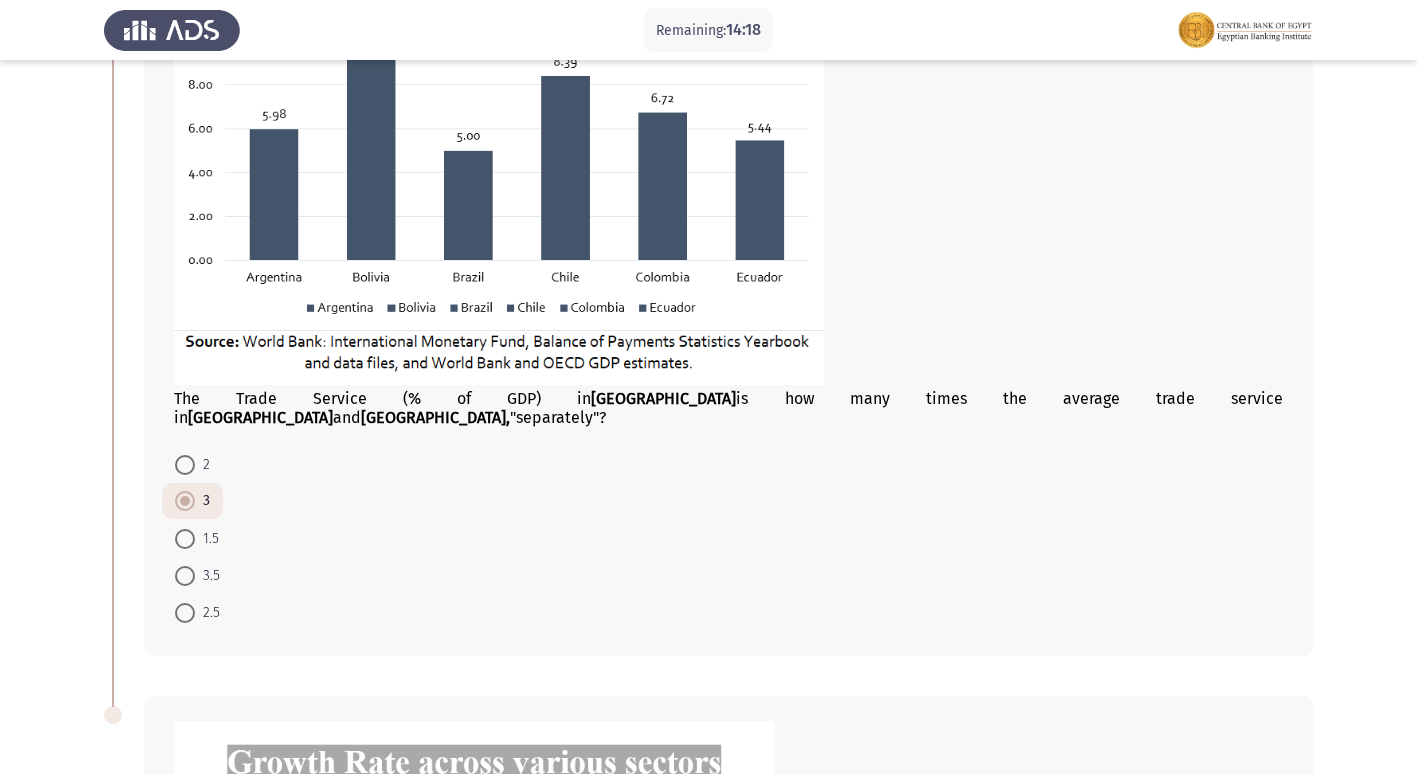 scroll, scrollTop: 200, scrollLeft: 0, axis: vertical 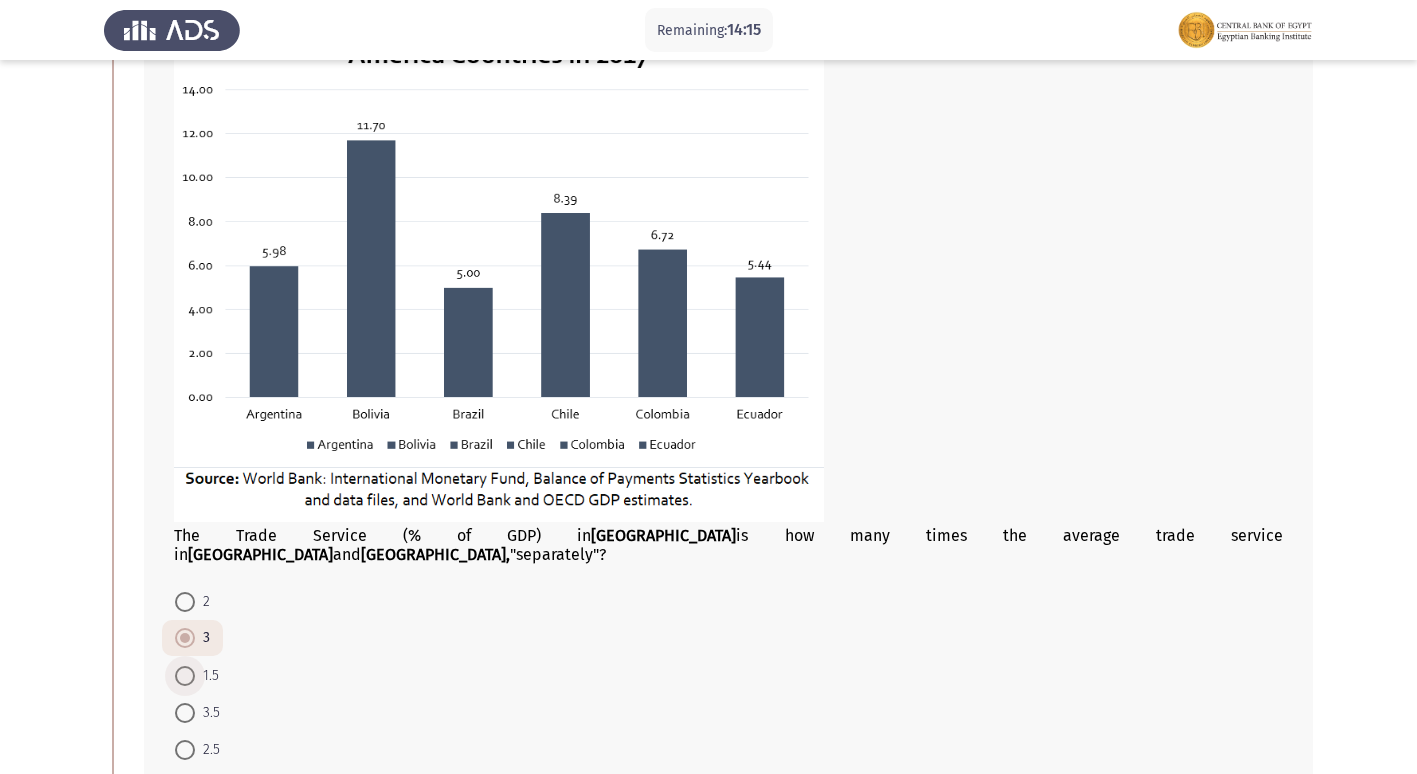 click at bounding box center (185, 676) 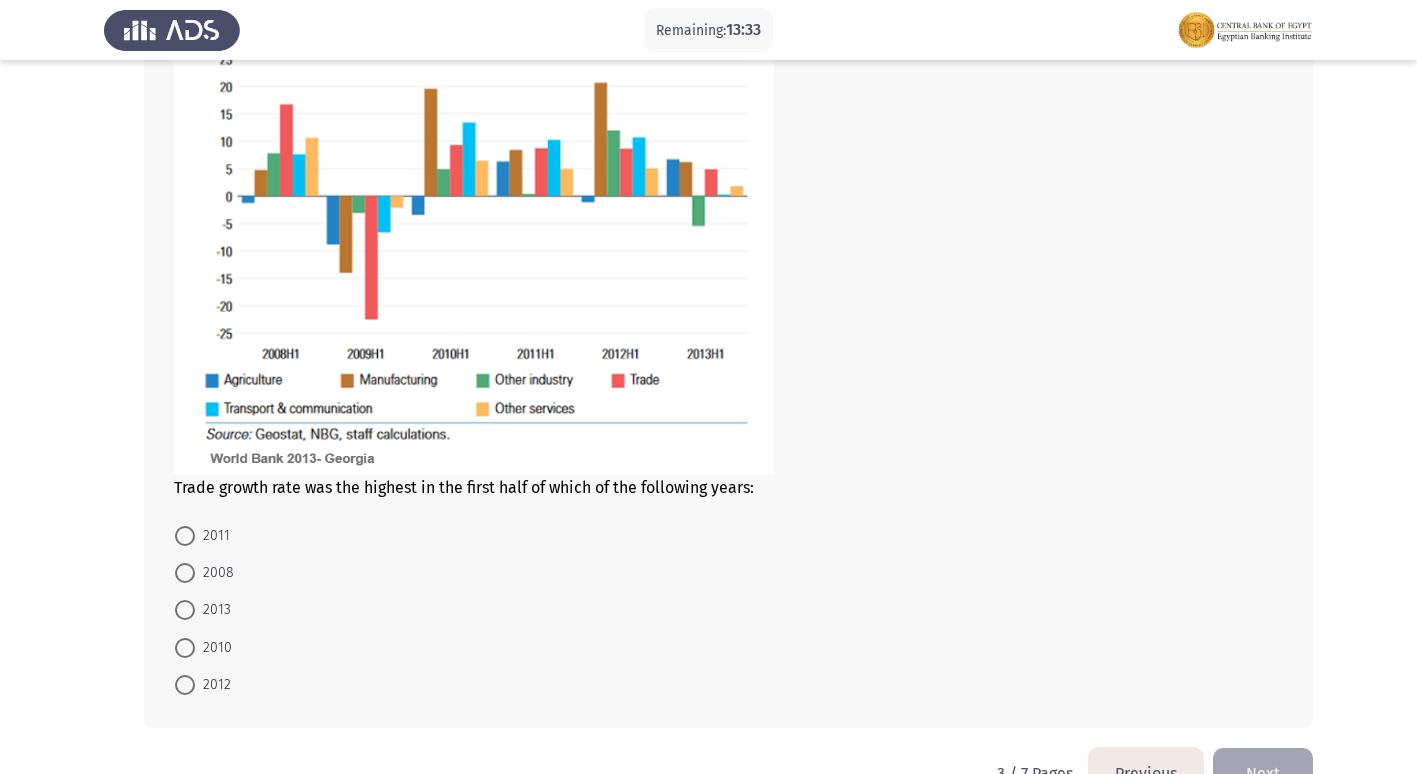 scroll, scrollTop: 1152, scrollLeft: 0, axis: vertical 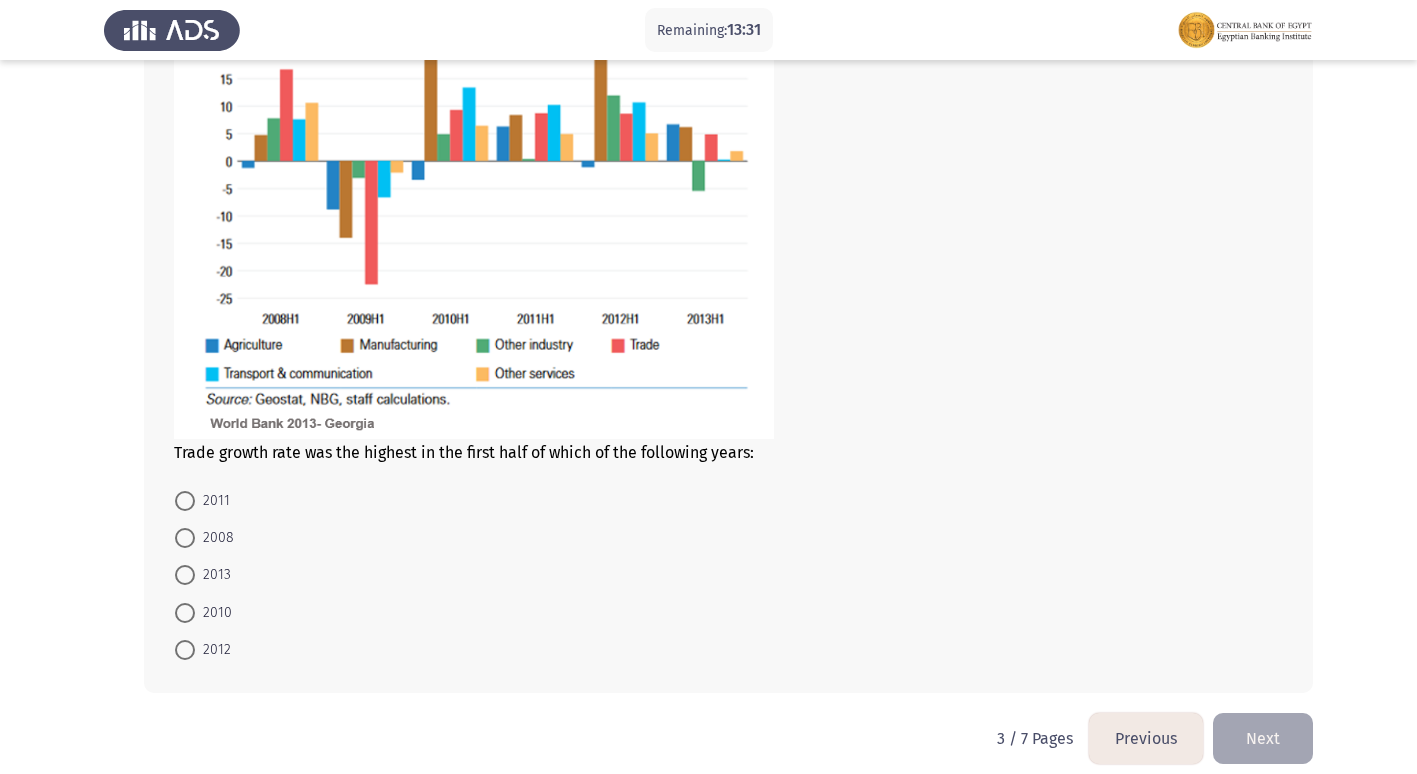 click on "2012" at bounding box center (213, 650) 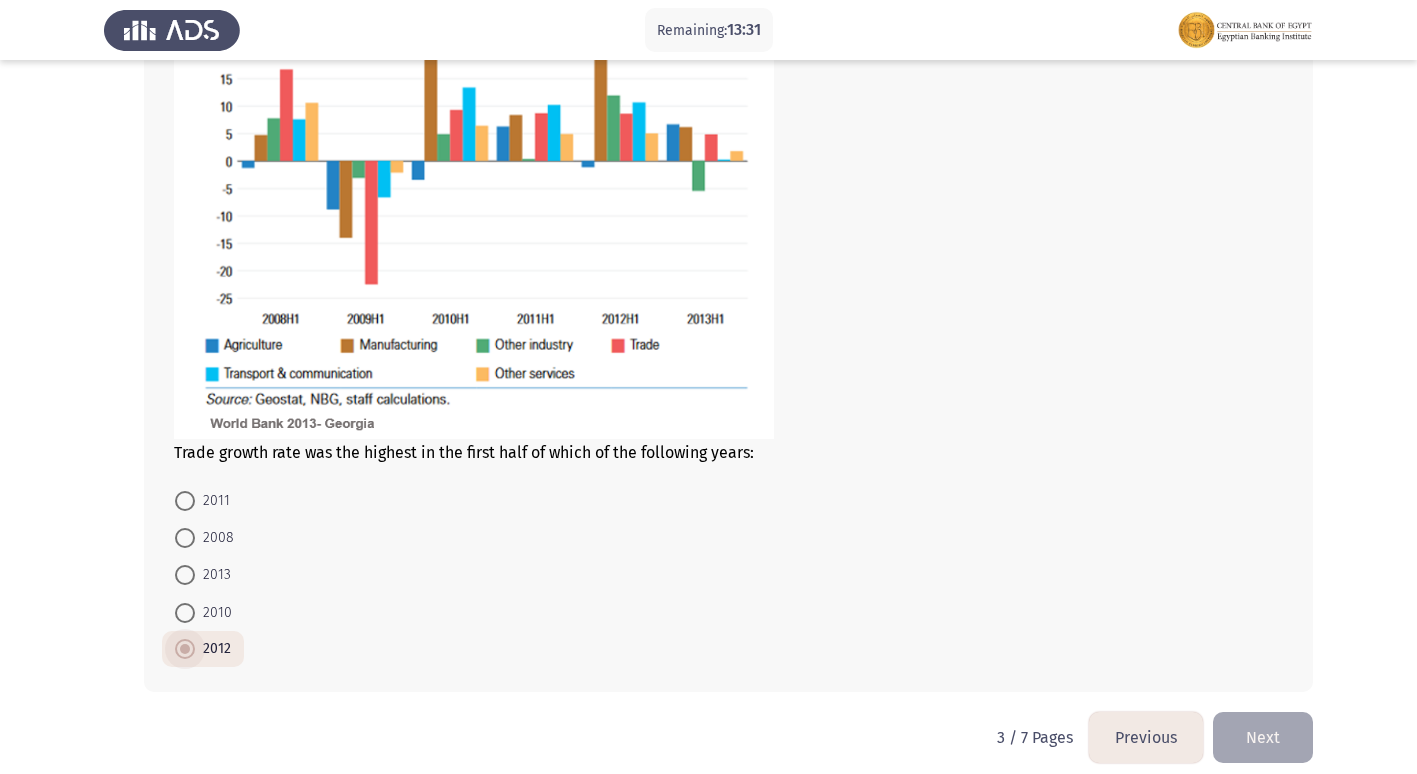 scroll, scrollTop: 1151, scrollLeft: 0, axis: vertical 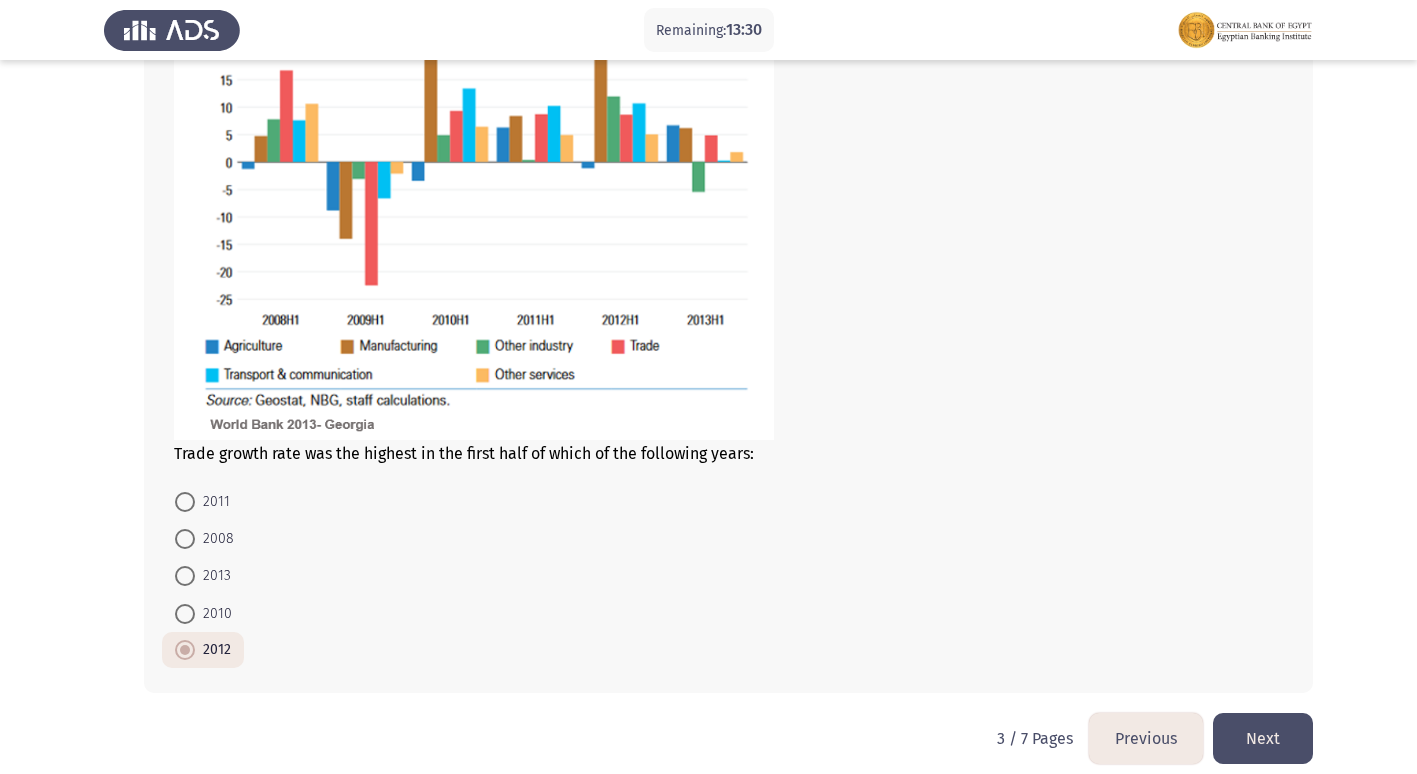 click on "Next" 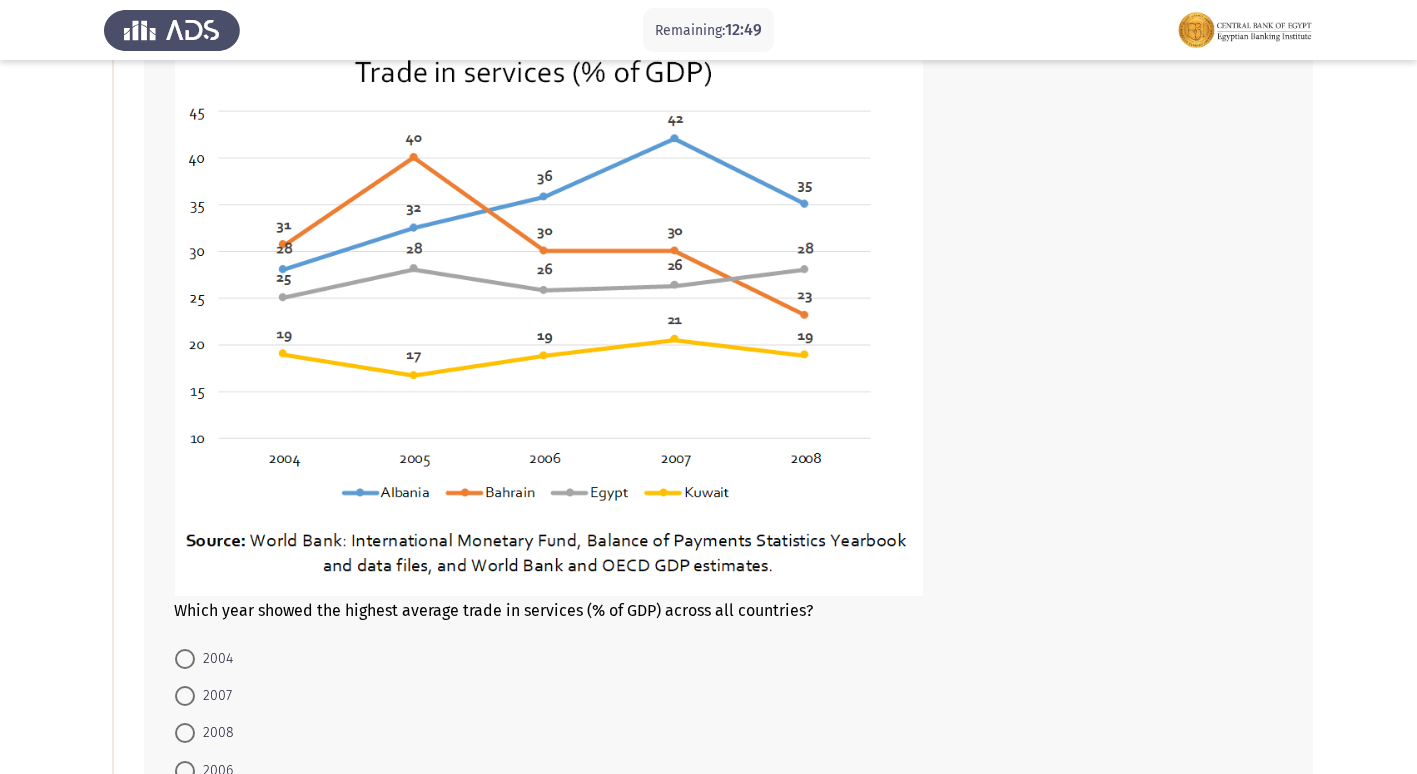 scroll, scrollTop: 200, scrollLeft: 0, axis: vertical 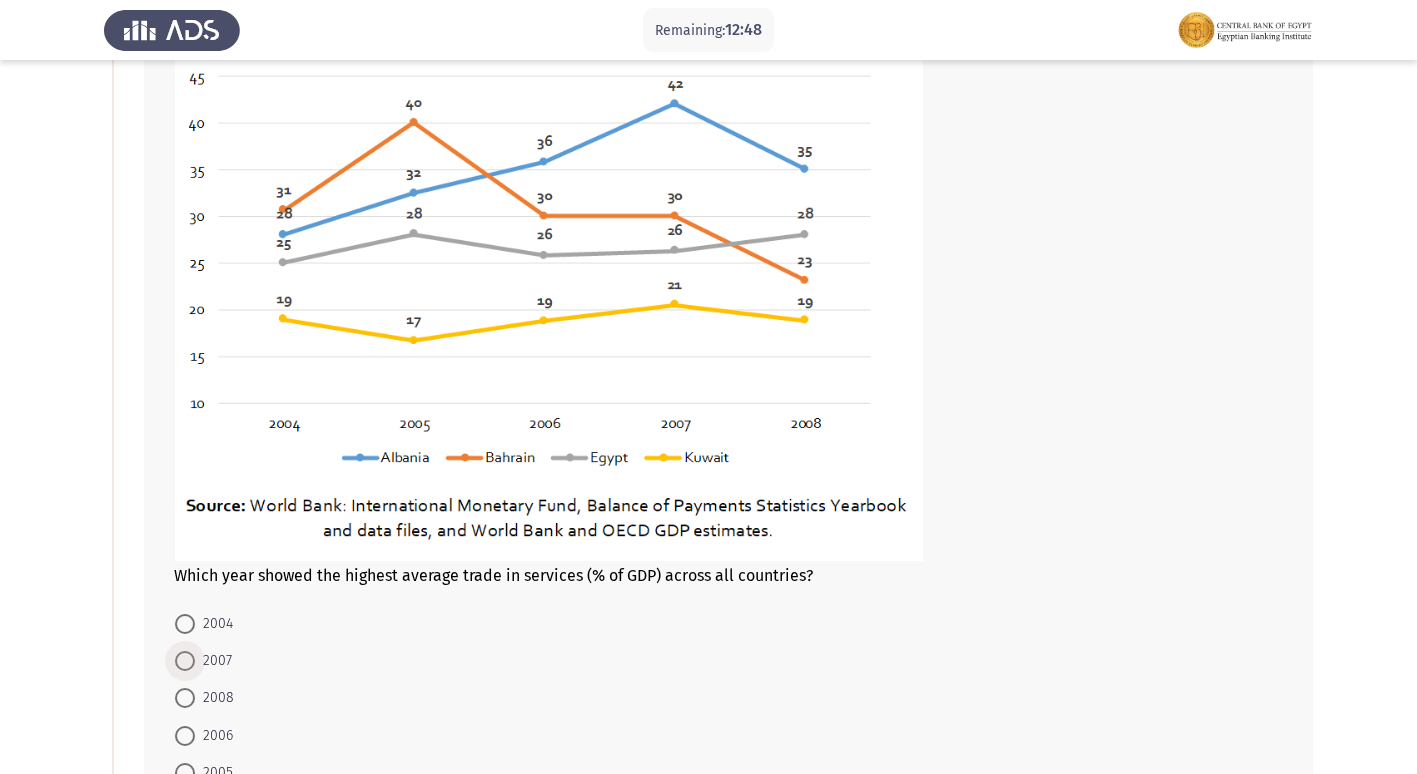 click at bounding box center (185, 661) 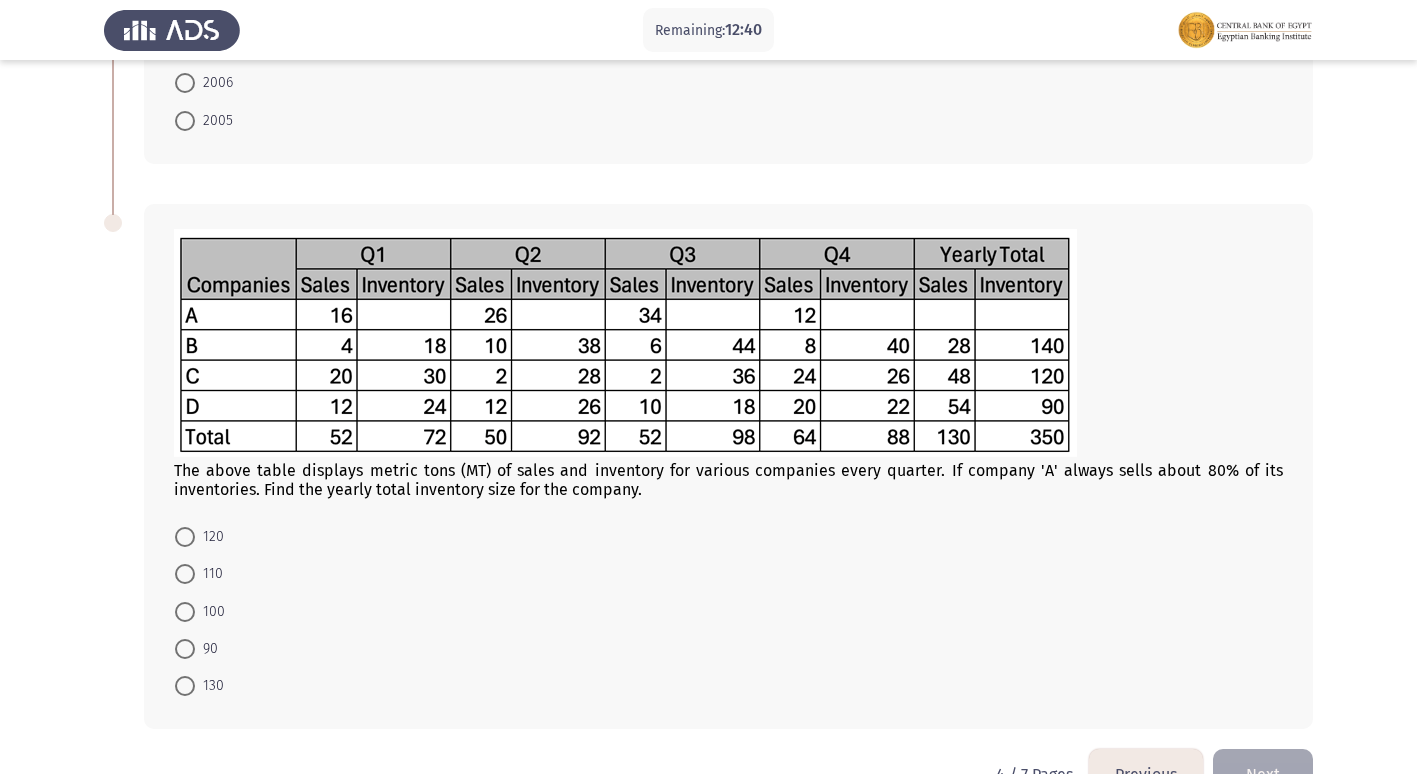 scroll, scrollTop: 906, scrollLeft: 0, axis: vertical 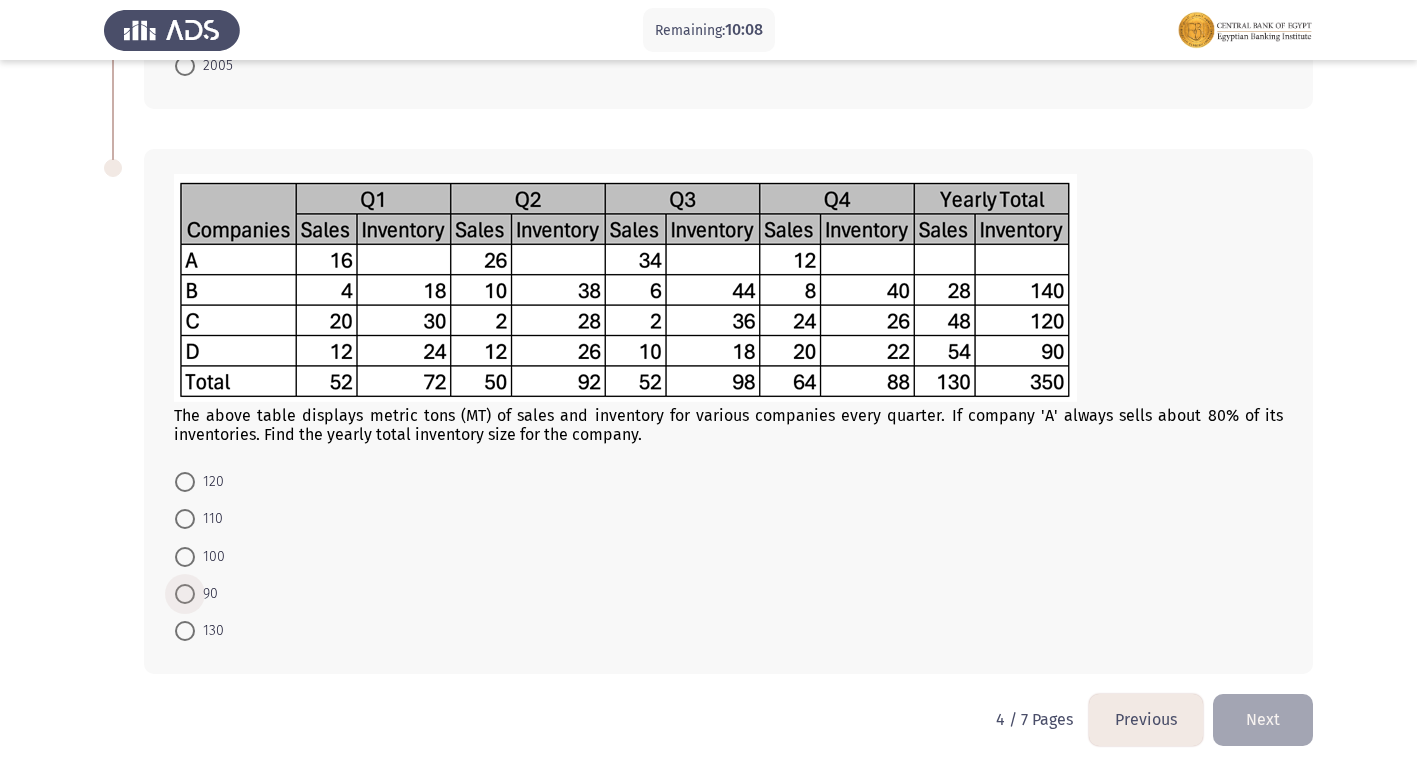 click at bounding box center [185, 594] 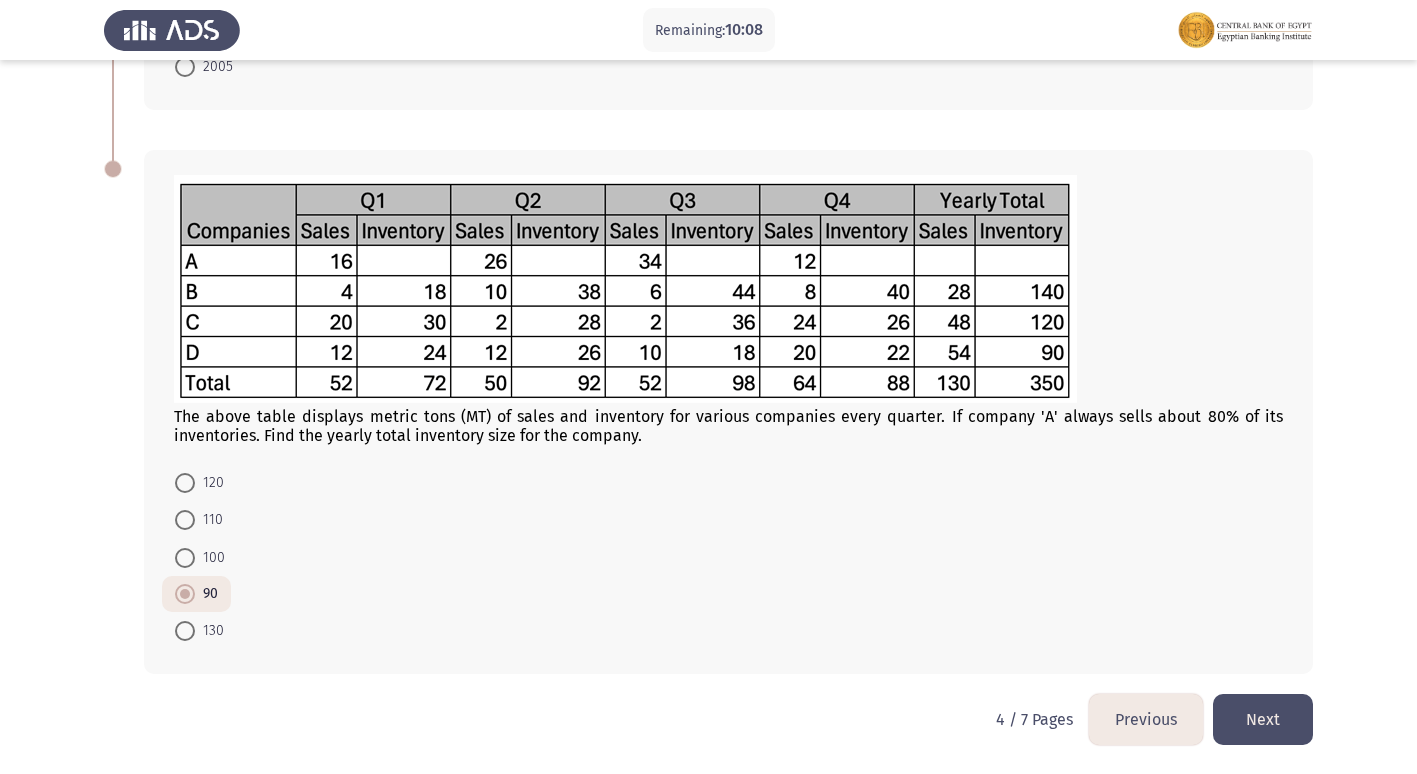 click on "Next" 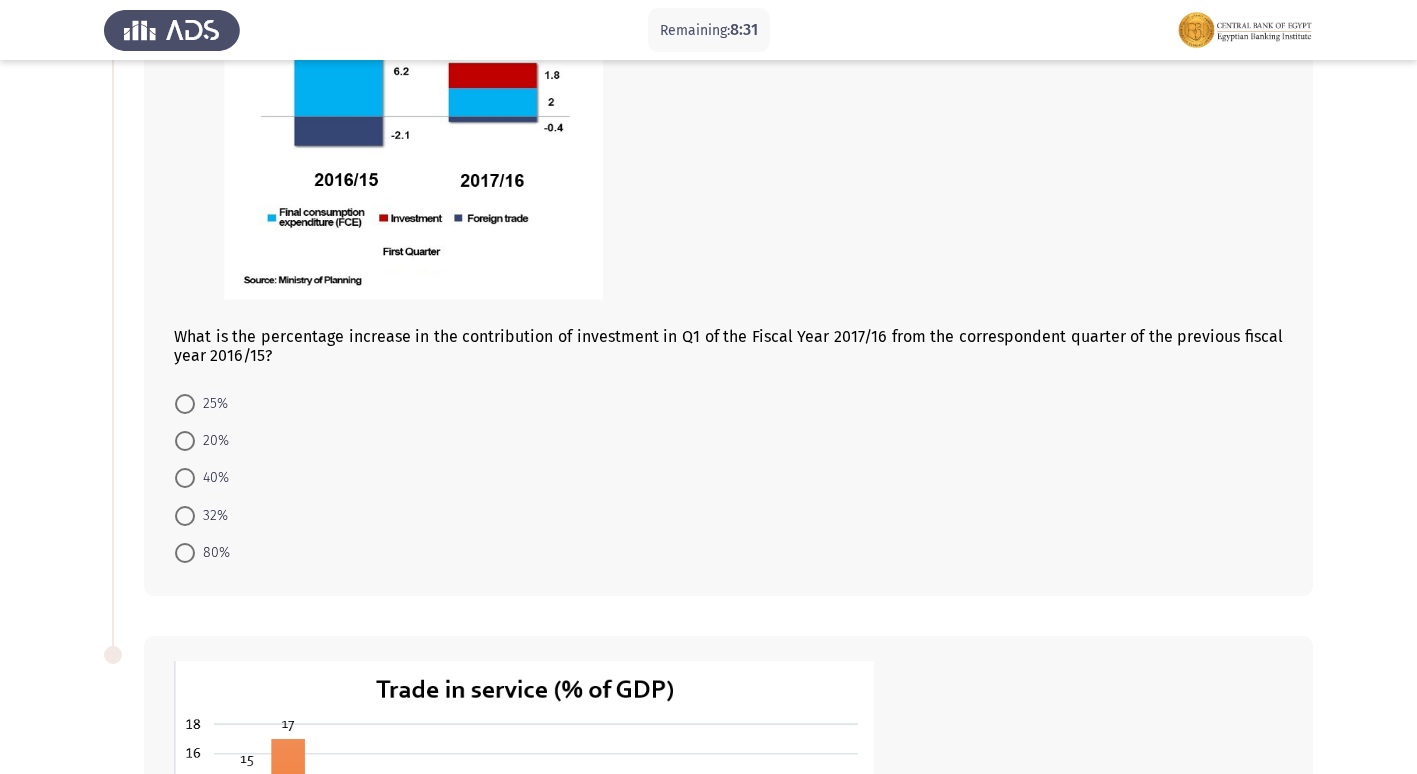 scroll, scrollTop: 317, scrollLeft: 0, axis: vertical 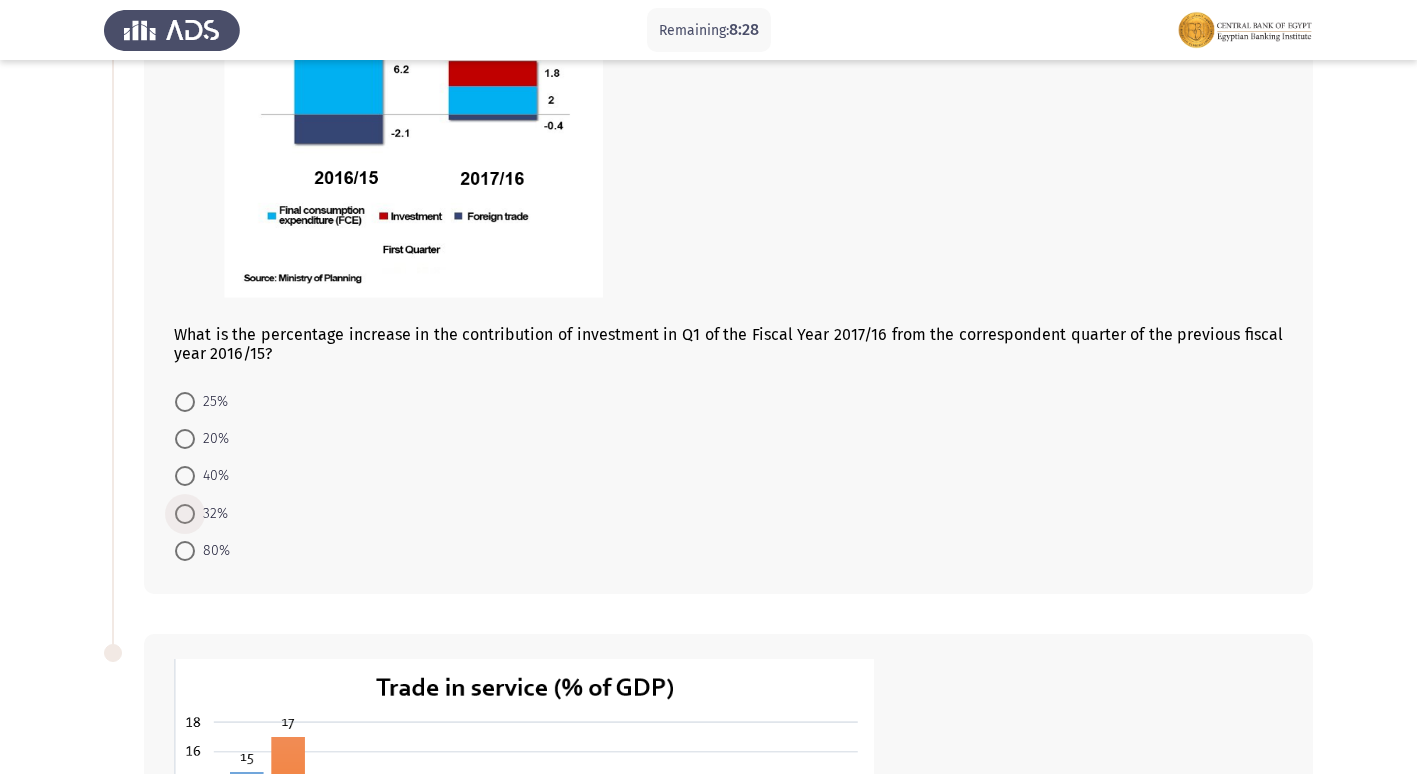 click at bounding box center [185, 514] 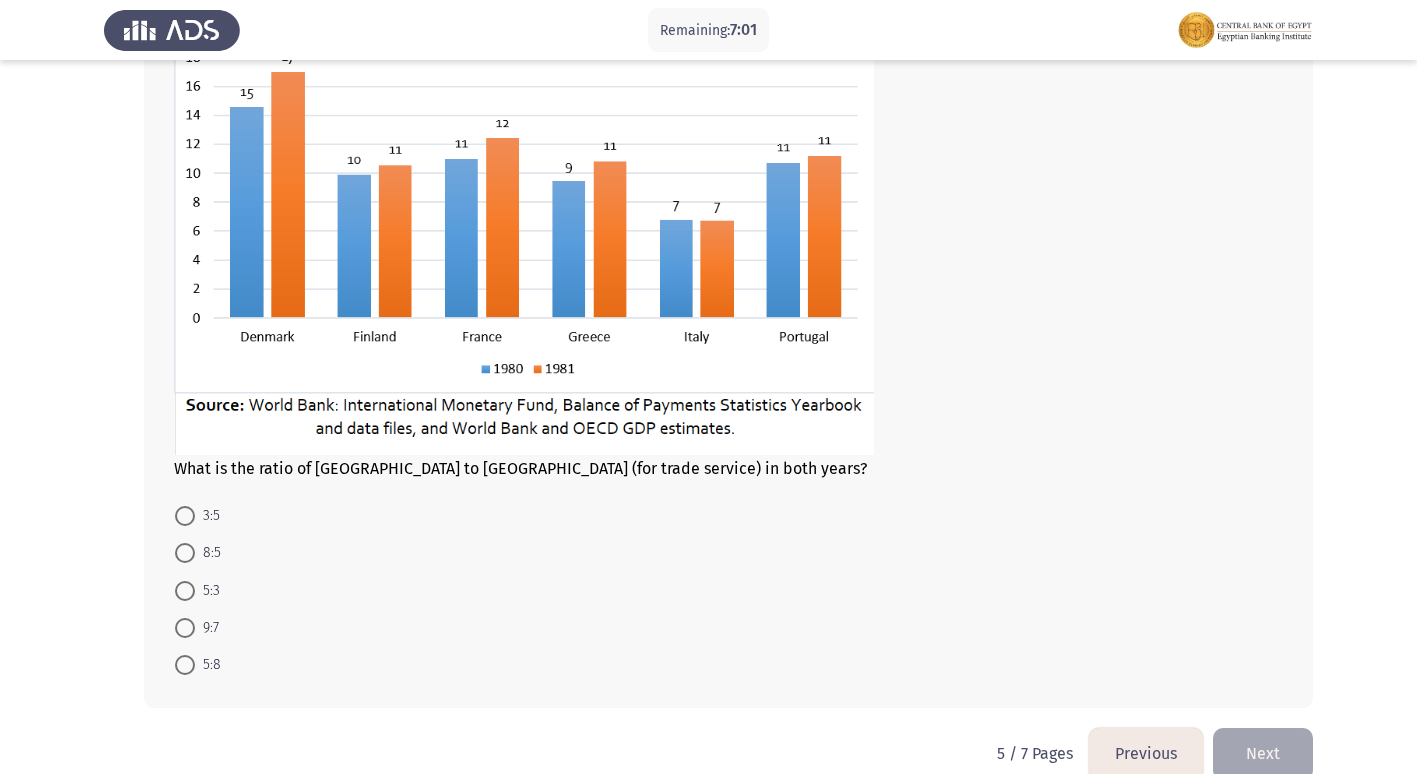 scroll, scrollTop: 1015, scrollLeft: 0, axis: vertical 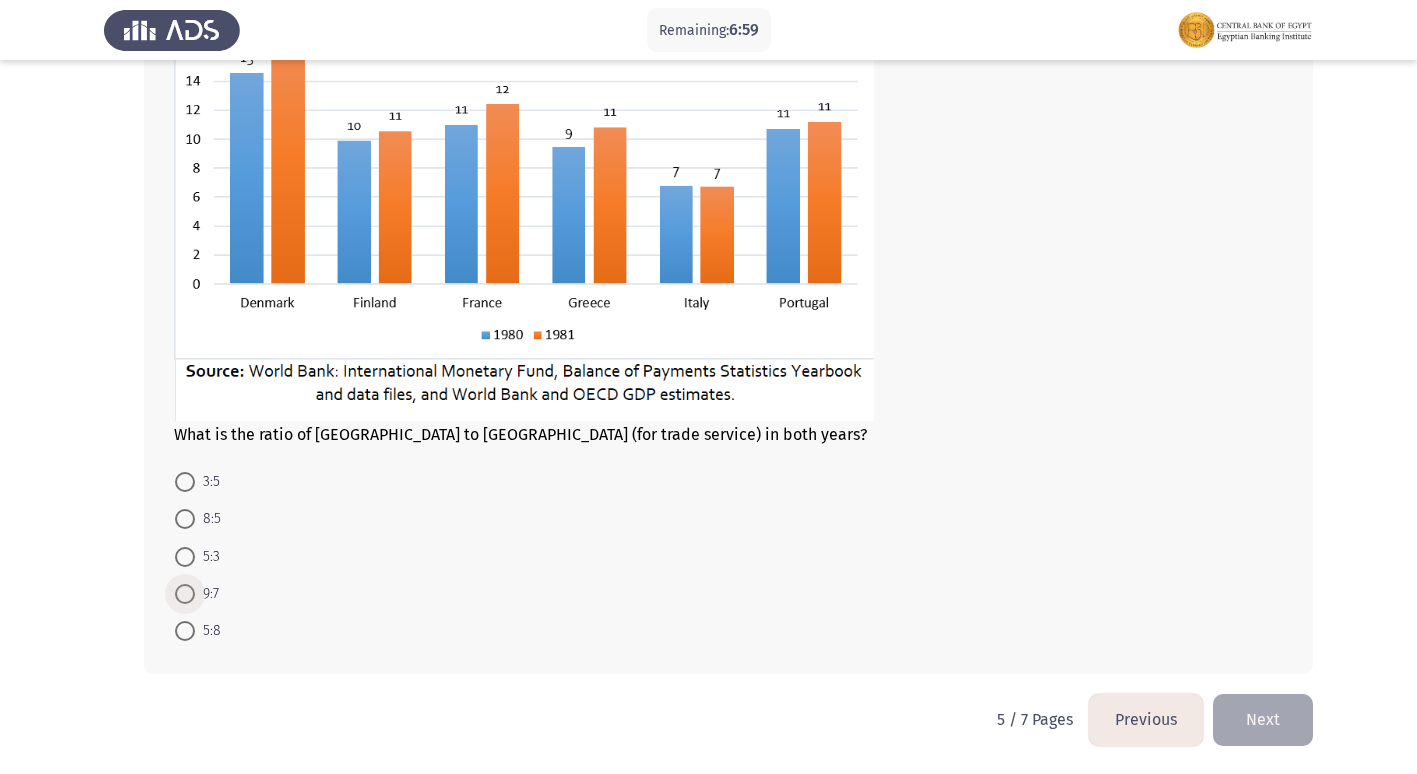 click at bounding box center [185, 594] 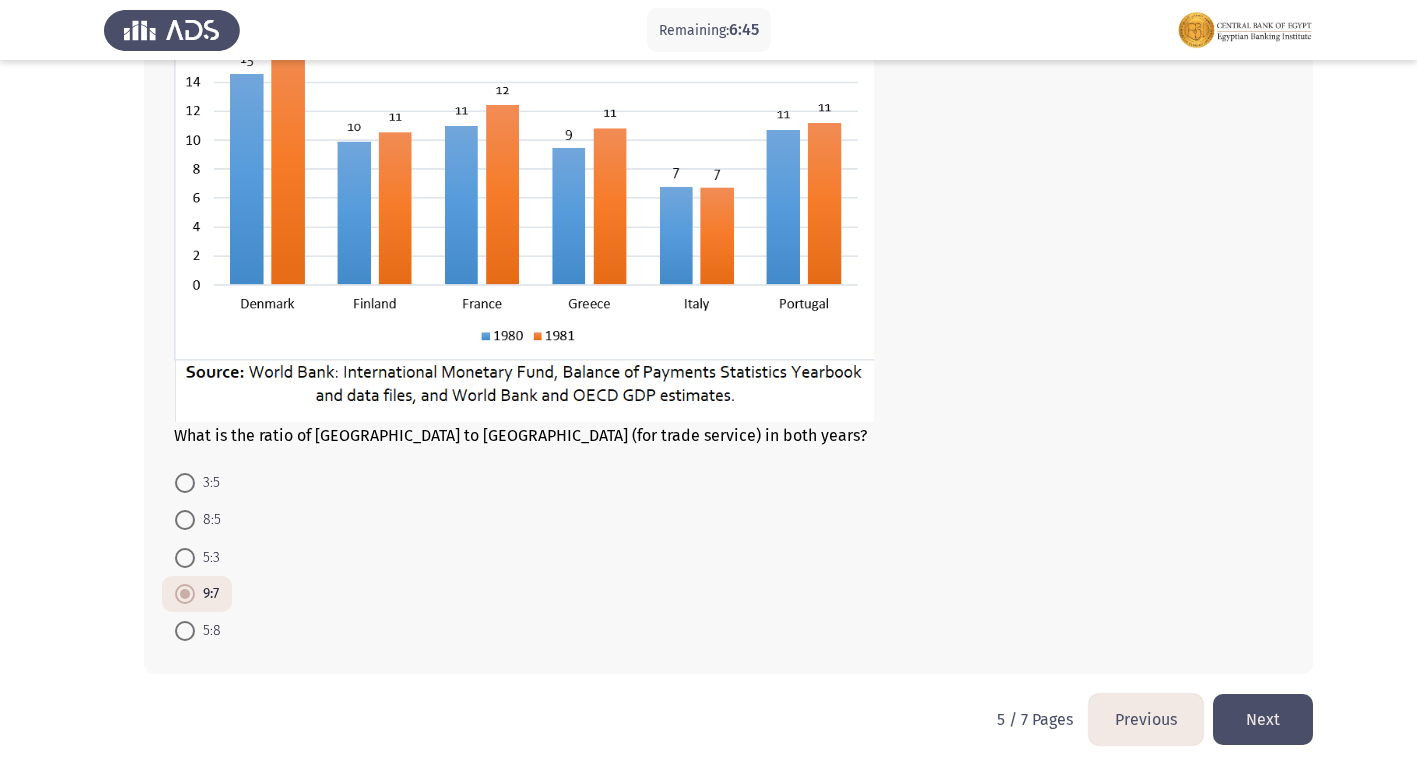 click at bounding box center (185, 558) 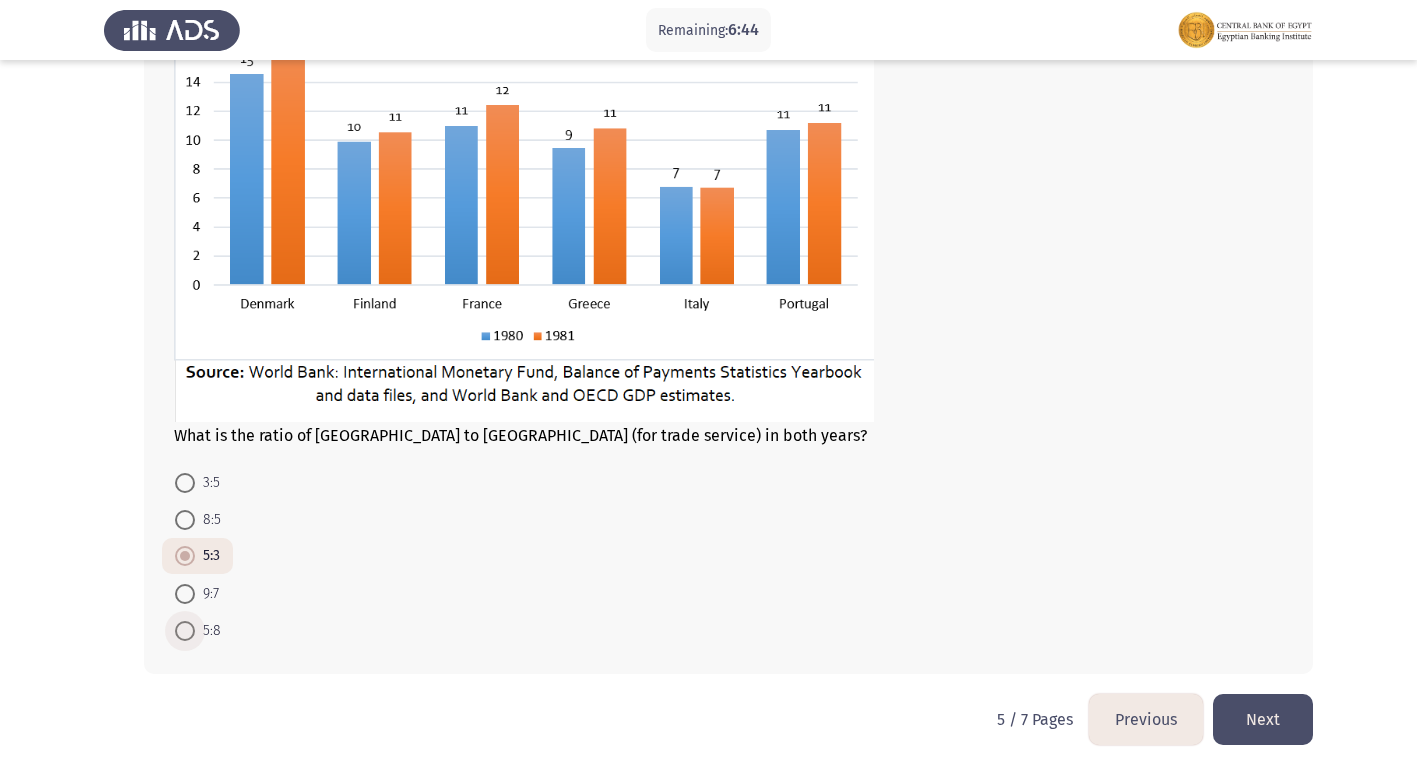 click at bounding box center (185, 631) 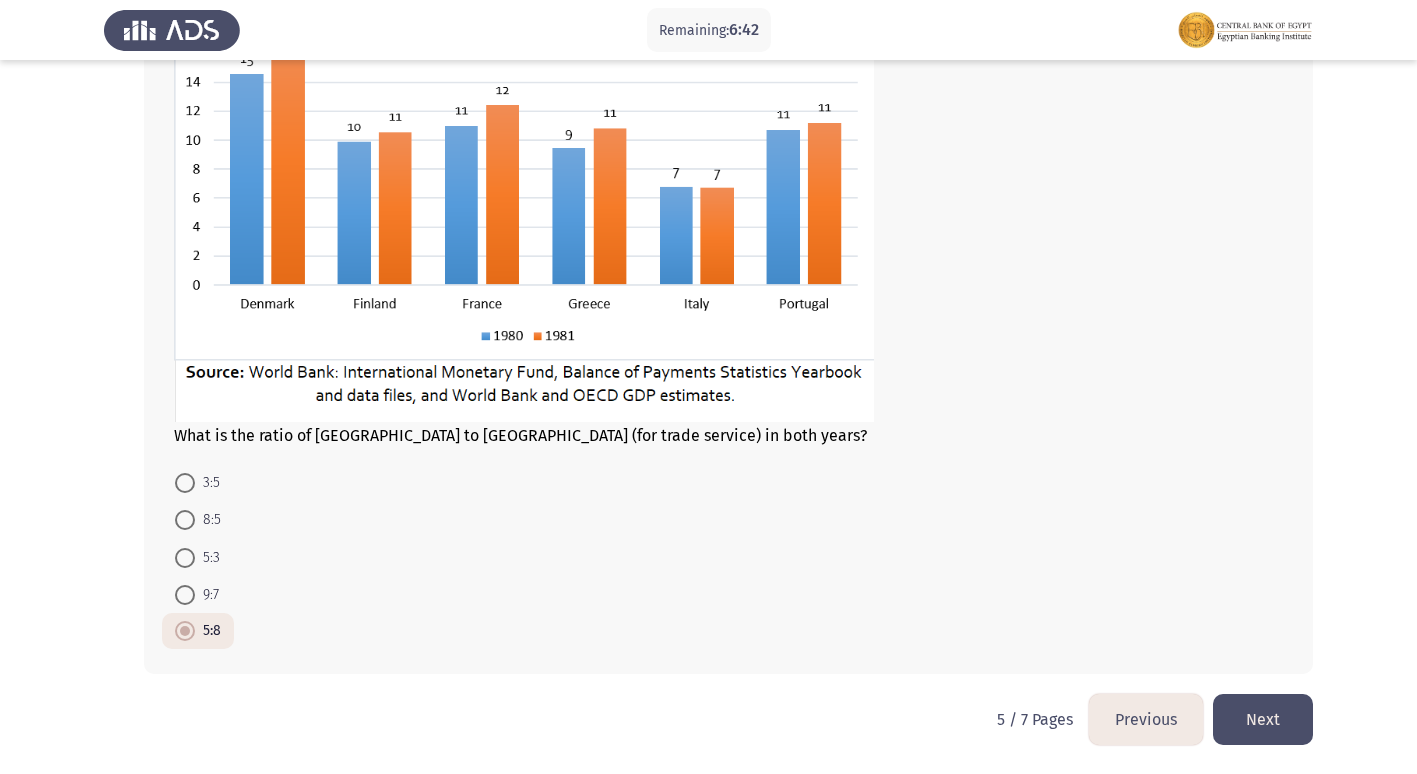 click on "Next" 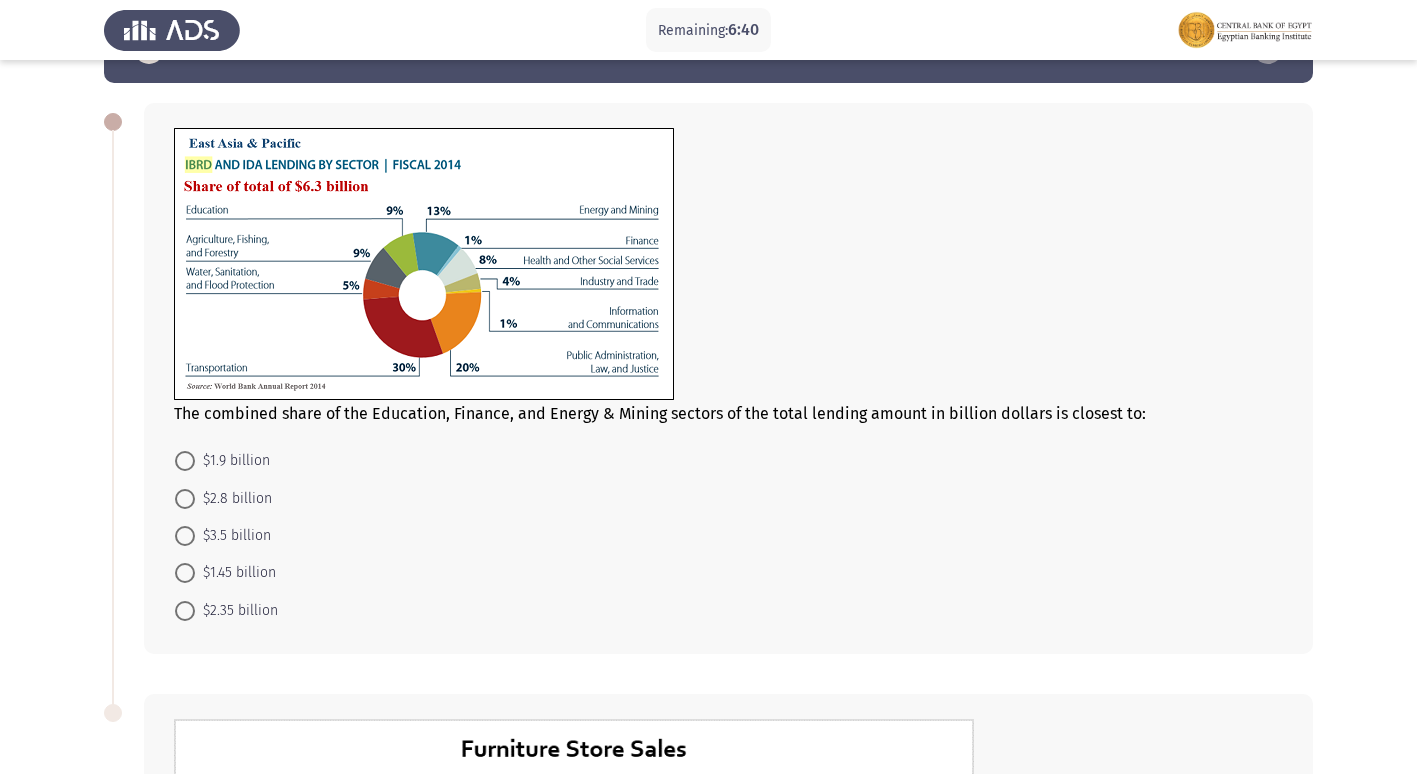scroll, scrollTop: 100, scrollLeft: 0, axis: vertical 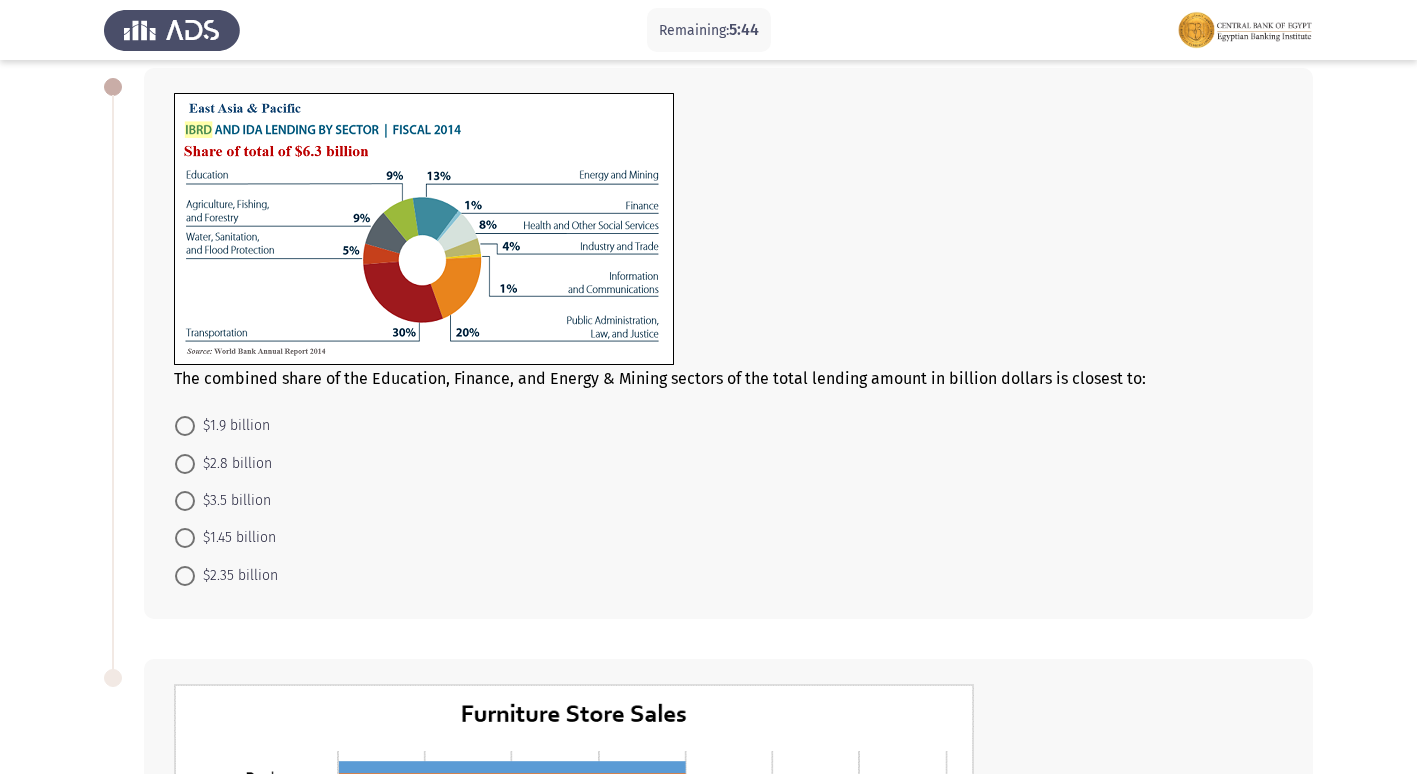 click at bounding box center [185, 538] 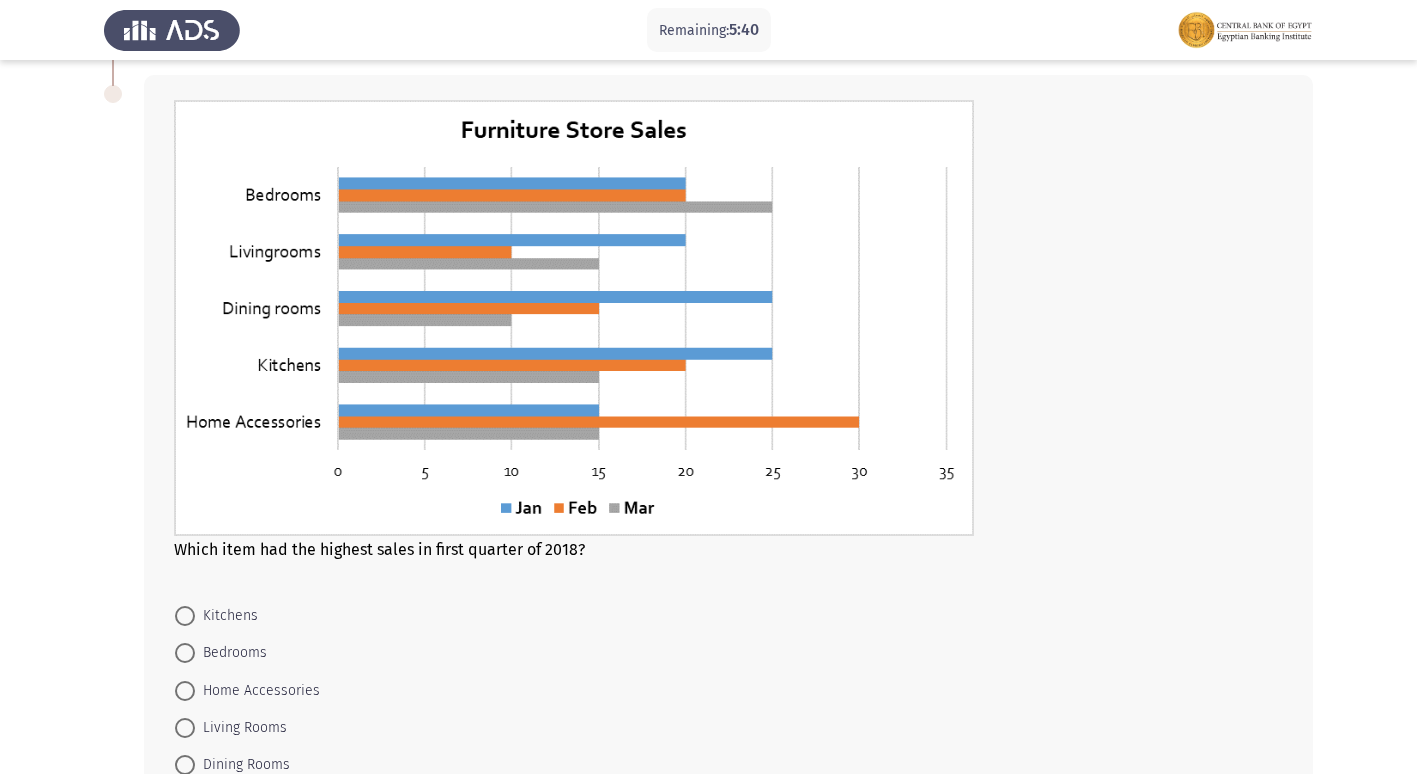 scroll, scrollTop: 716, scrollLeft: 0, axis: vertical 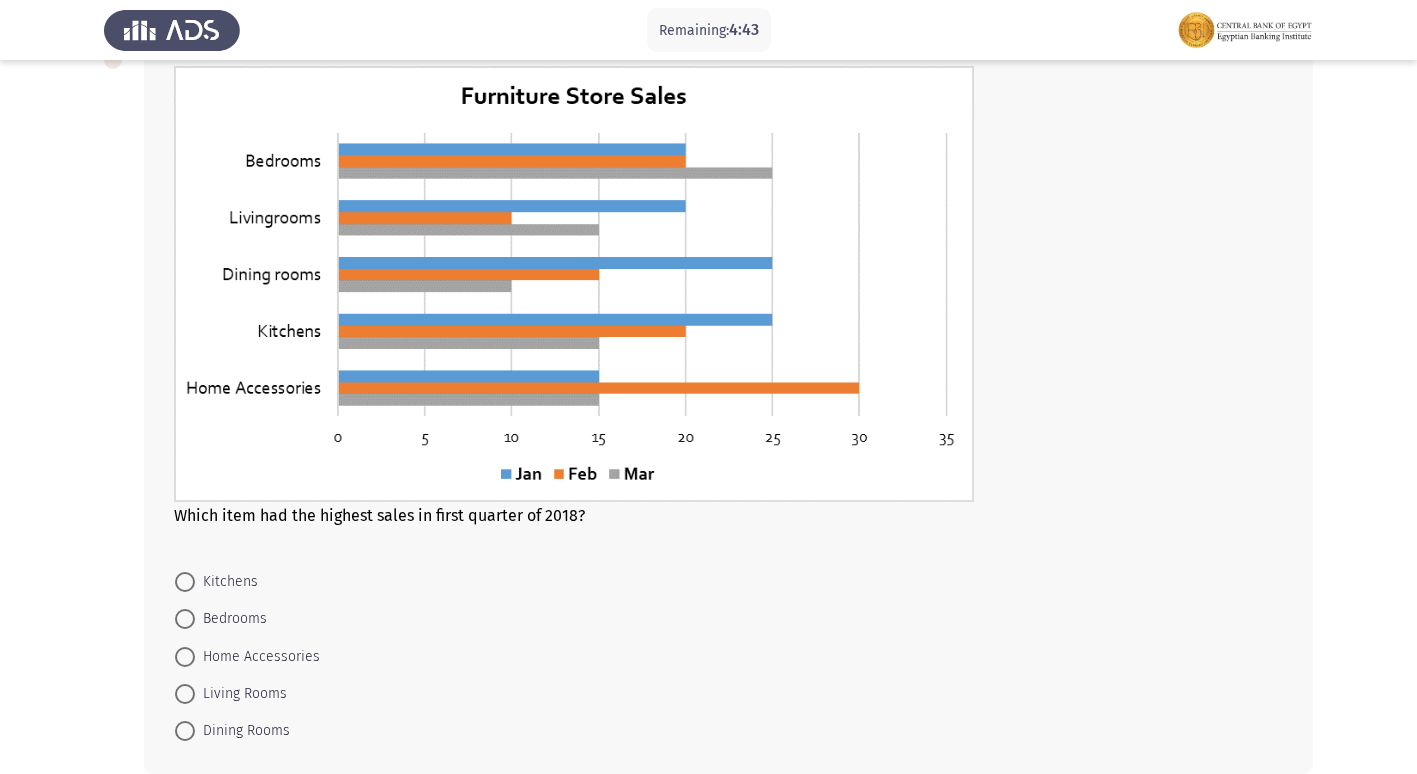 click at bounding box center (185, 619) 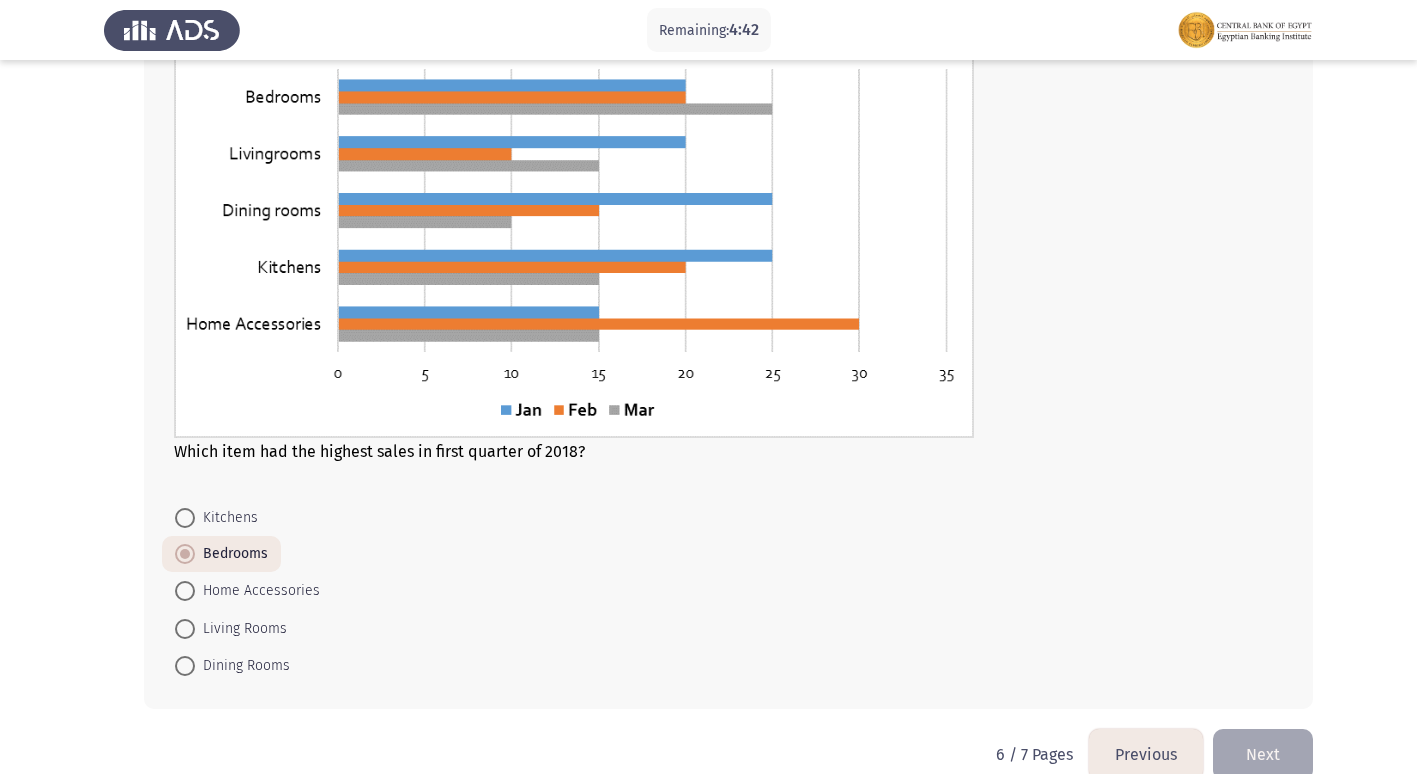 scroll, scrollTop: 815, scrollLeft: 0, axis: vertical 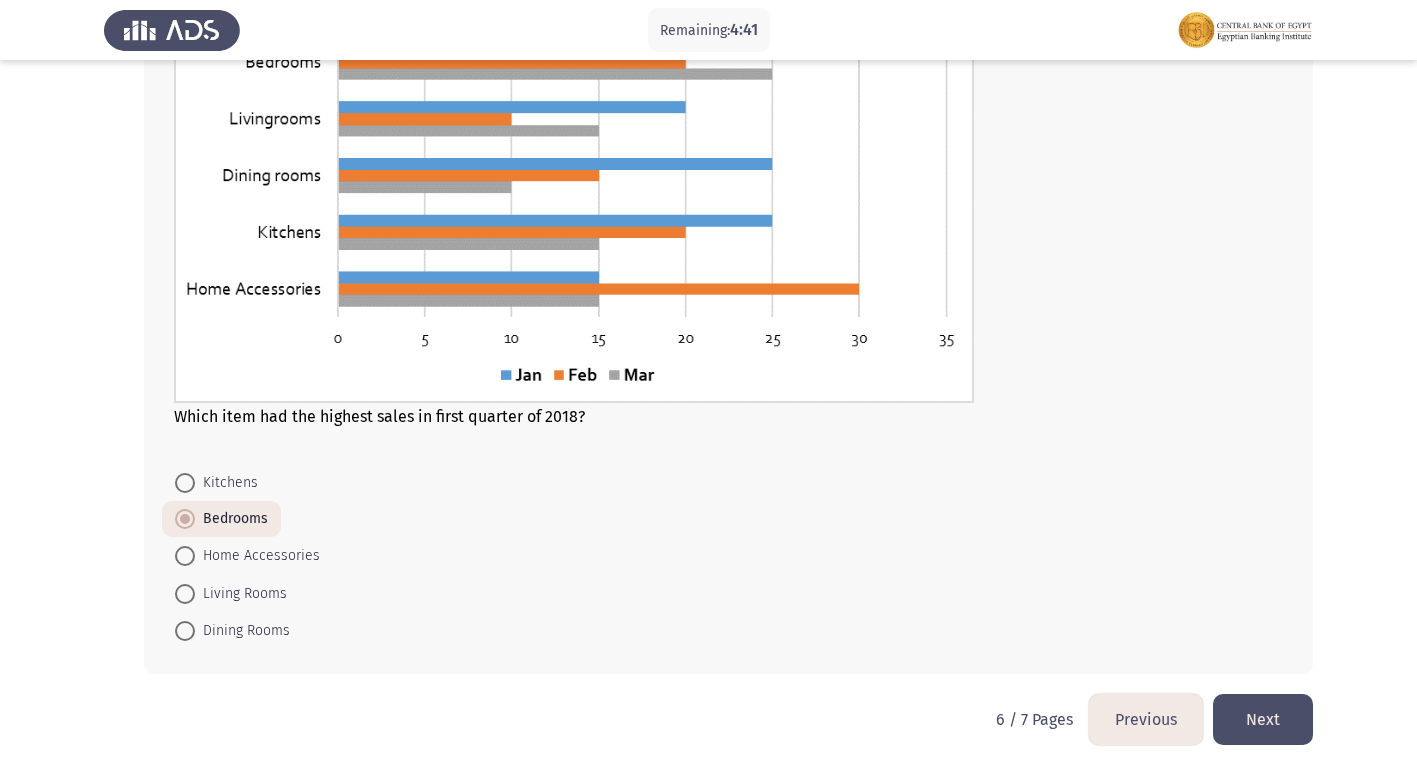 click on "Next" 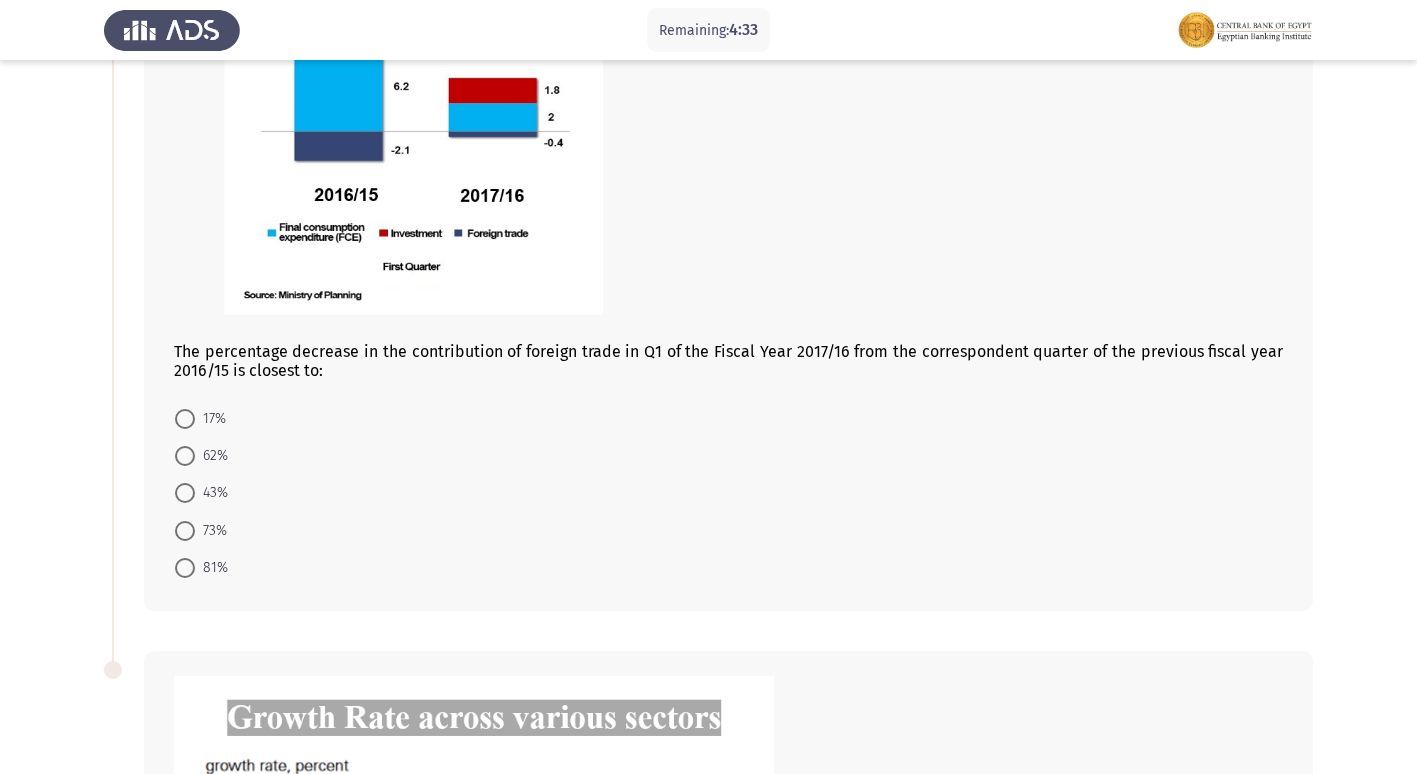 scroll, scrollTop: 200, scrollLeft: 0, axis: vertical 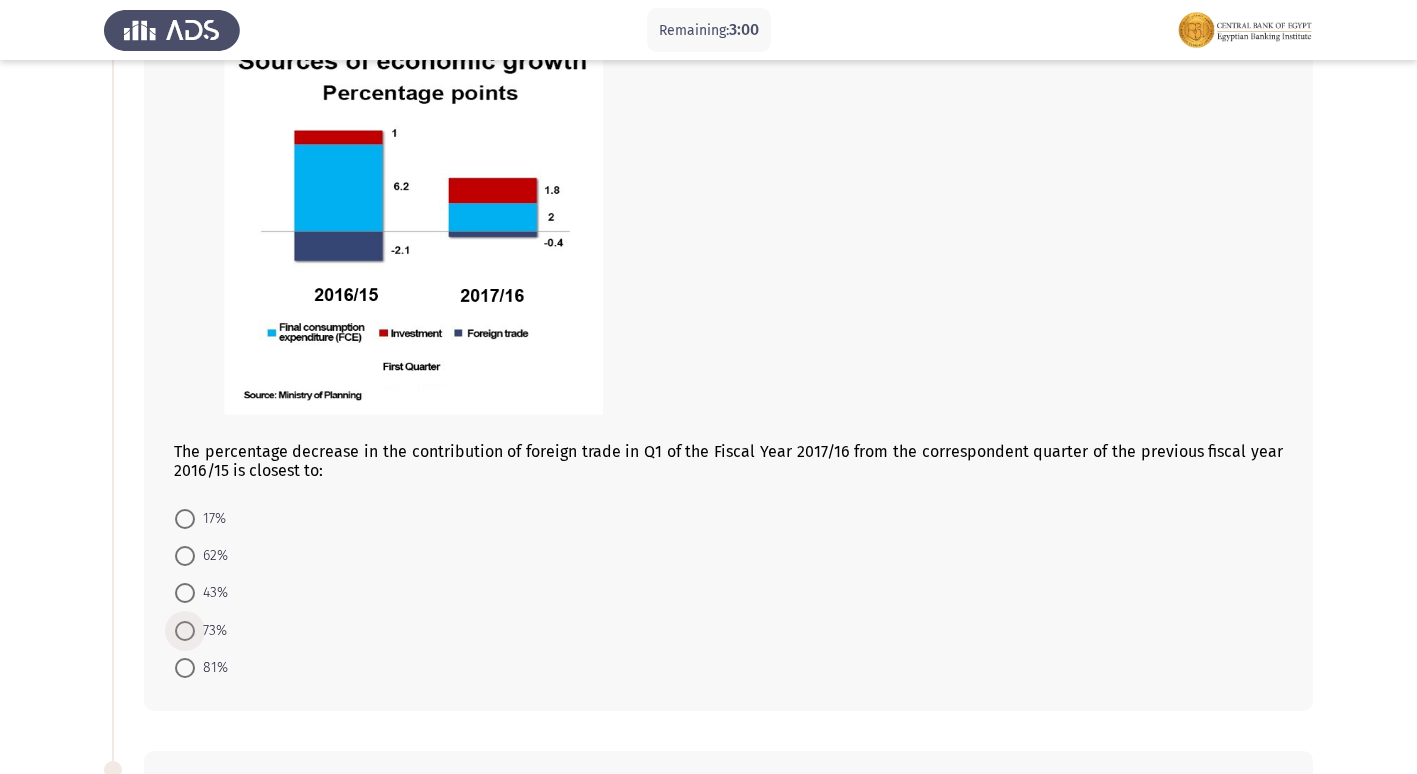 click at bounding box center [185, 631] 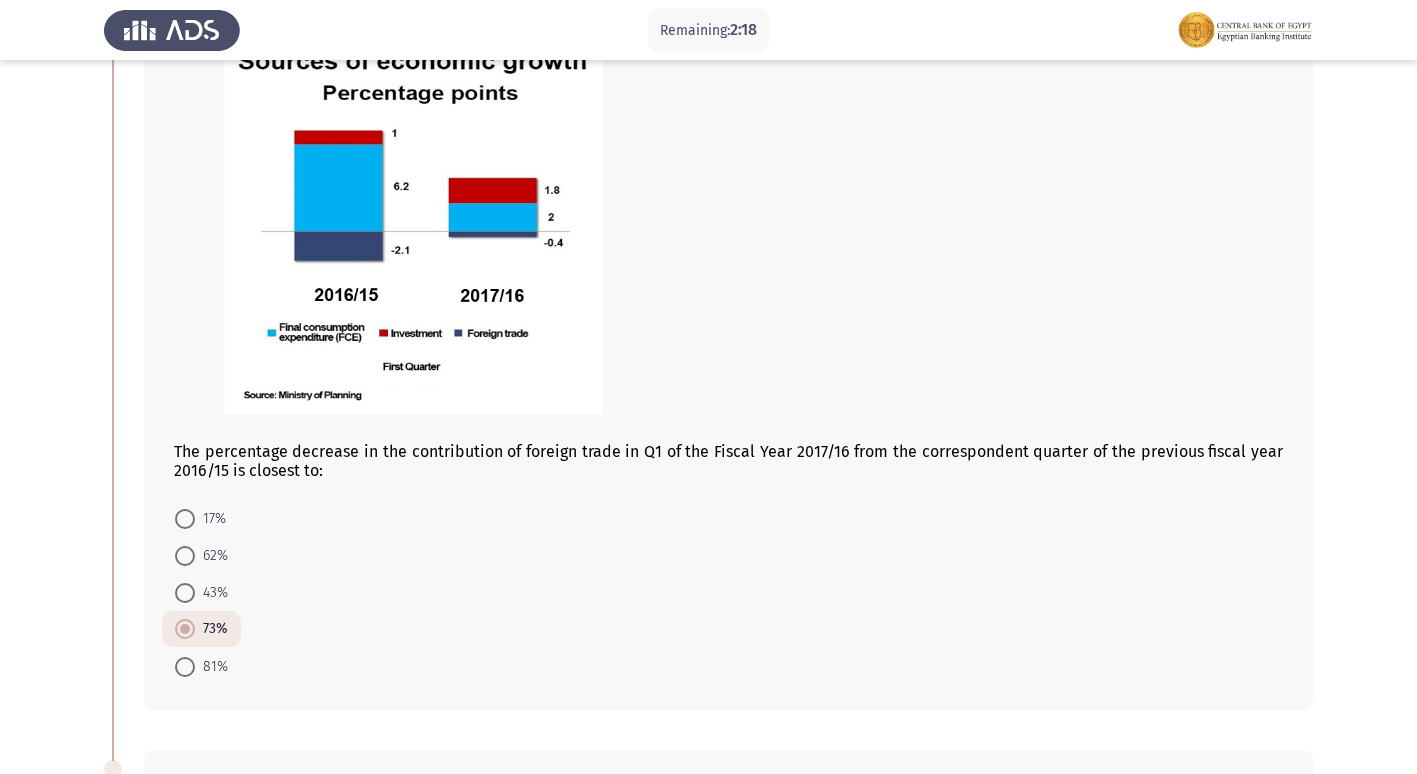 click at bounding box center [185, 556] 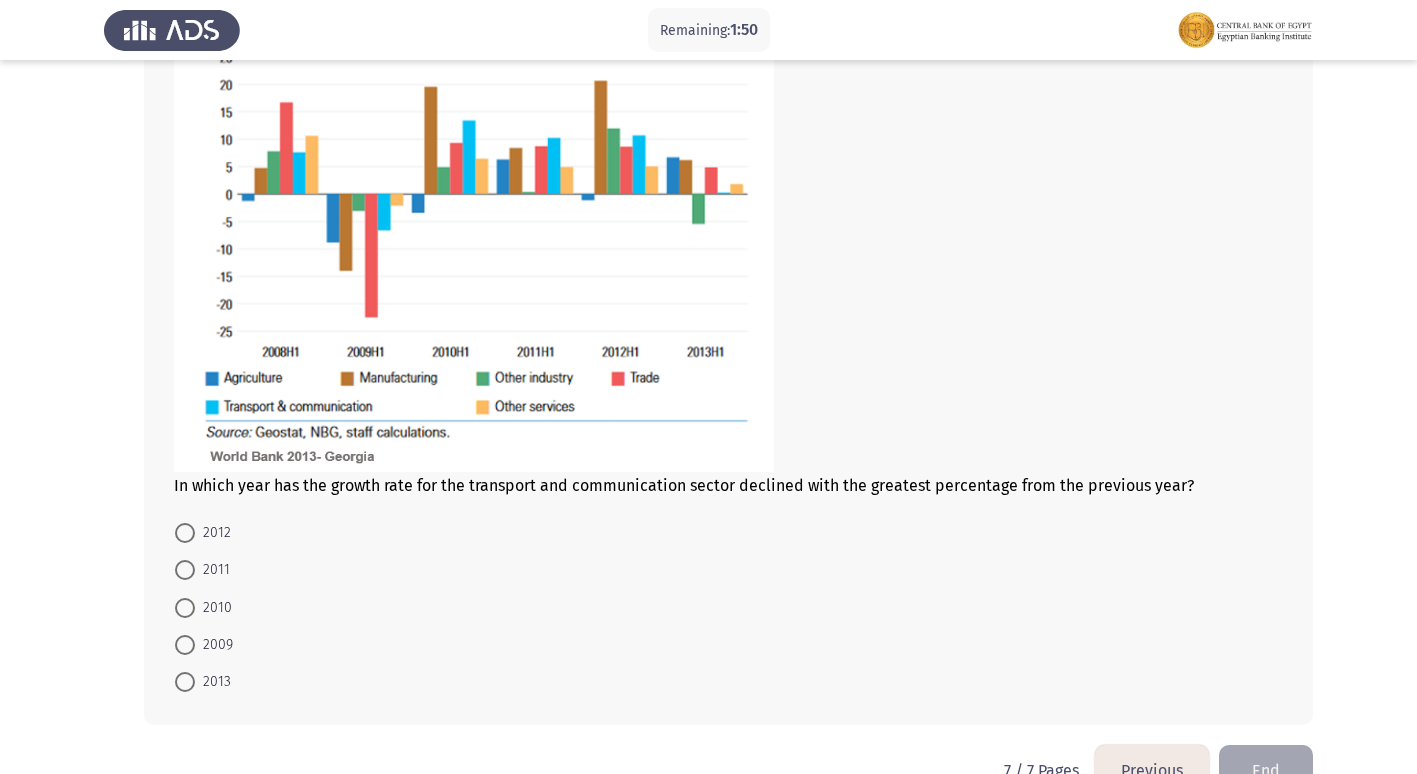 scroll, scrollTop: 987, scrollLeft: 0, axis: vertical 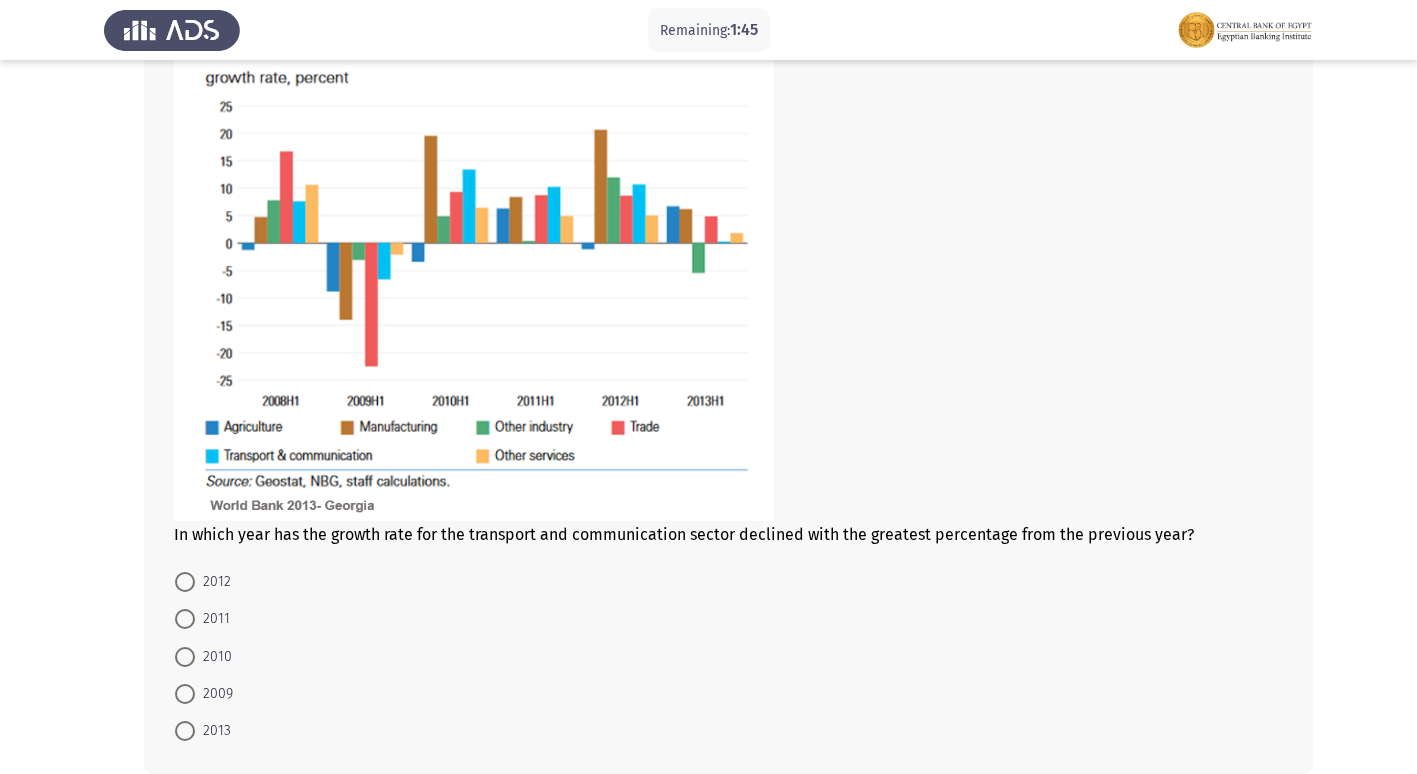 click at bounding box center [185, 694] 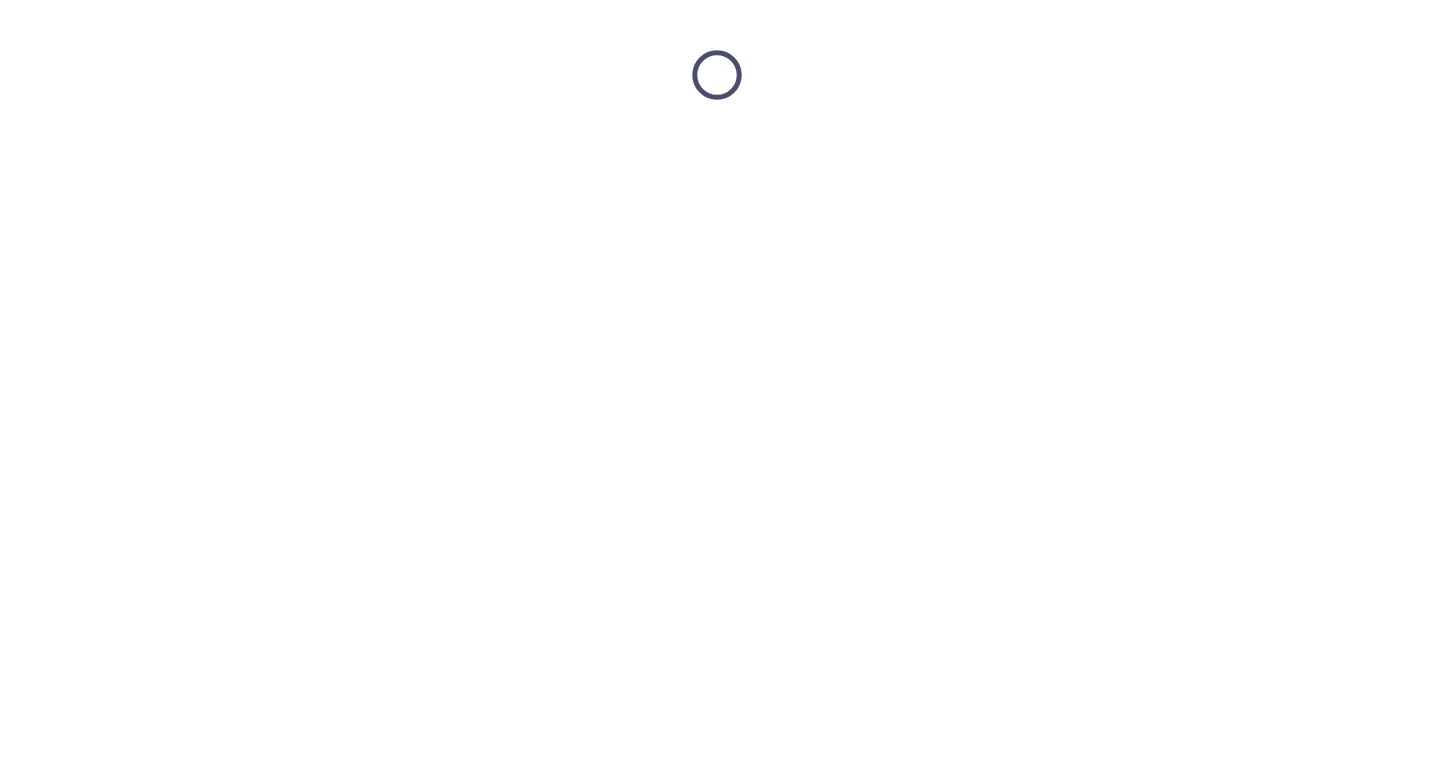scroll, scrollTop: 0, scrollLeft: 0, axis: both 